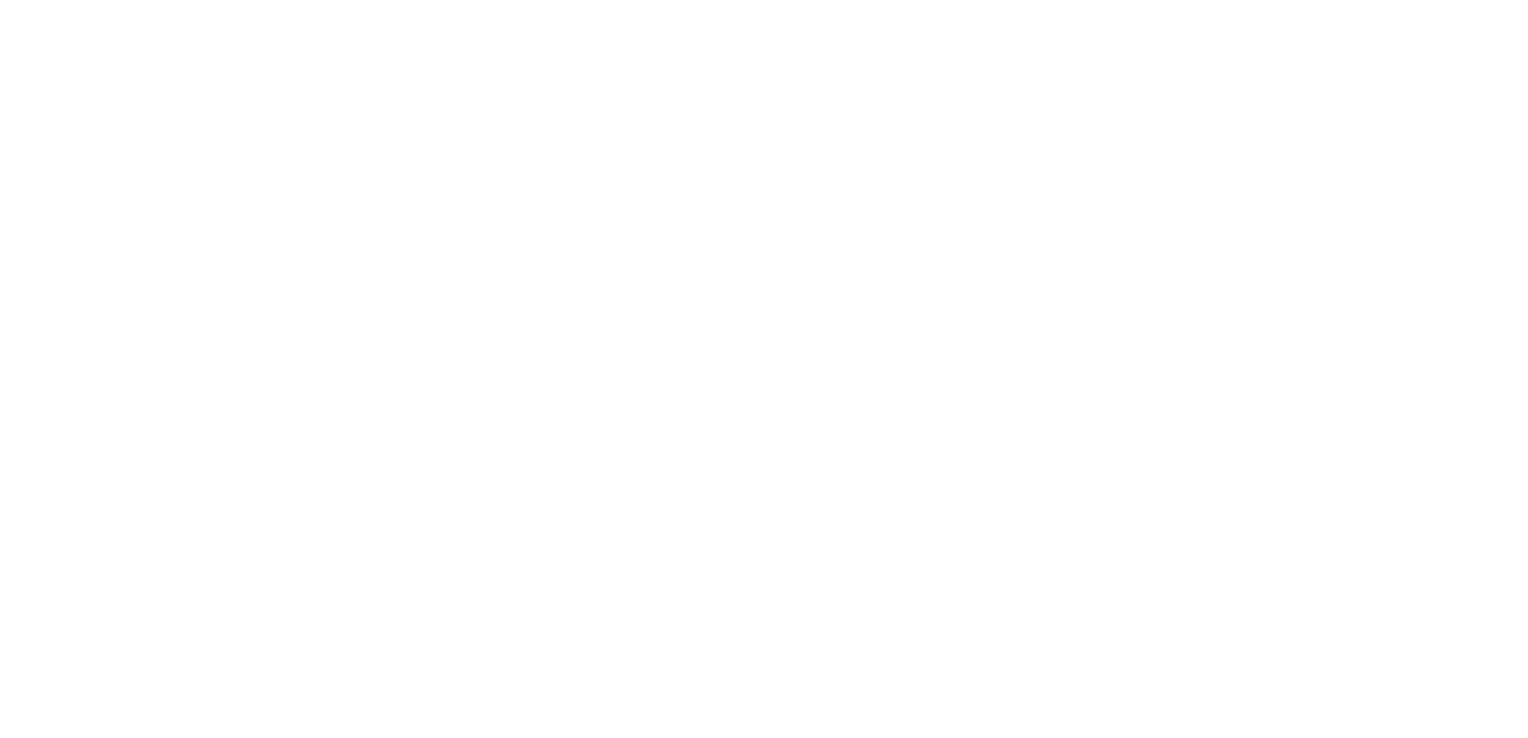 scroll, scrollTop: 0, scrollLeft: 0, axis: both 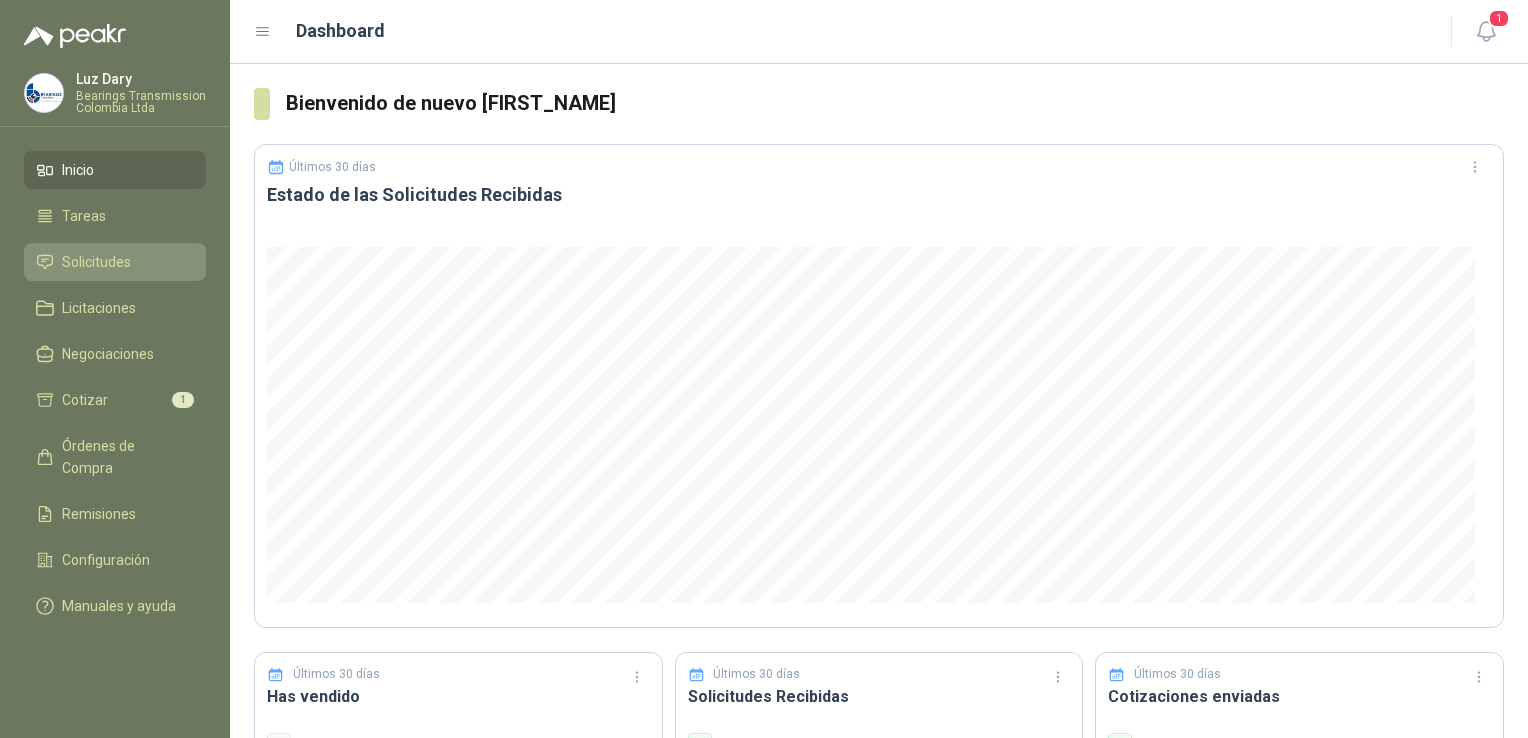 click on "Solicitudes" at bounding box center (96, 262) 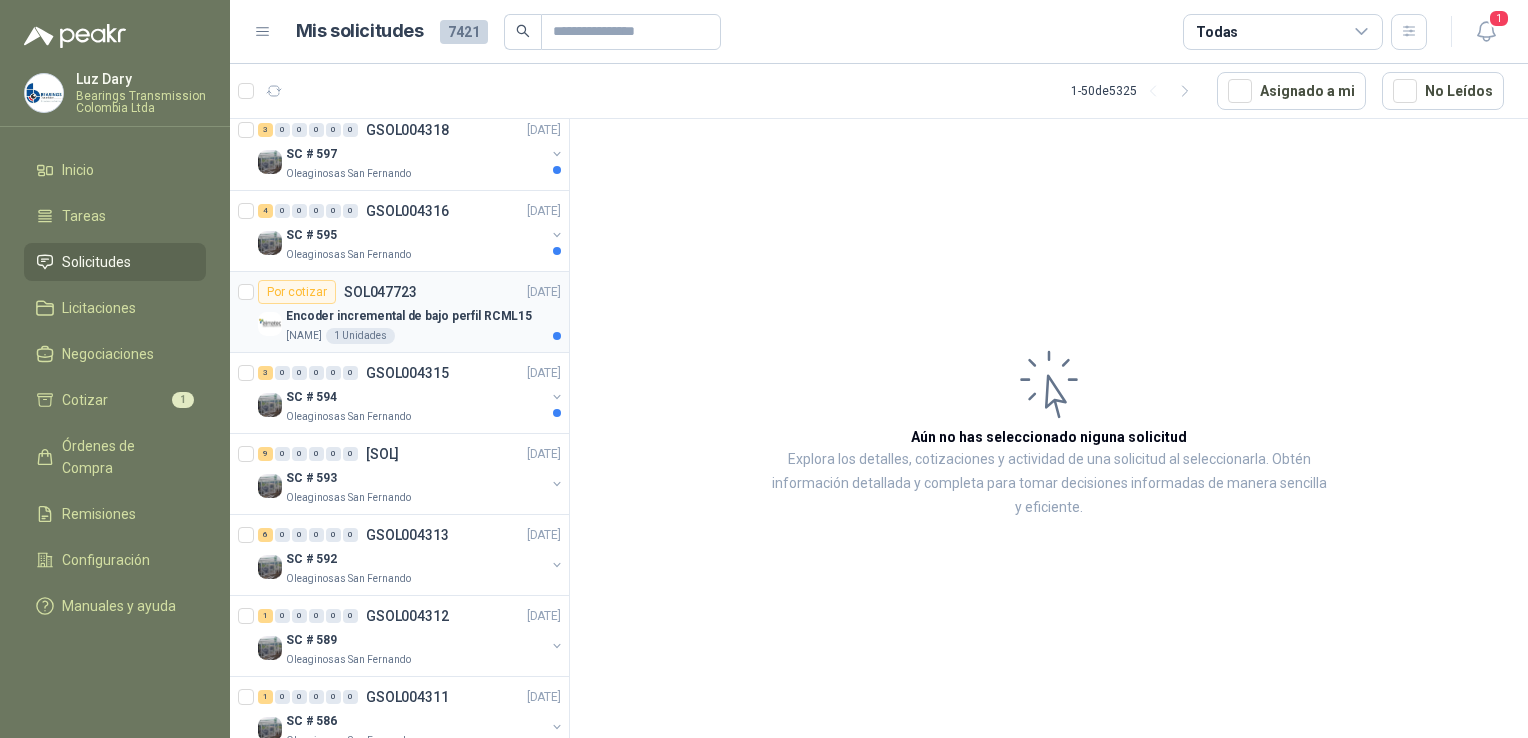scroll, scrollTop: 1000, scrollLeft: 0, axis: vertical 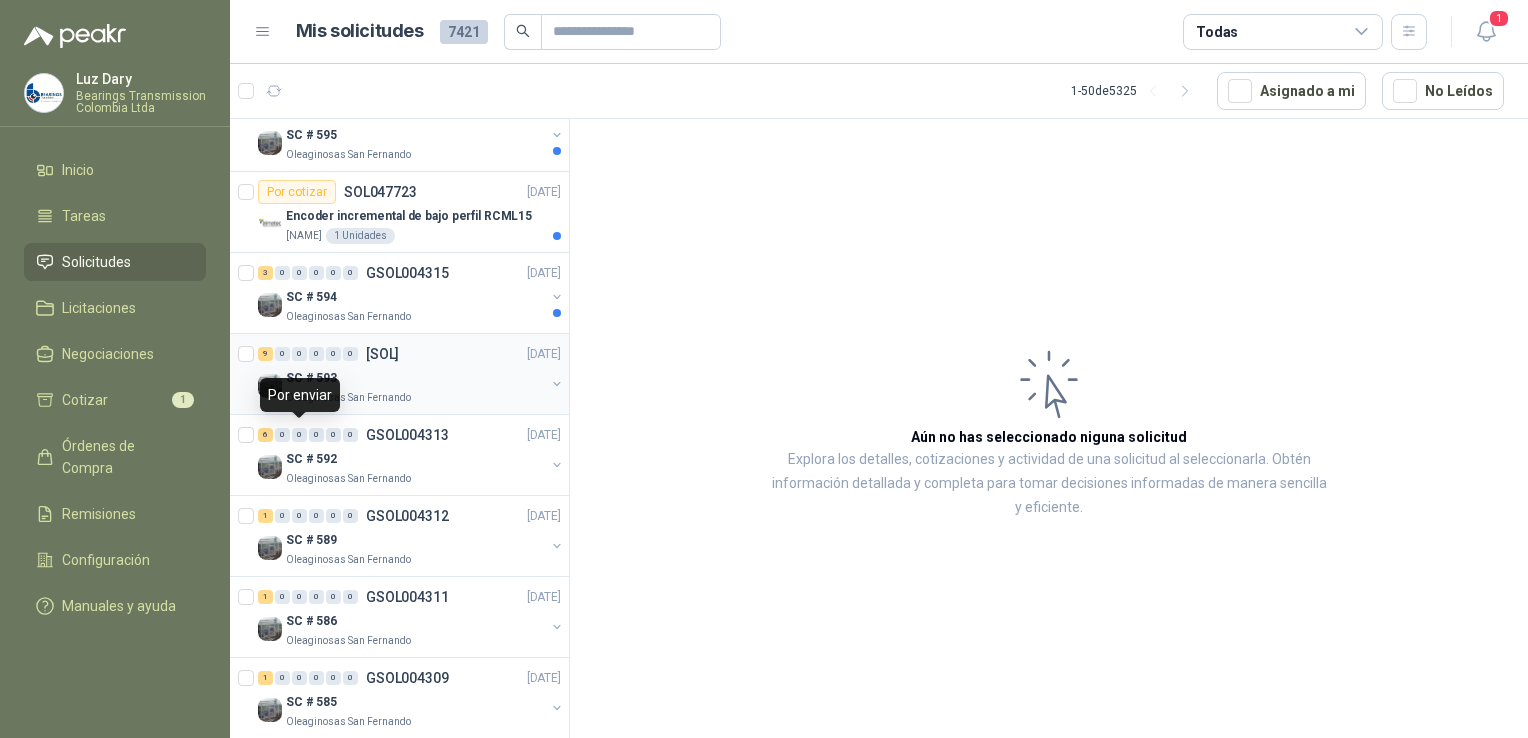 click on "SC # 593" at bounding box center [311, 378] 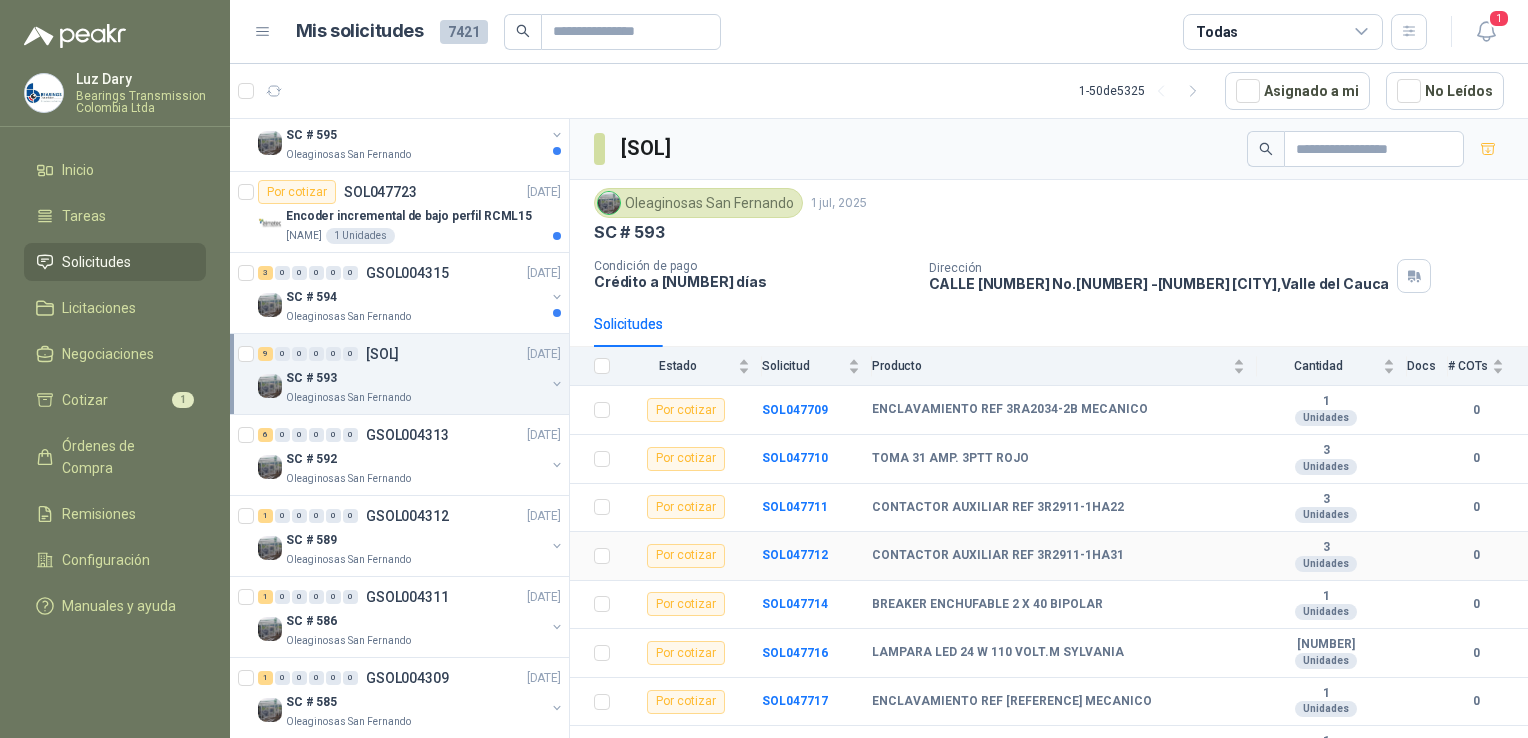 scroll, scrollTop: 76, scrollLeft: 0, axis: vertical 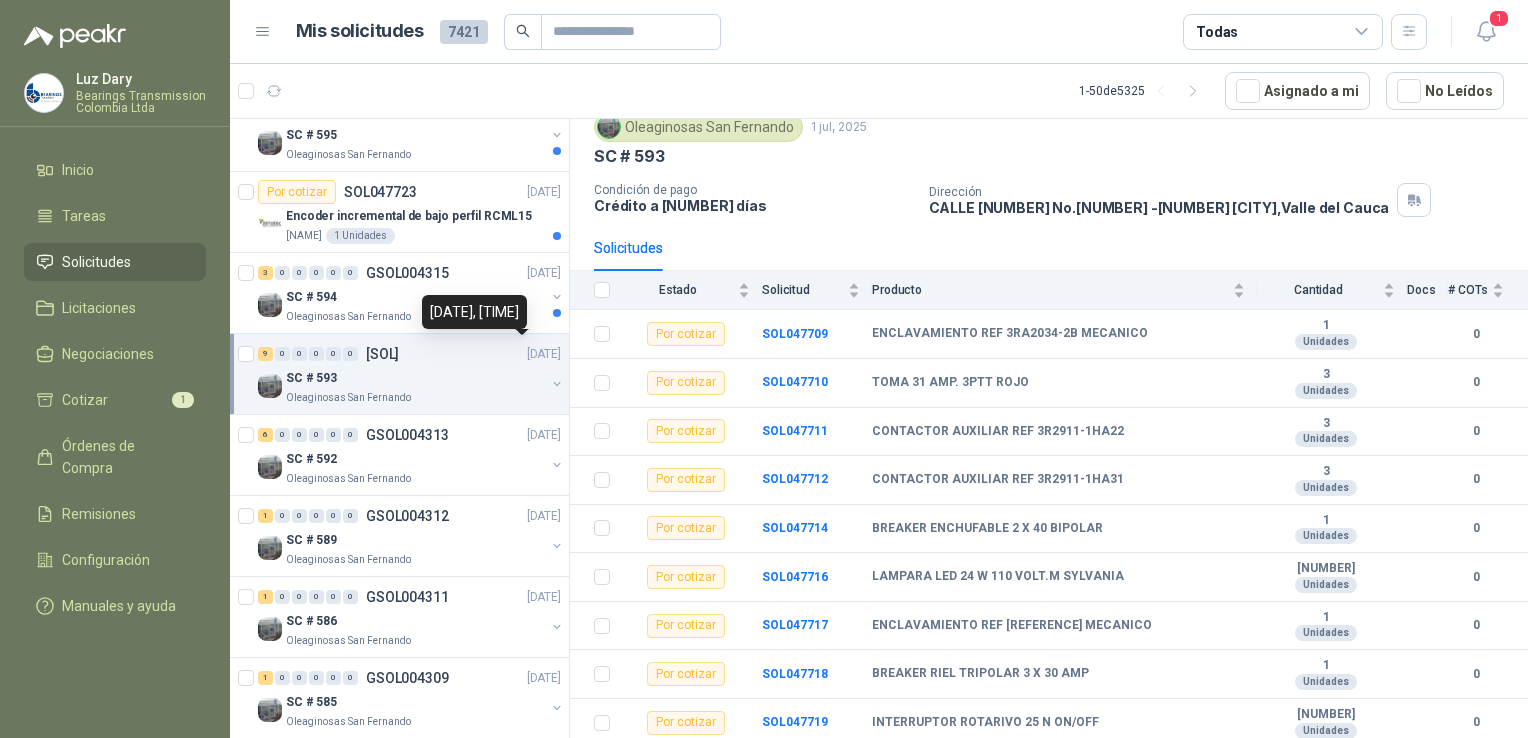 click on "[DATE], [TIME]" at bounding box center (0, 0) 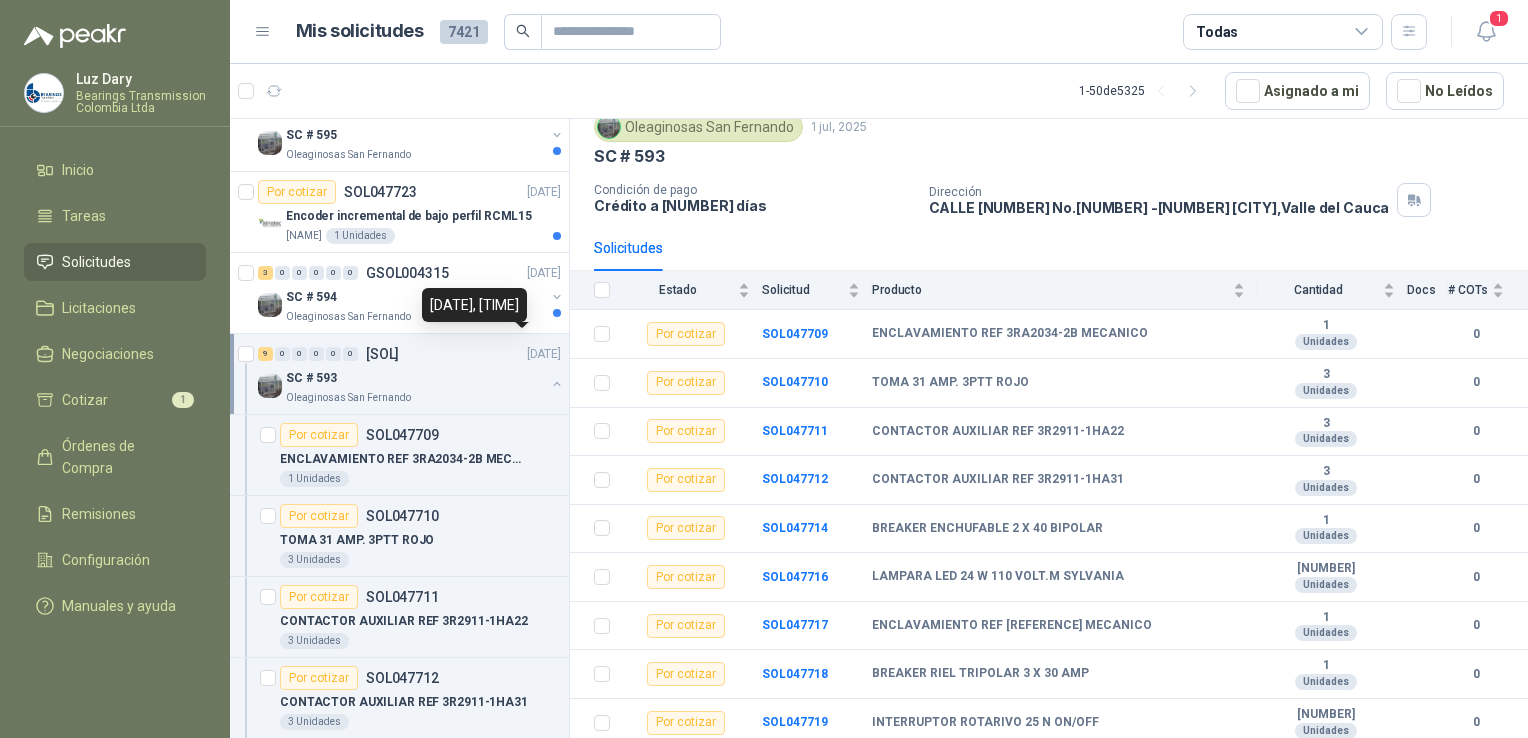 scroll, scrollTop: 6, scrollLeft: 0, axis: vertical 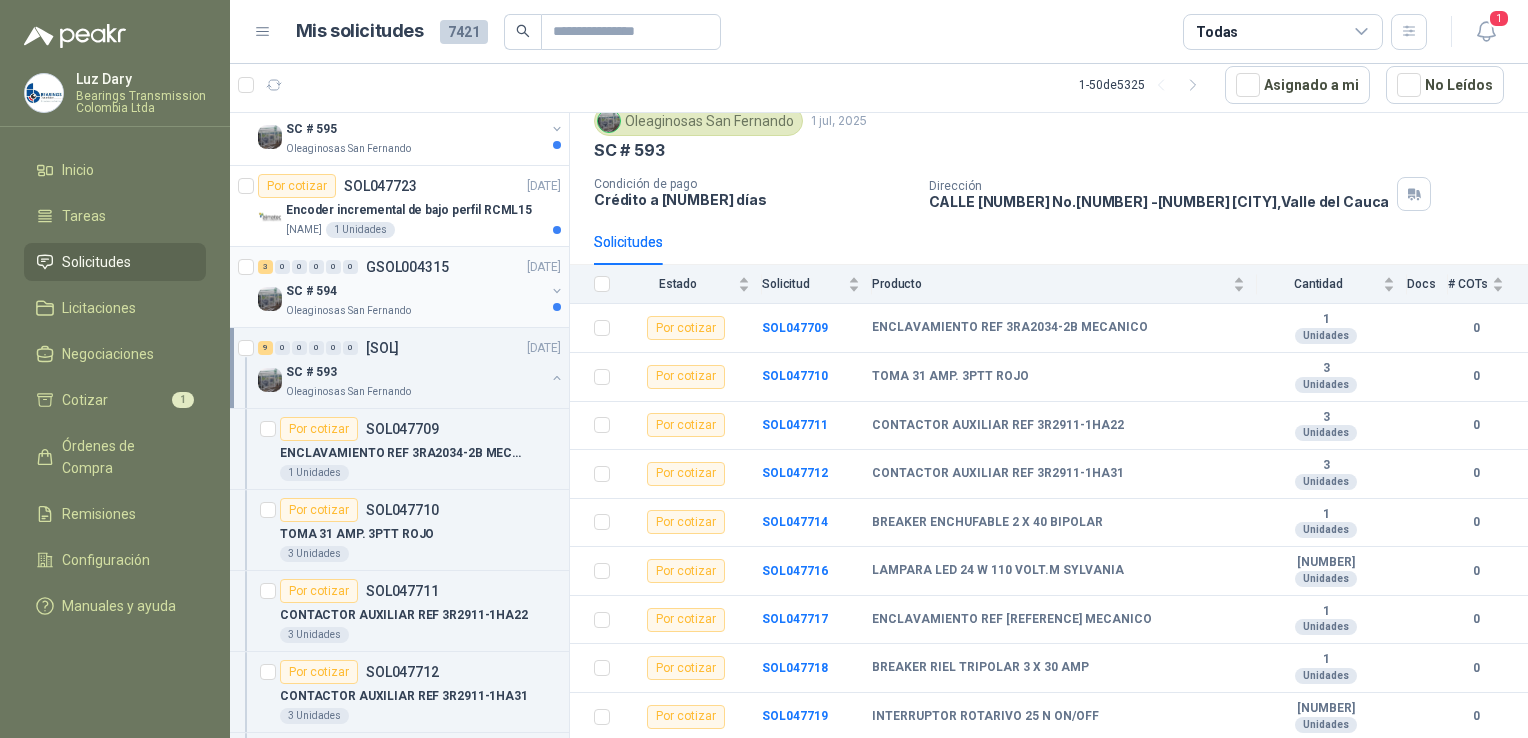 click on "Oleaginosas San Fernando" at bounding box center (415, 311) 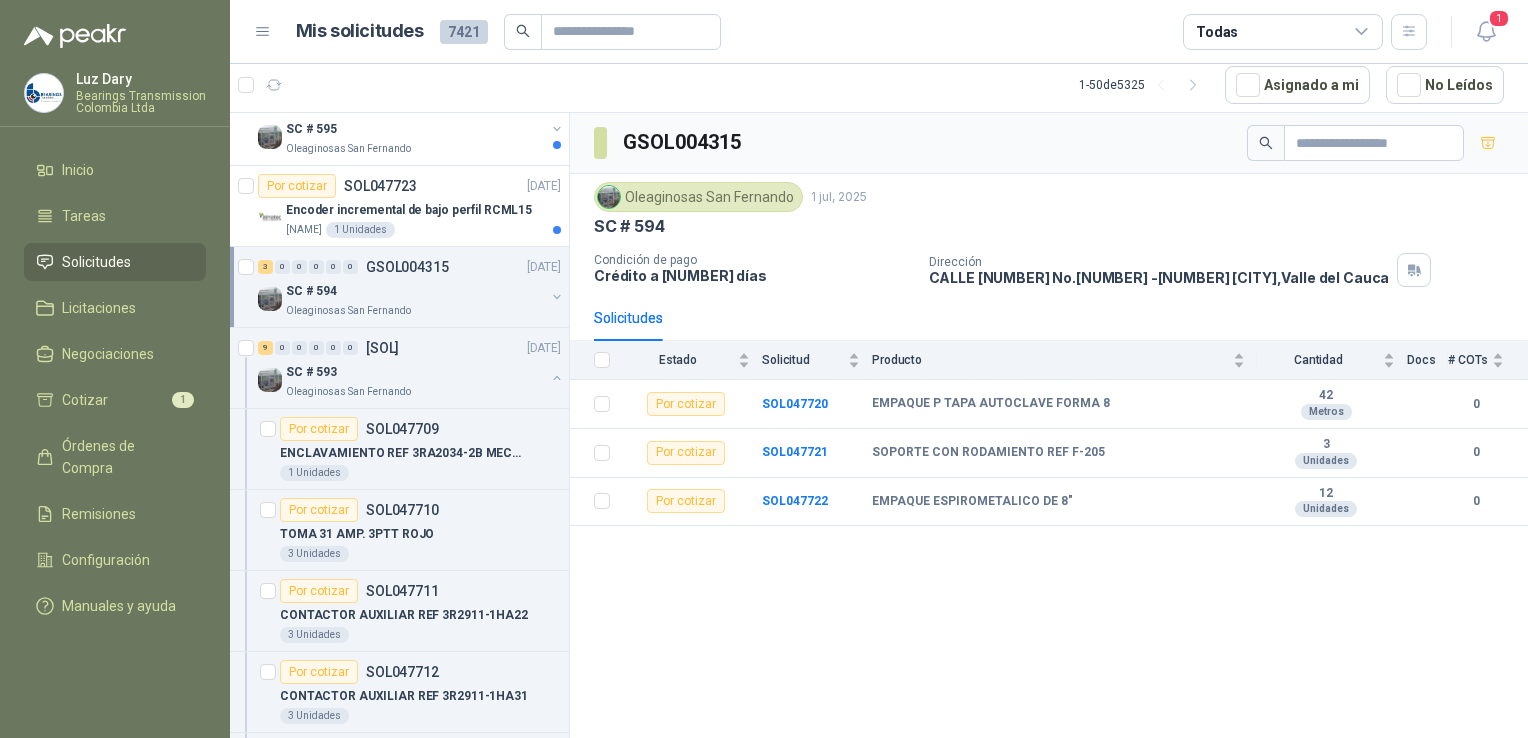 click on "Solicitudes" at bounding box center [96, 262] 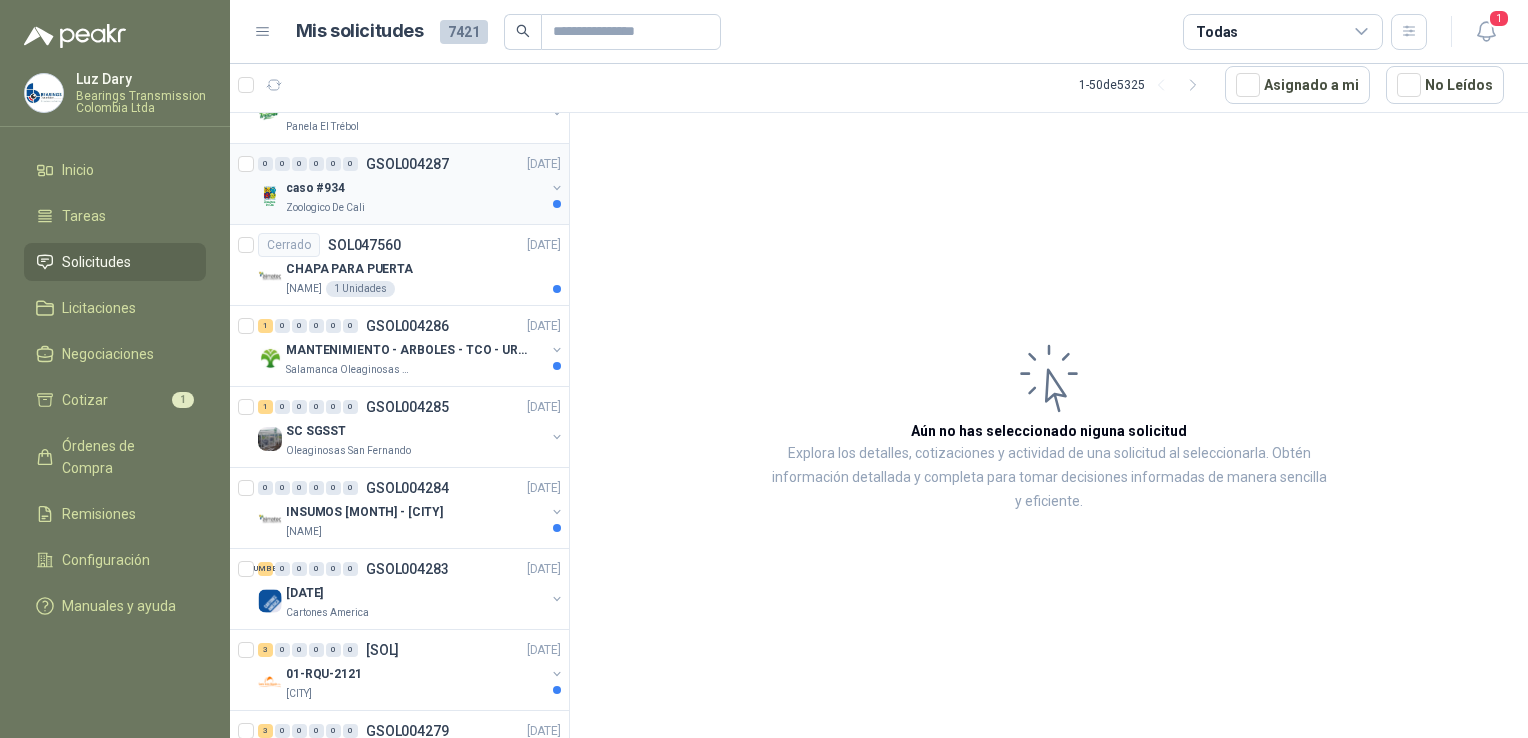 scroll, scrollTop: 3500, scrollLeft: 0, axis: vertical 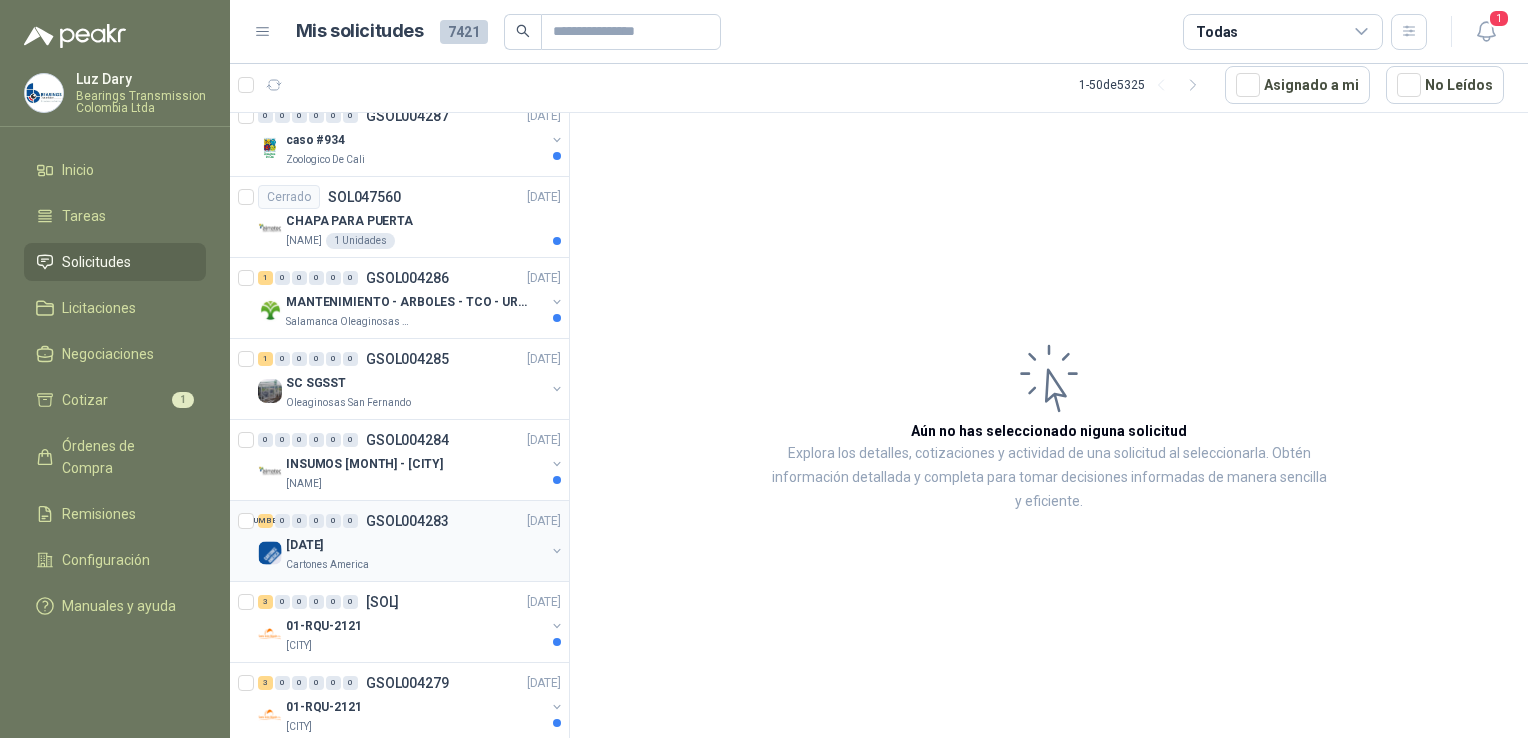 click on "[DATE]" at bounding box center (304, 545) 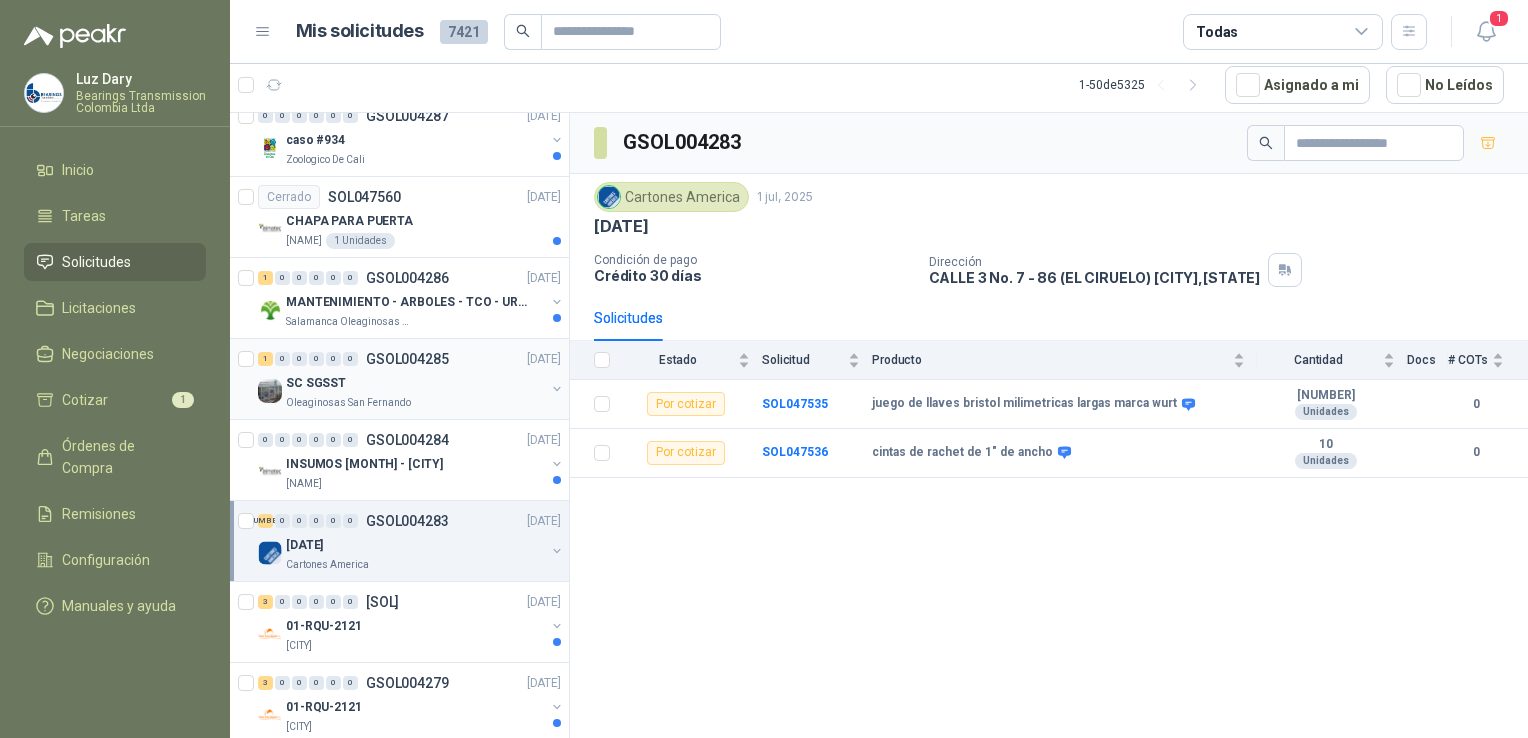 click on "GSOL004285" at bounding box center [407, 359] 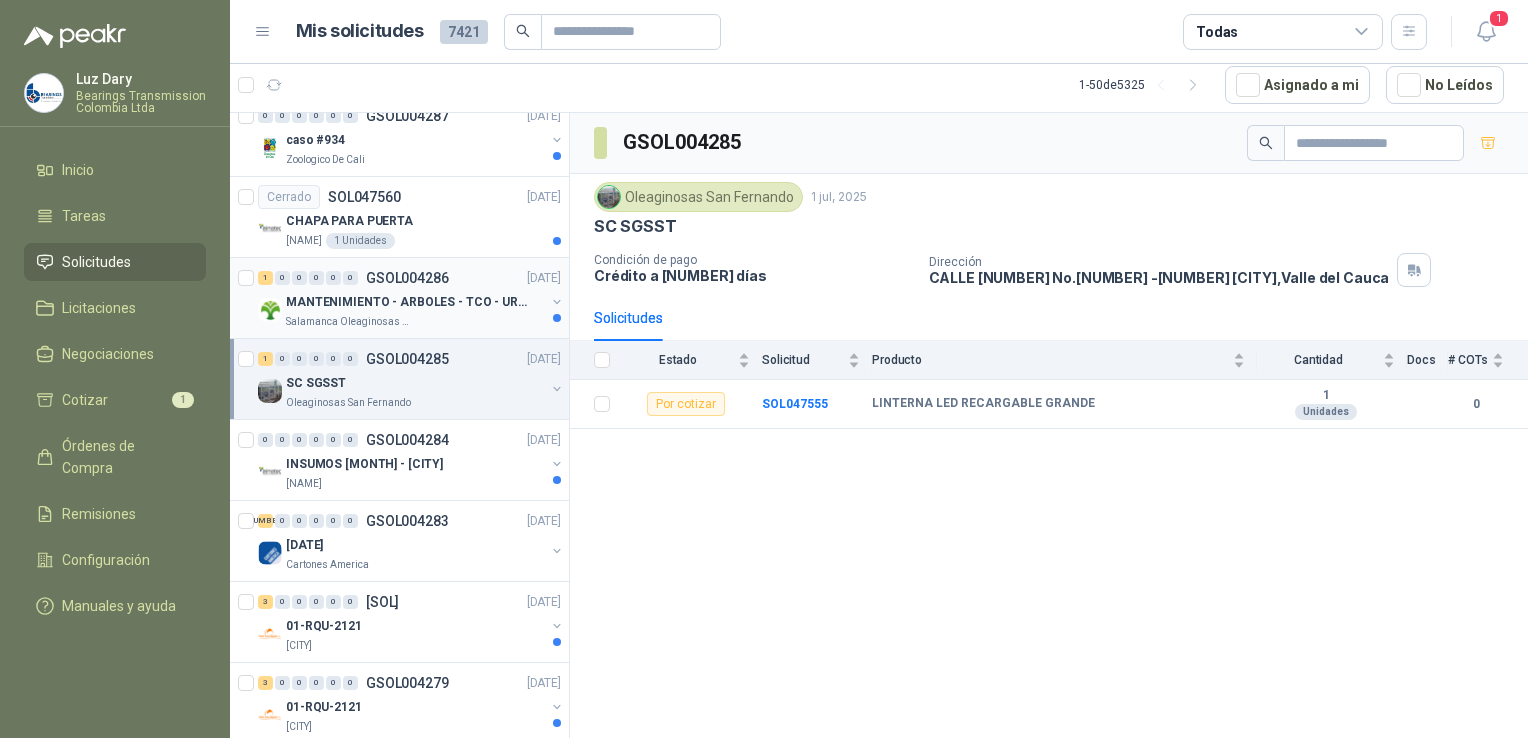 click on "MANTENIMIENTO - ARBOLES  - TCO - URGENTE" at bounding box center (410, 302) 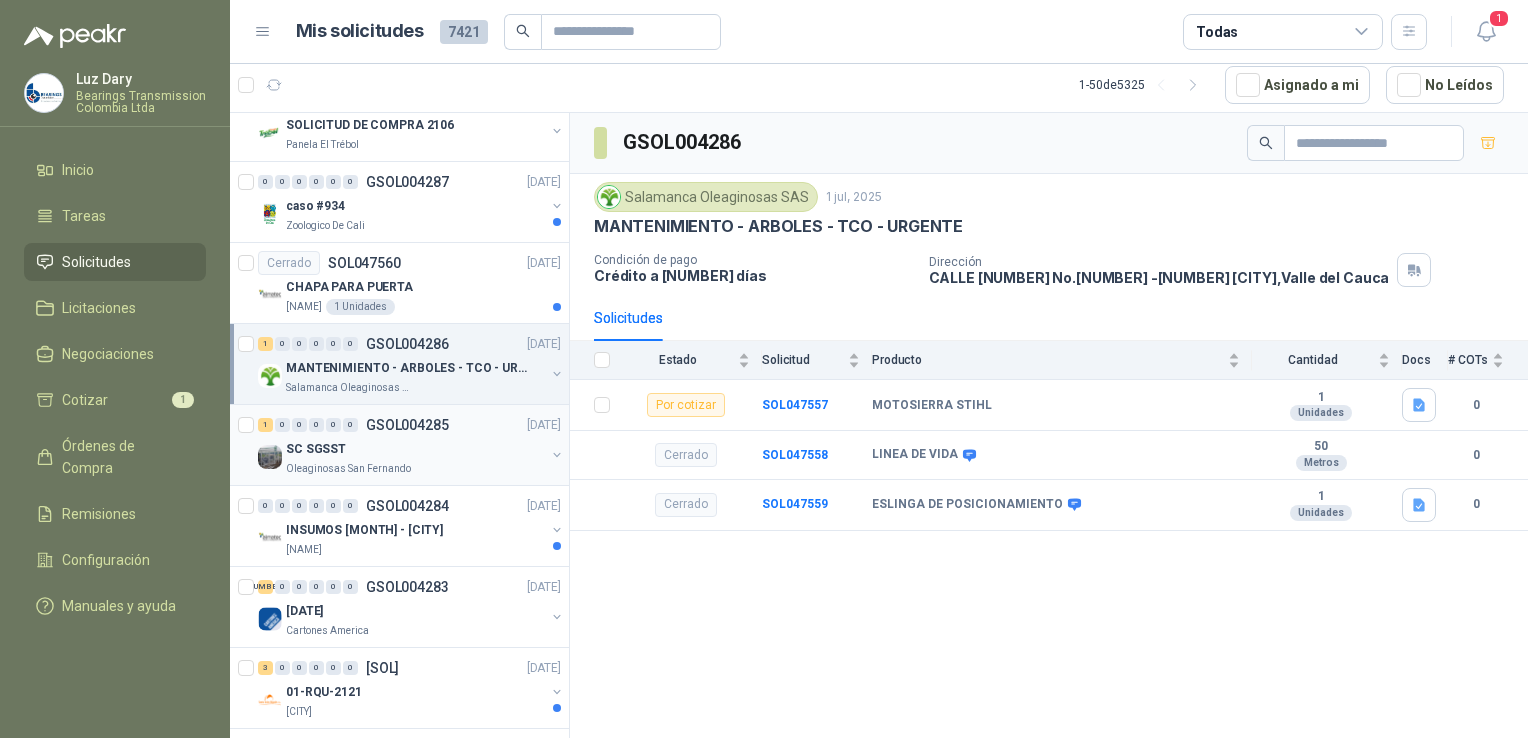 scroll, scrollTop: 3400, scrollLeft: 0, axis: vertical 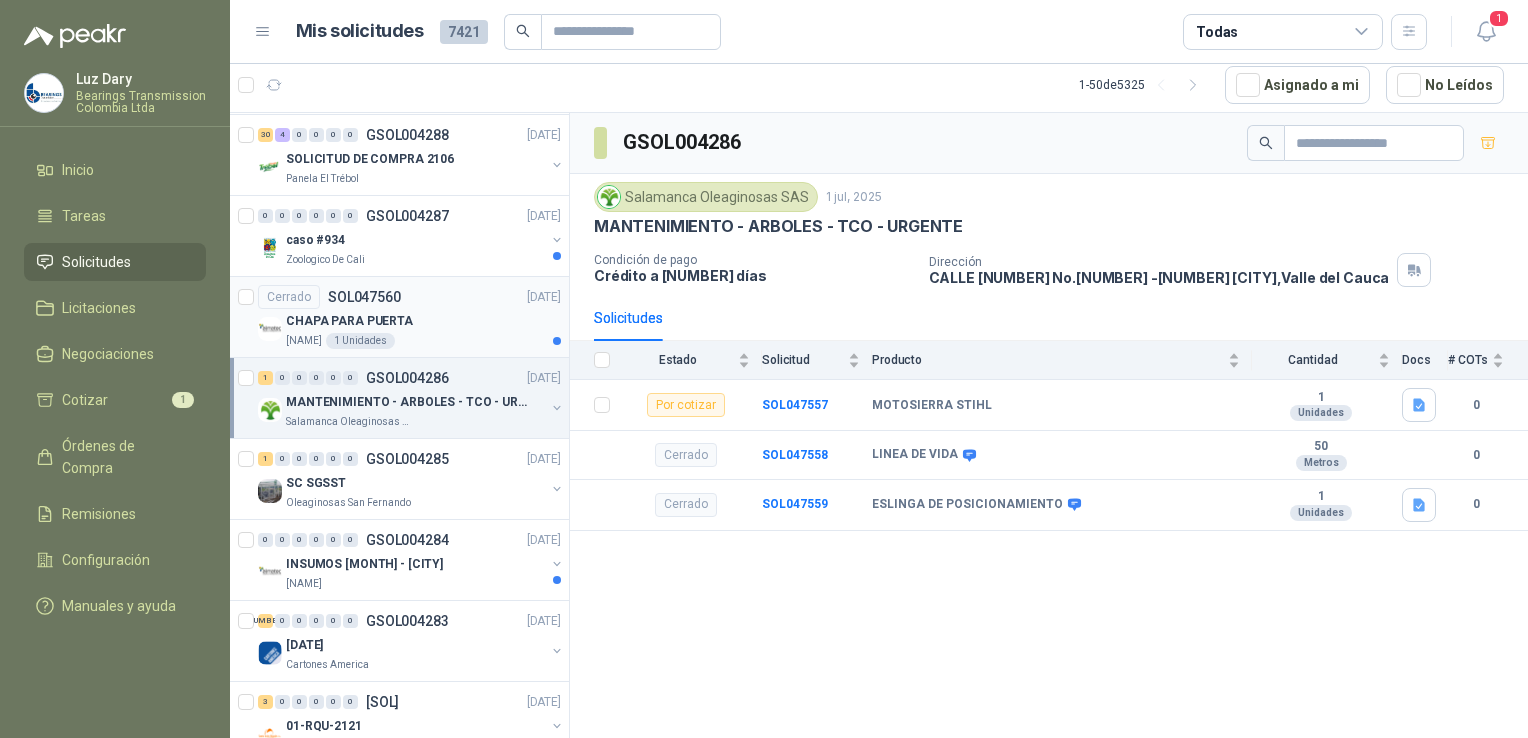 click on "CHAPA PARA PUERTA" at bounding box center (349, 321) 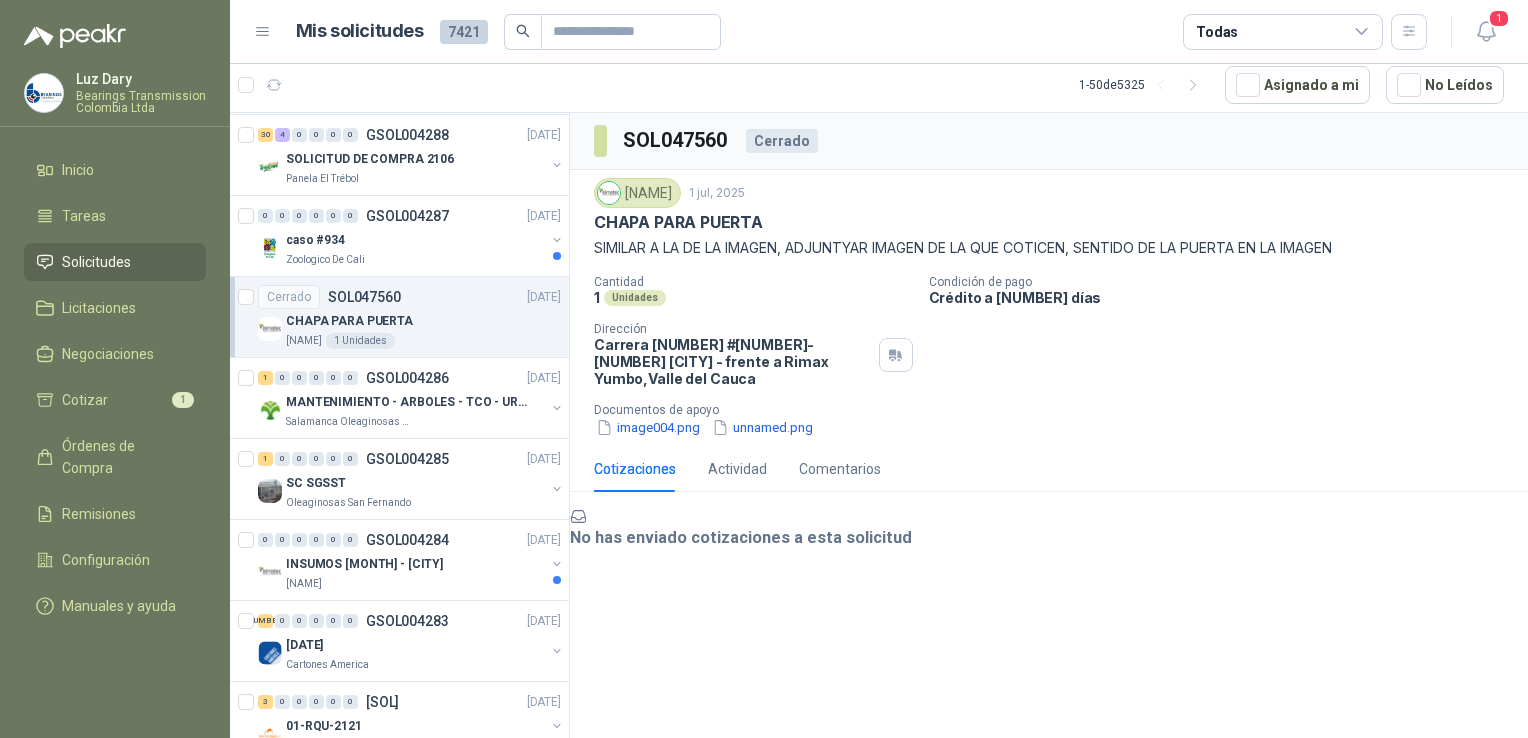 scroll, scrollTop: 3200, scrollLeft: 0, axis: vertical 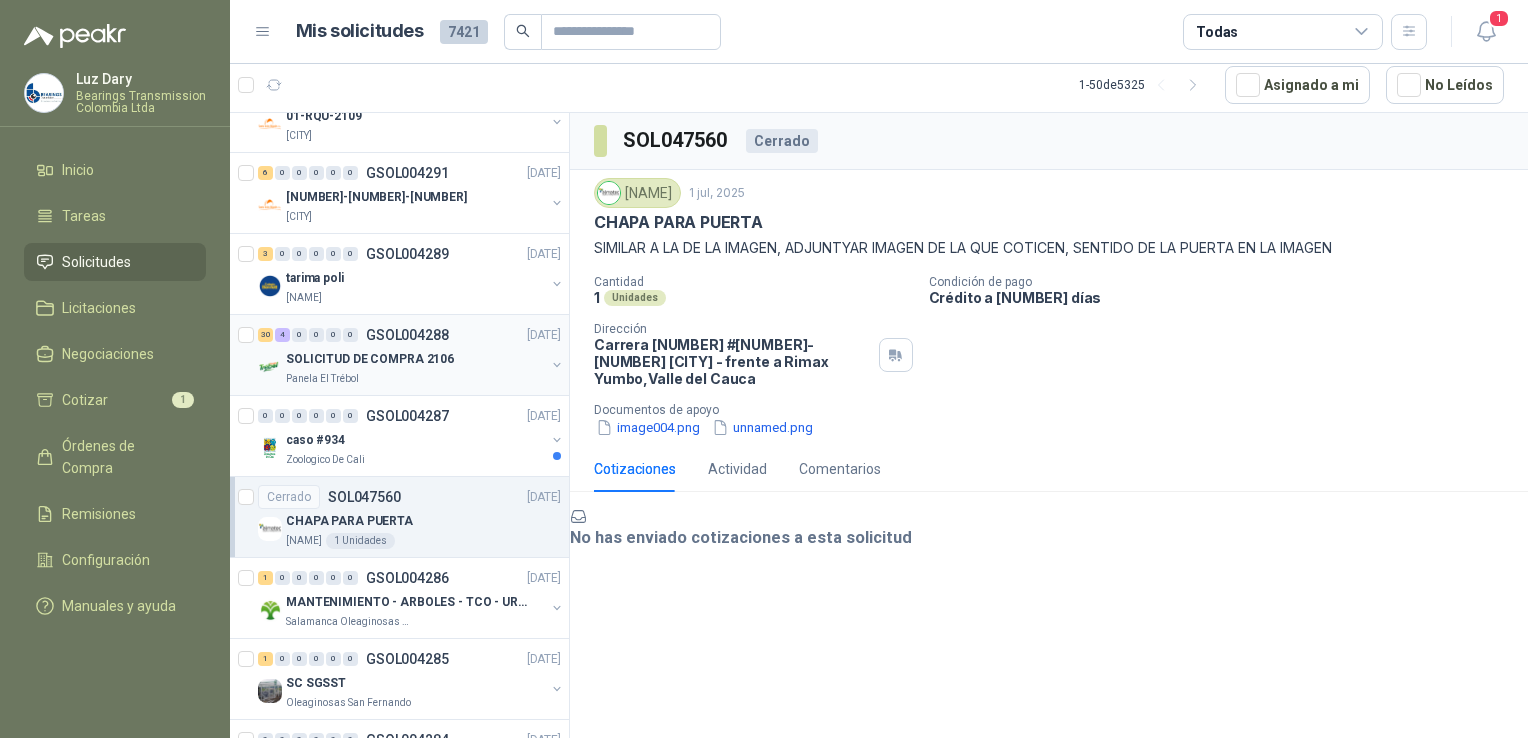 click on "[NUMBER]   [NUMBER]   [NUMBER]   [NUMBER]   [NUMBER]   [NUMBER]   GSOL004288 [DATE]" at bounding box center (411, 335) 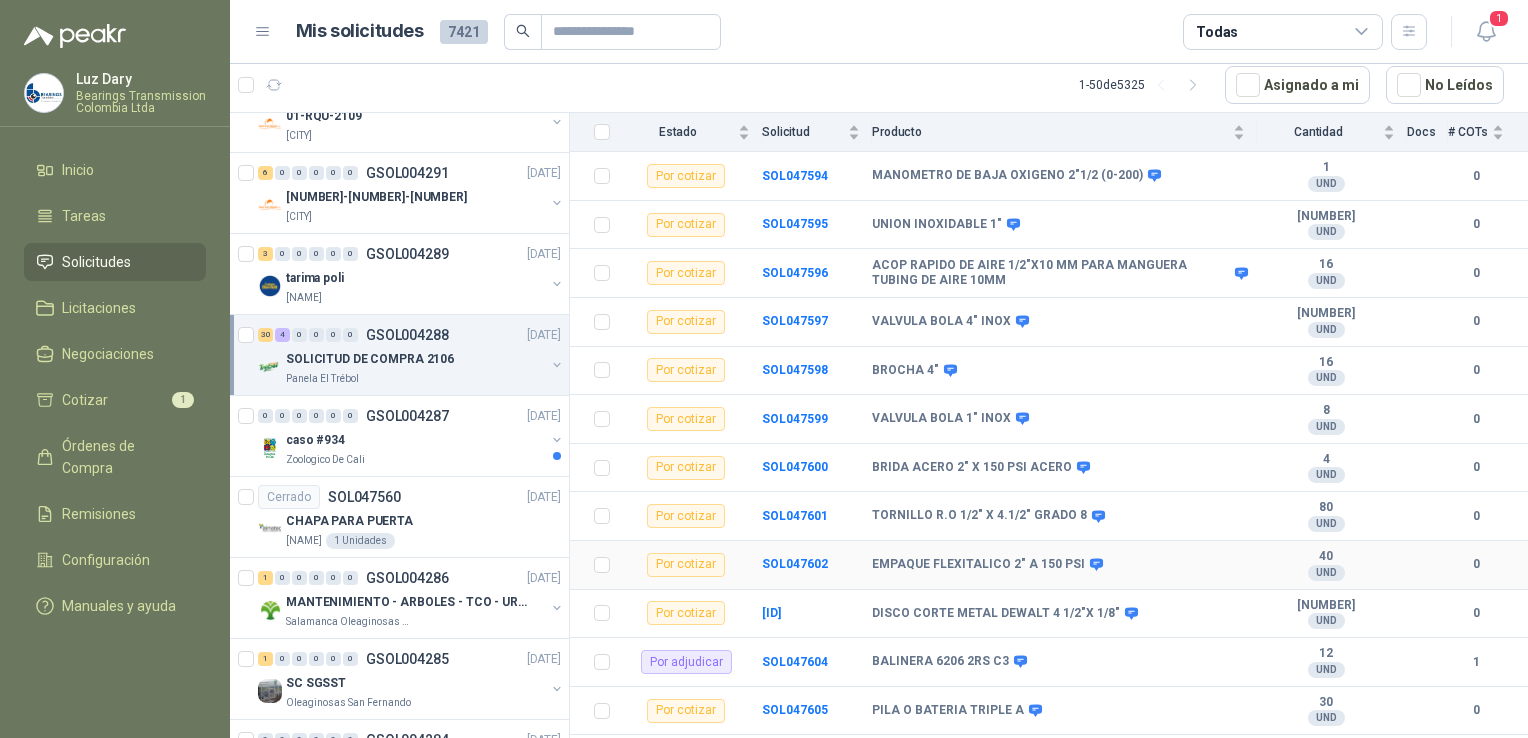scroll, scrollTop: 1292, scrollLeft: 0, axis: vertical 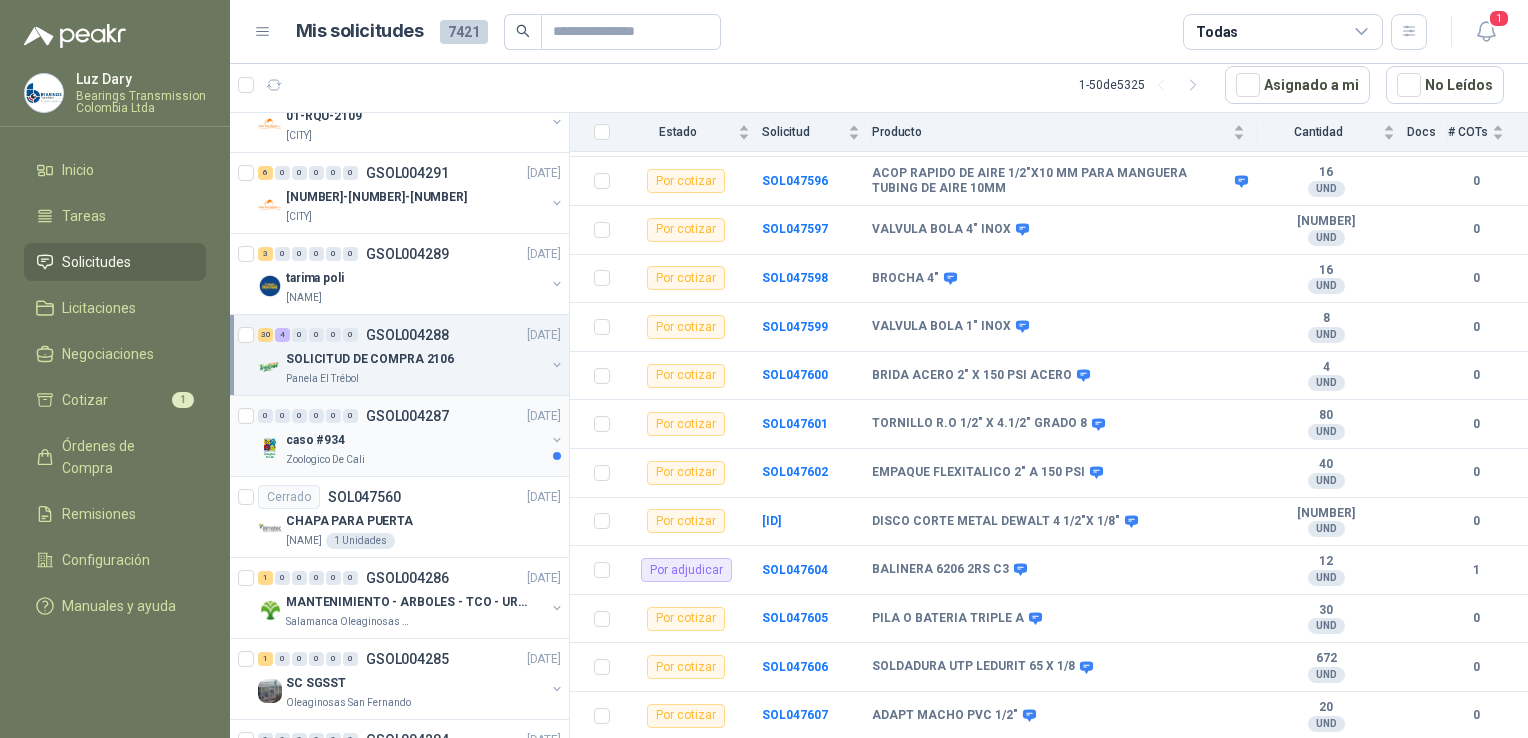 click on "Zoologico De Cali" at bounding box center [415, 460] 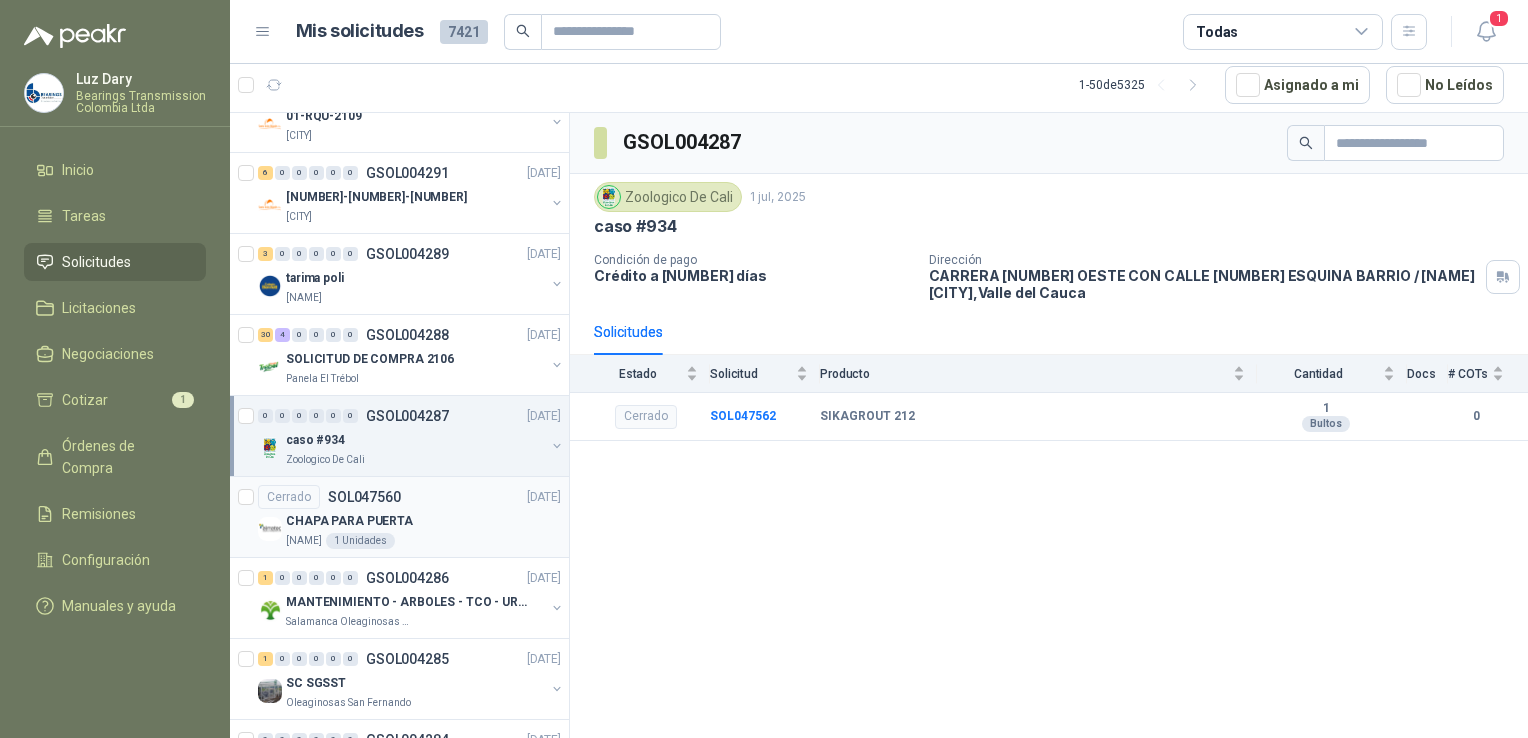 click on "CHAPA PARA PUERTA" at bounding box center (423, 521) 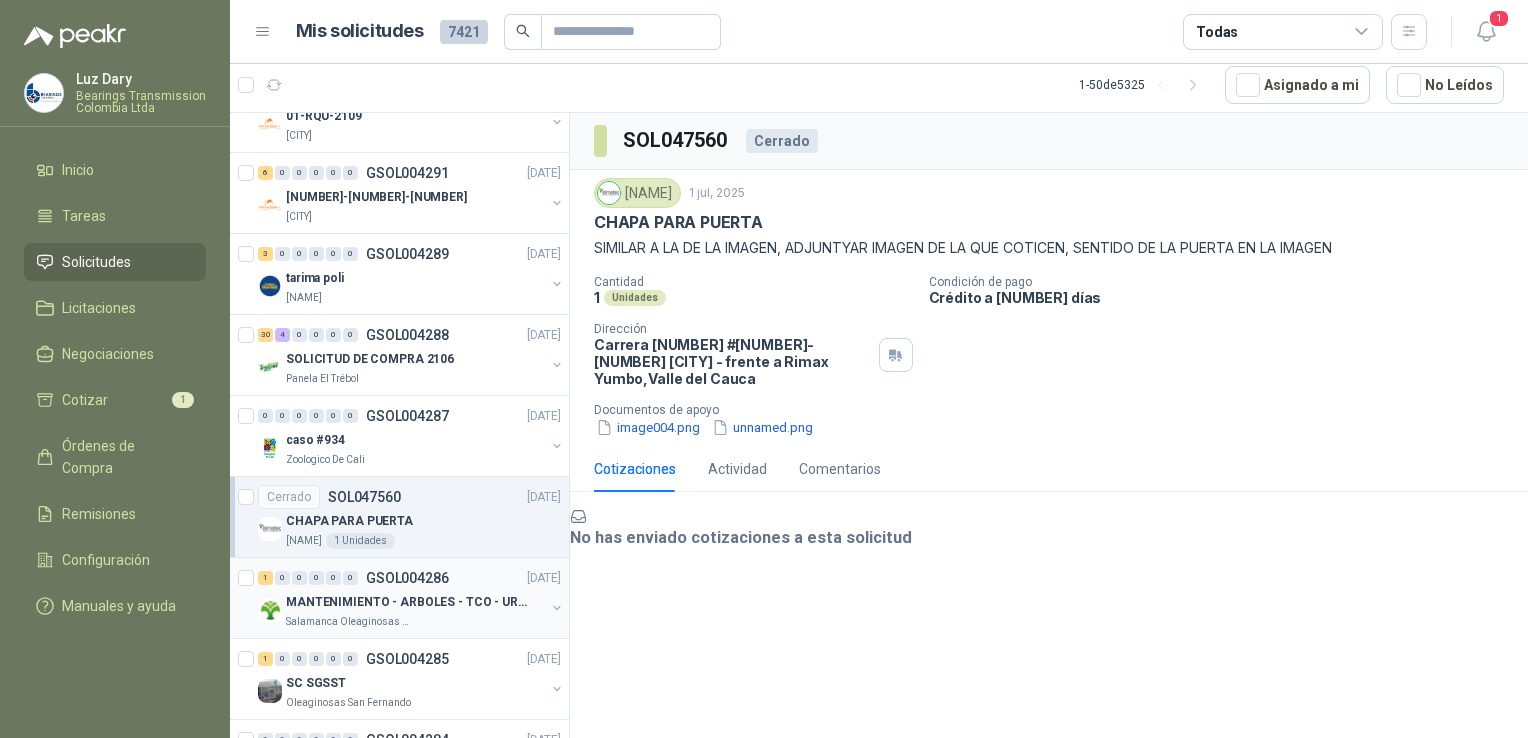 click on "MANTENIMIENTO - ARBOLES  - TCO - URGENTE" at bounding box center (410, 602) 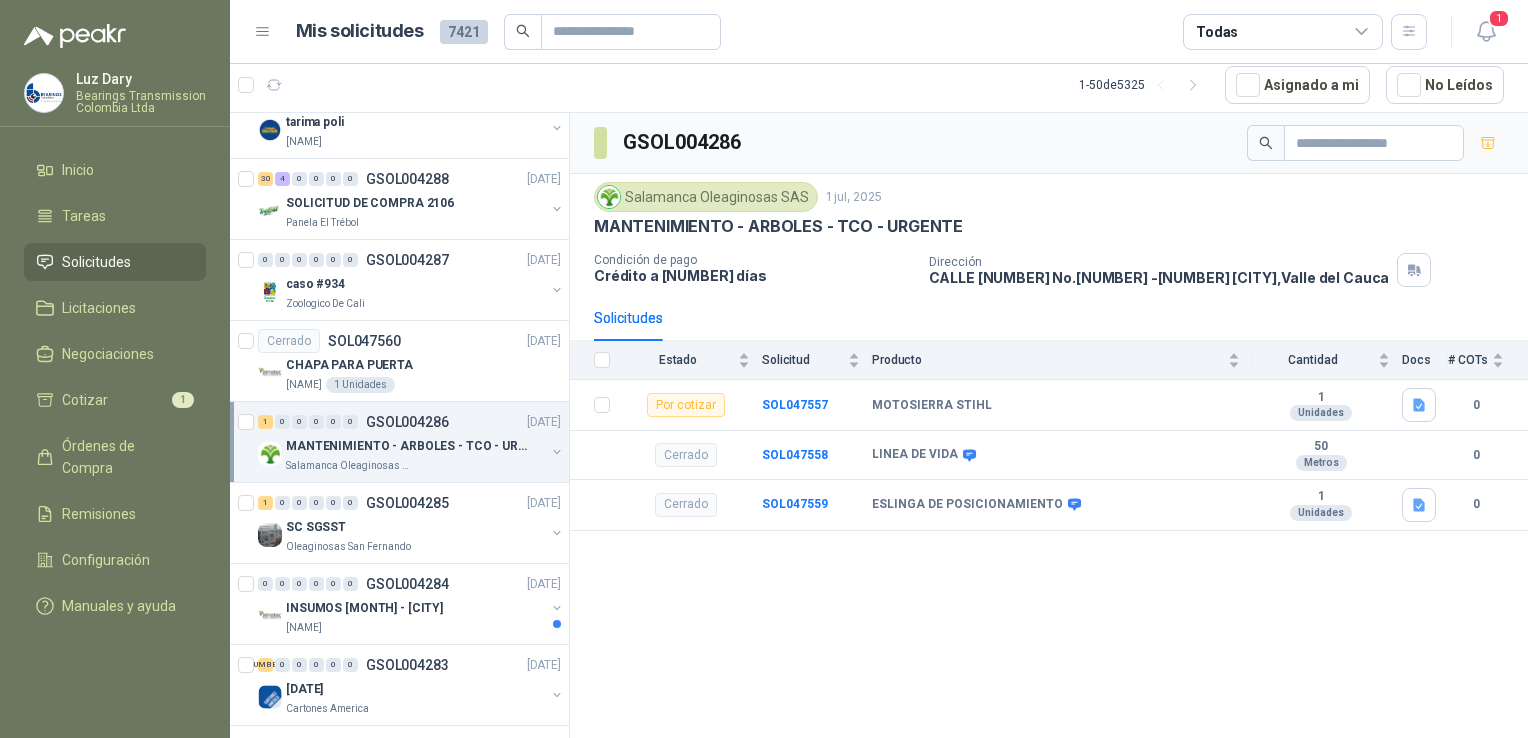 scroll, scrollTop: 3500, scrollLeft: 0, axis: vertical 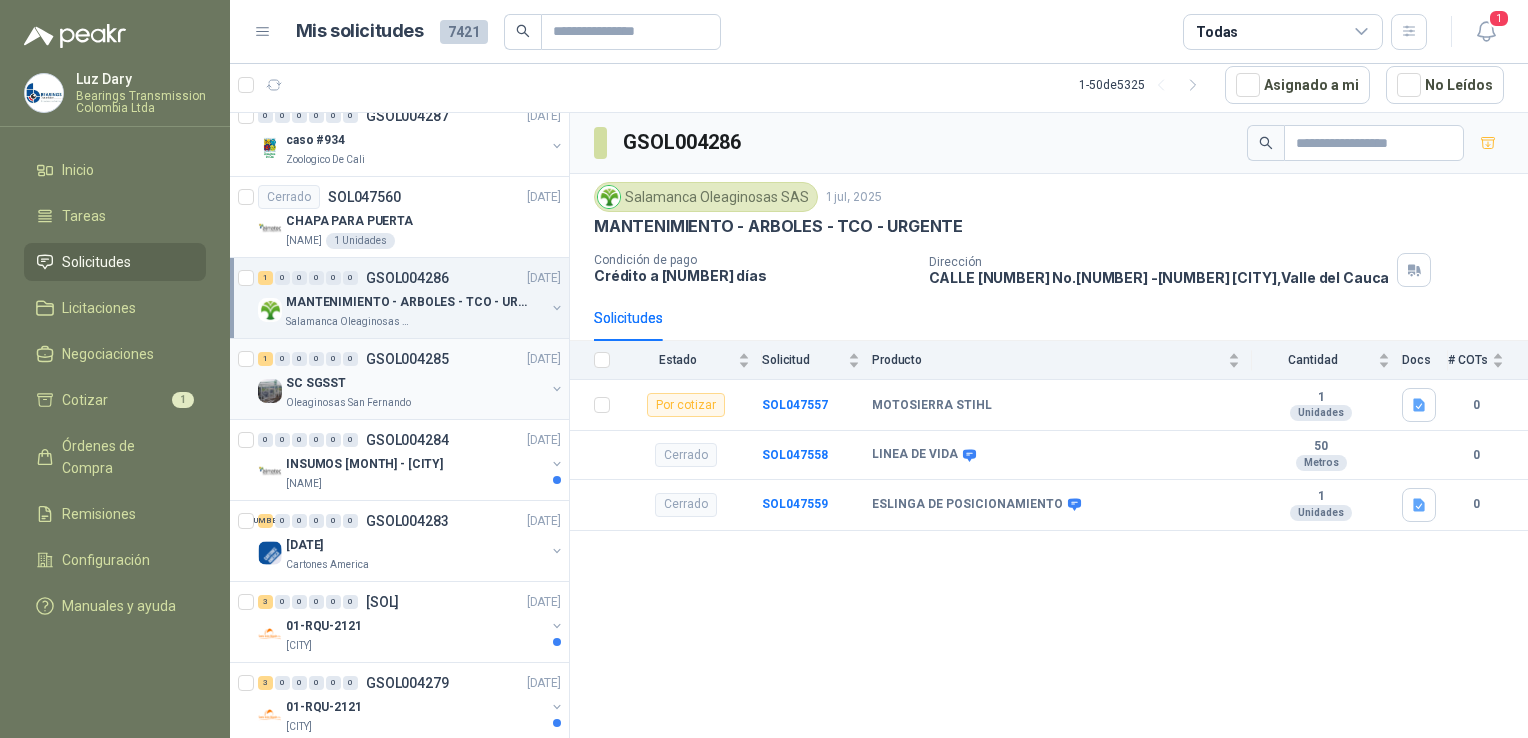 click on "SC SGSST" at bounding box center [415, 383] 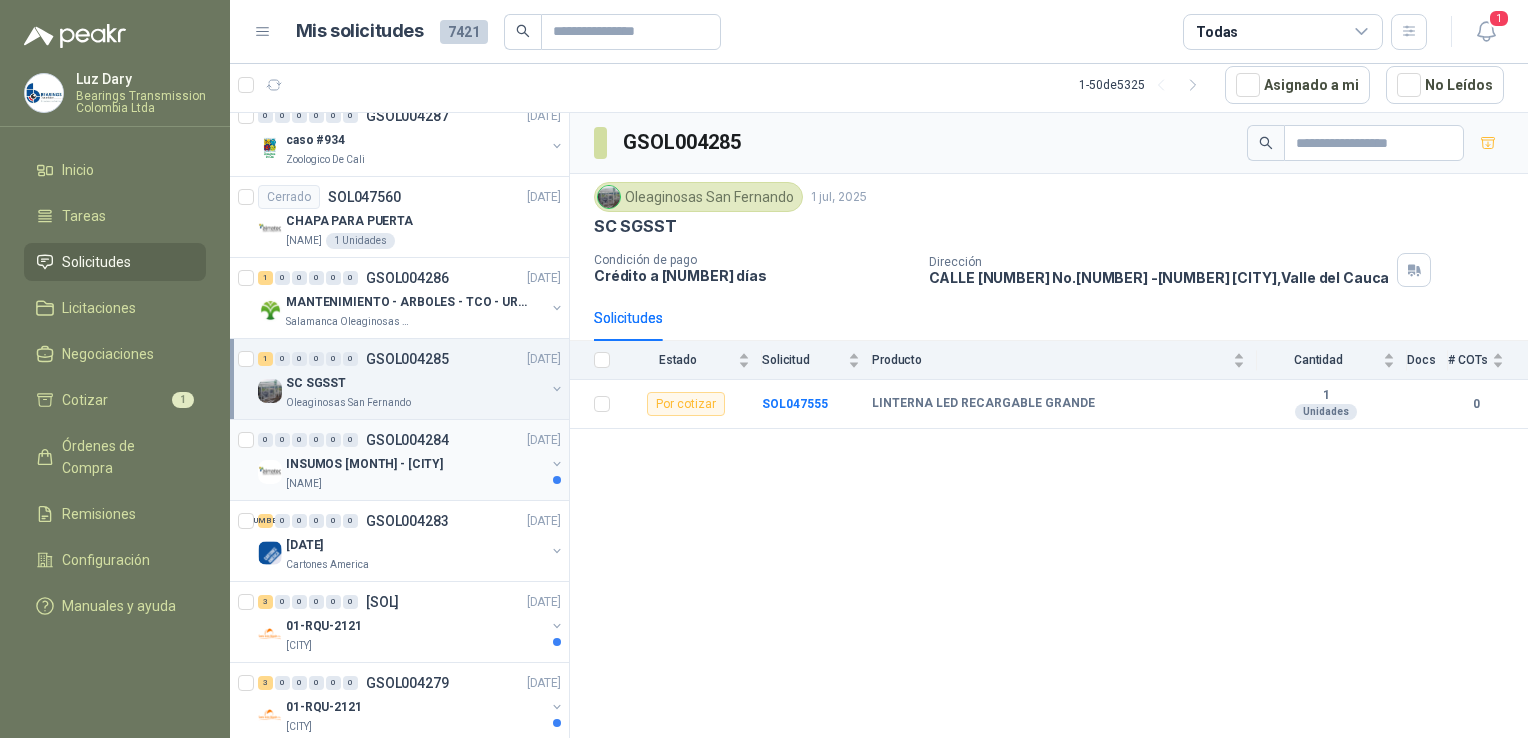 click on "[NAME]" at bounding box center (415, 484) 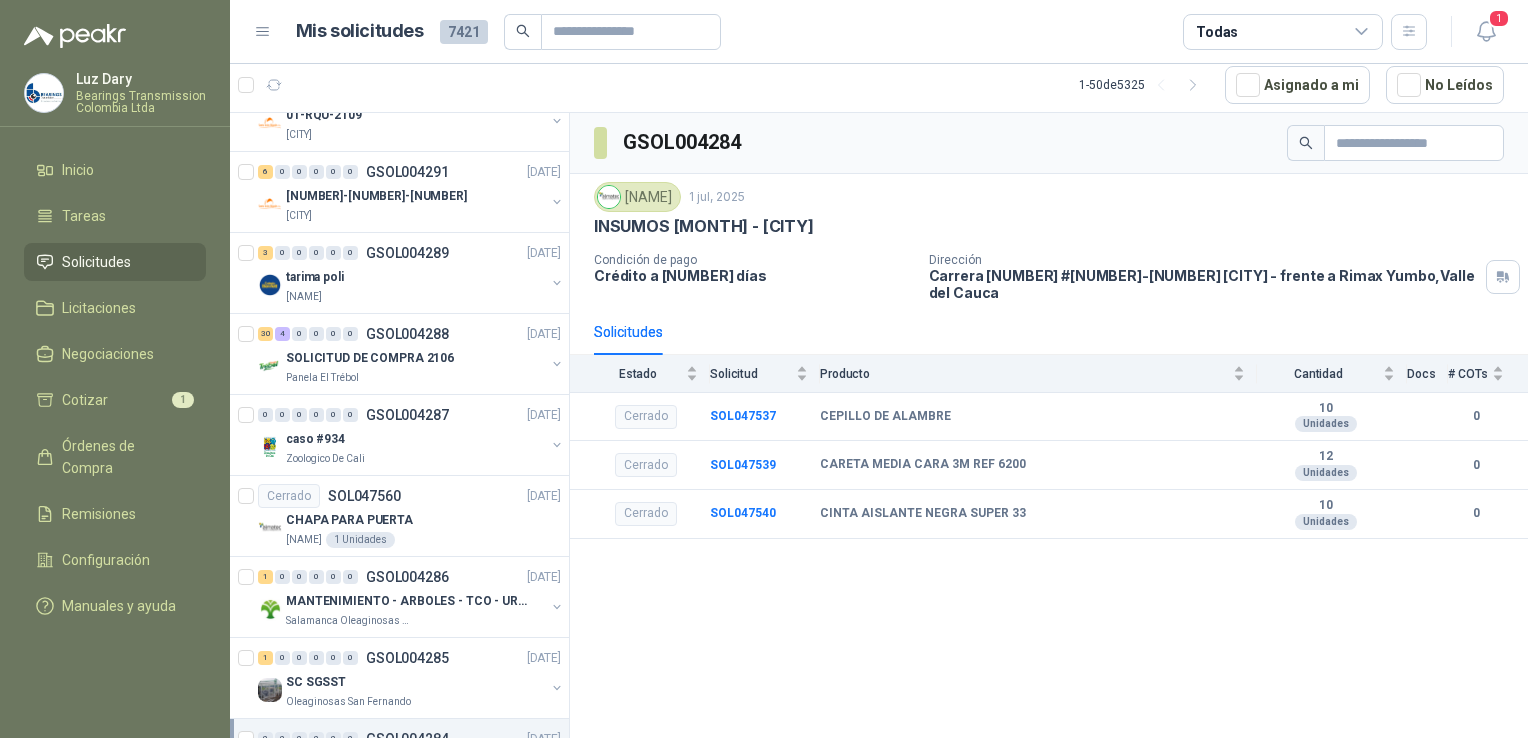scroll, scrollTop: 3200, scrollLeft: 0, axis: vertical 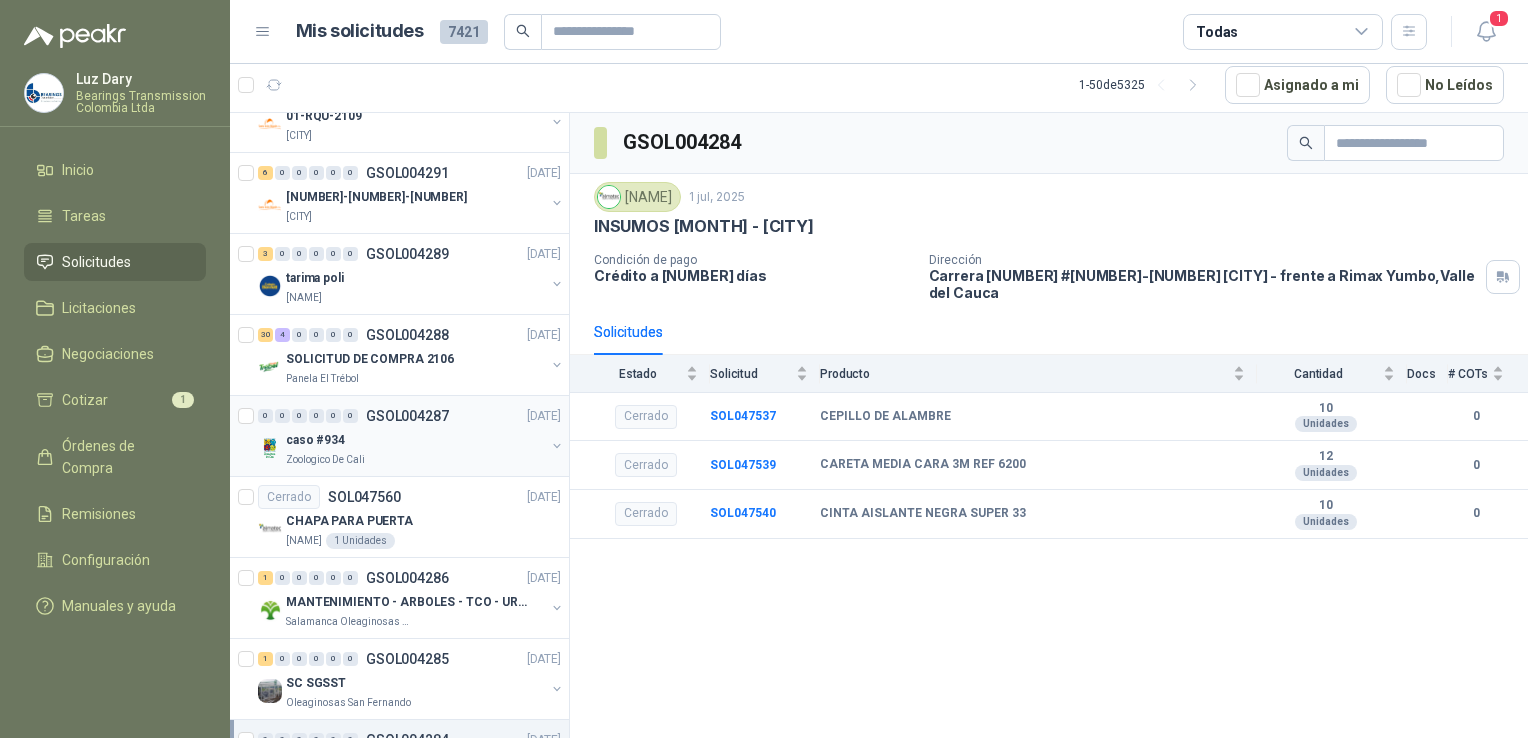 click on "caso #934" at bounding box center [415, 440] 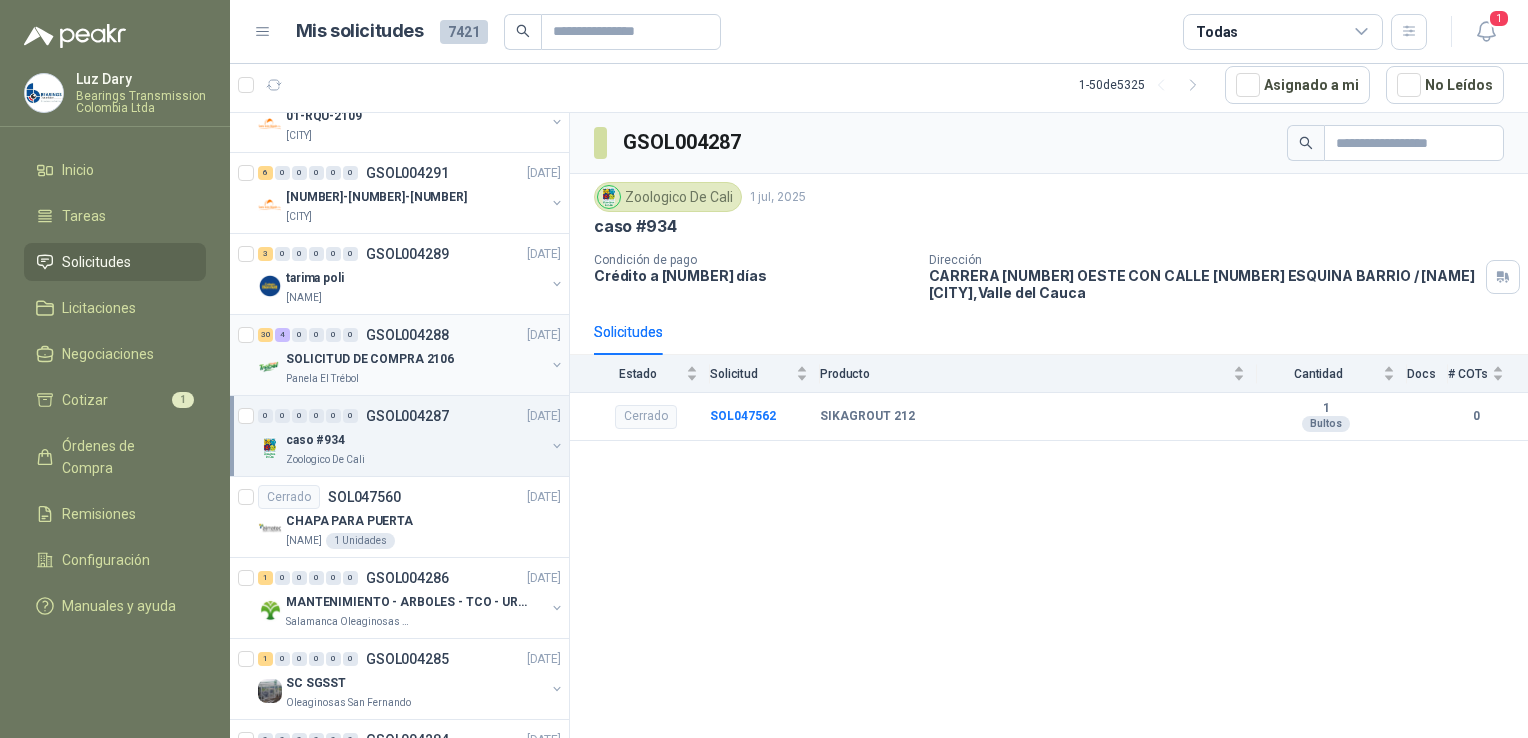 click on "Panela El Trébol" at bounding box center (415, 379) 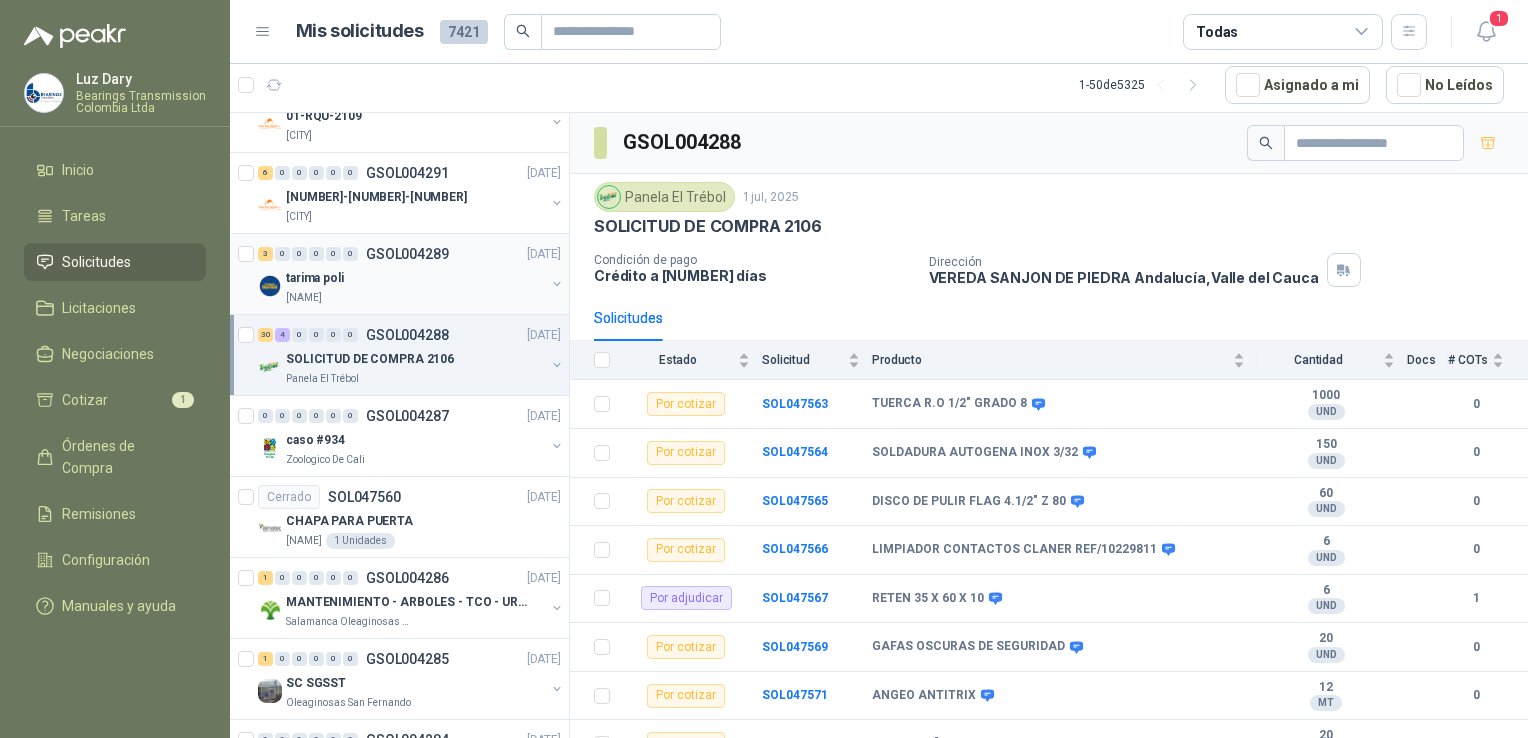 click on "[NAME]" at bounding box center [415, 298] 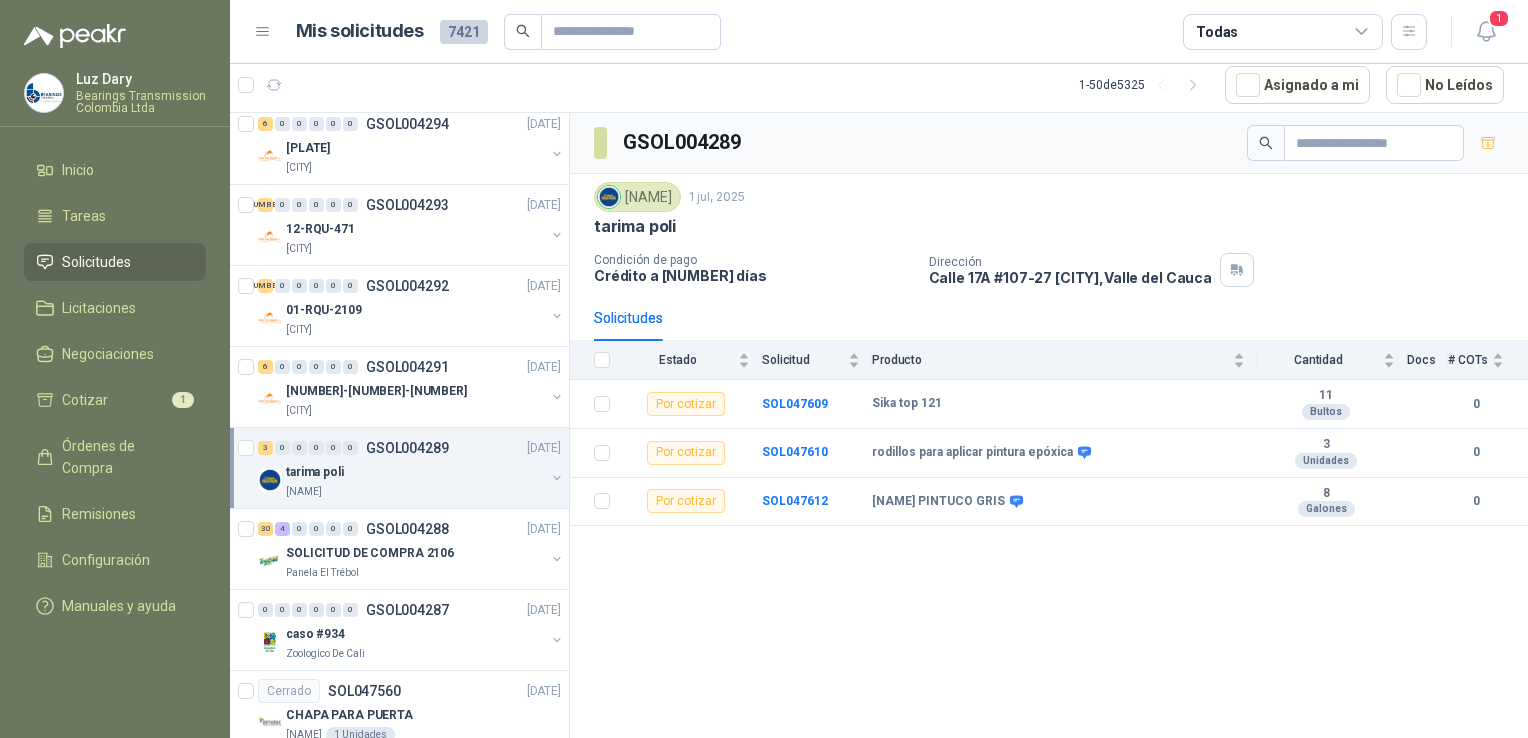 scroll, scrollTop: 3000, scrollLeft: 0, axis: vertical 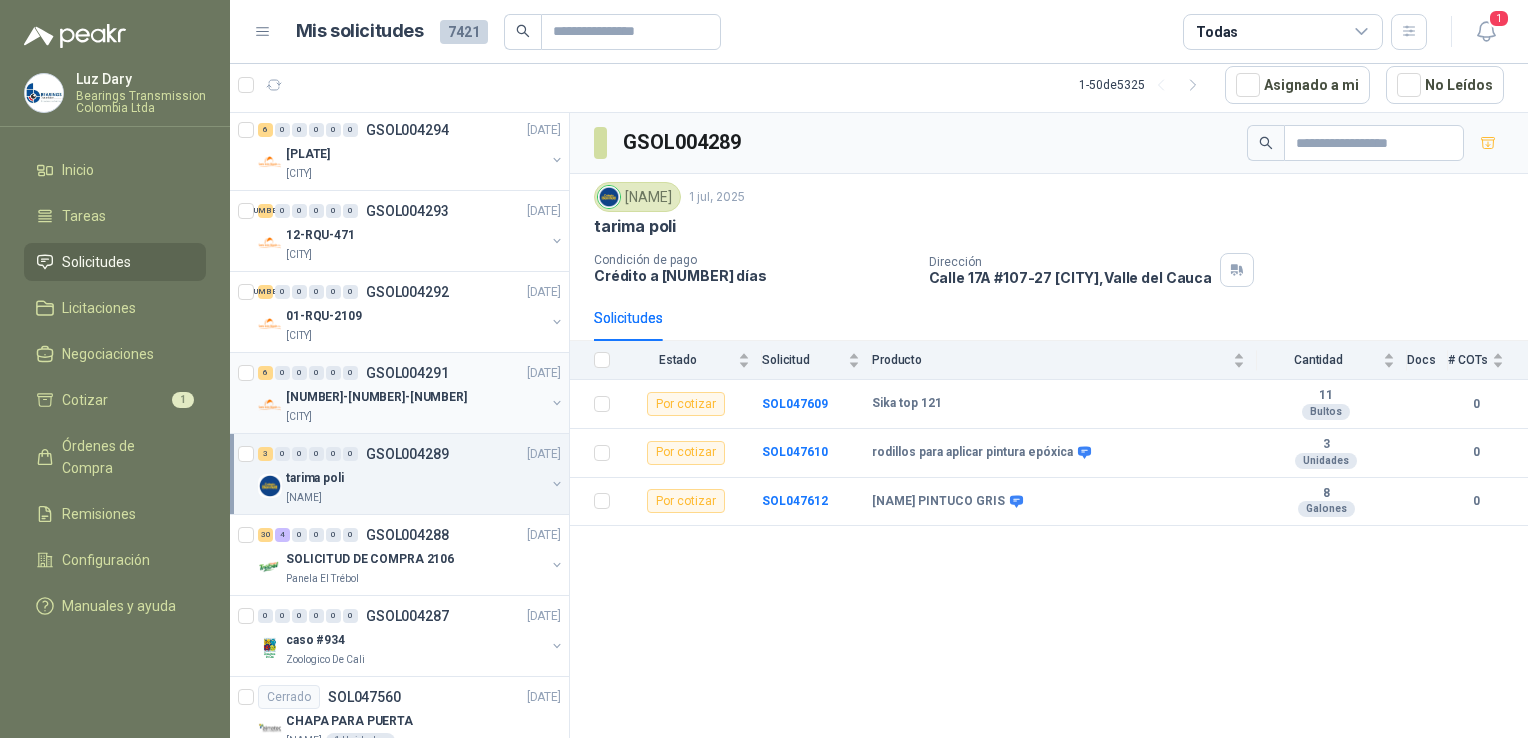 click on "[NUMBER]-[NUMBER]-[NUMBER]" at bounding box center (415, 397) 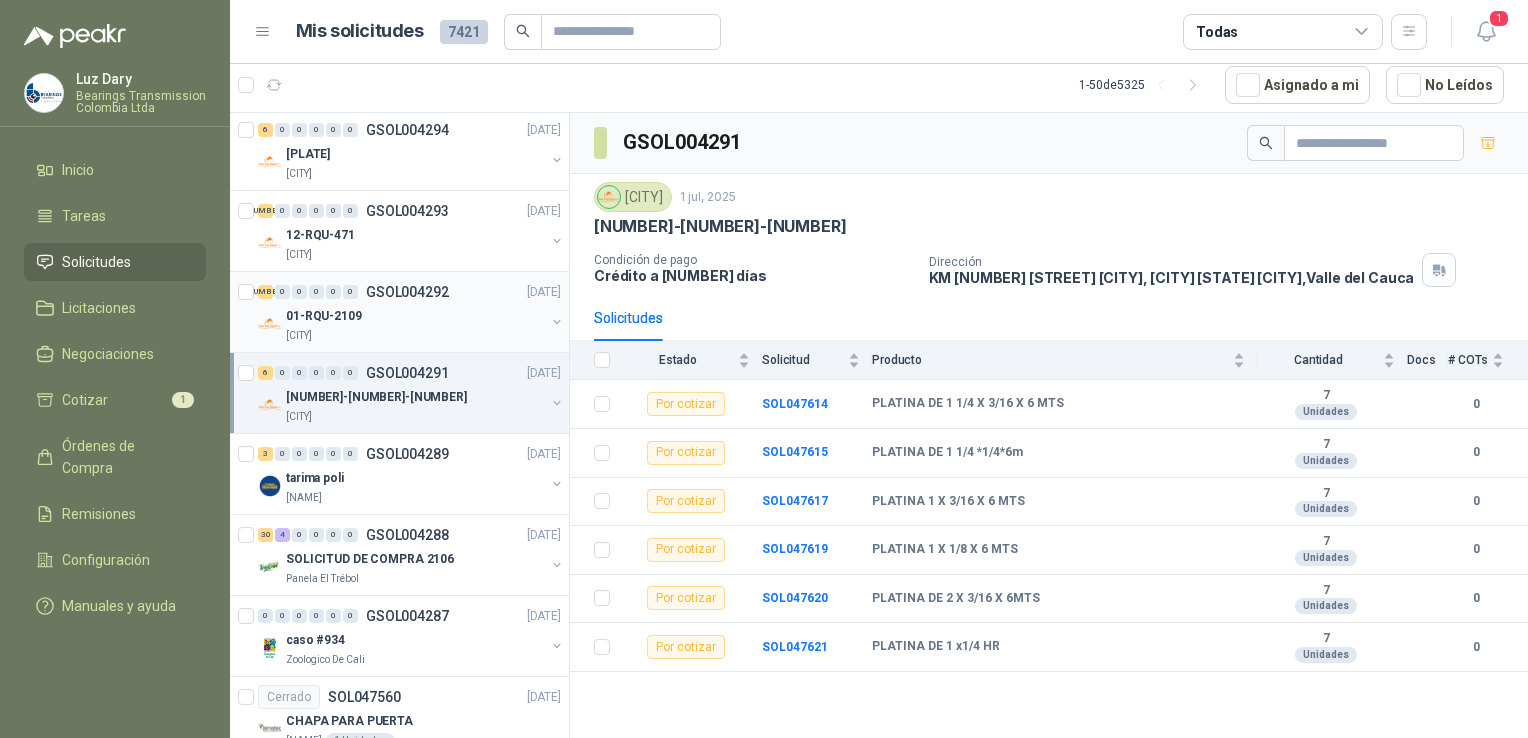 click on "GSOL004292" at bounding box center (407, 292) 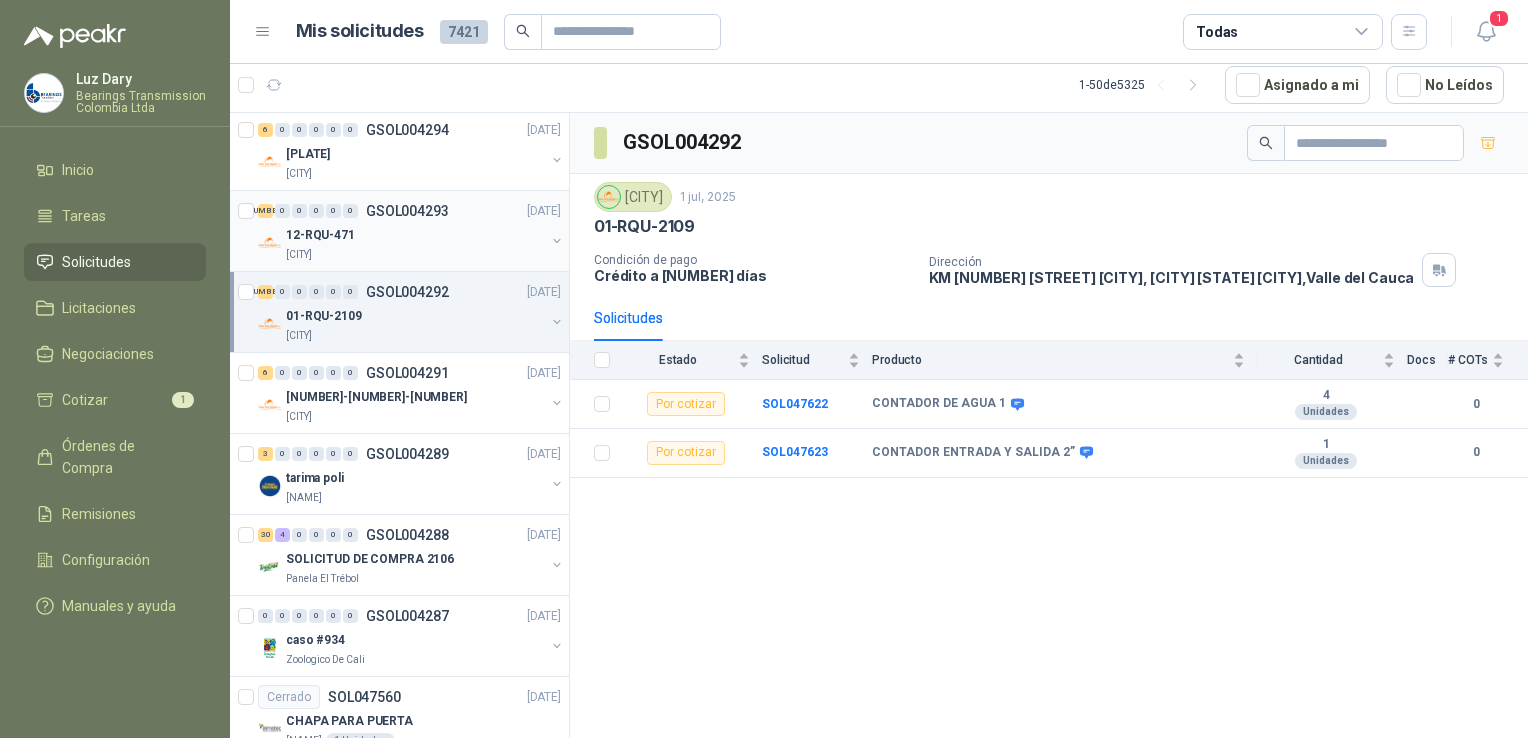 click on "[CITY]" at bounding box center [299, 255] 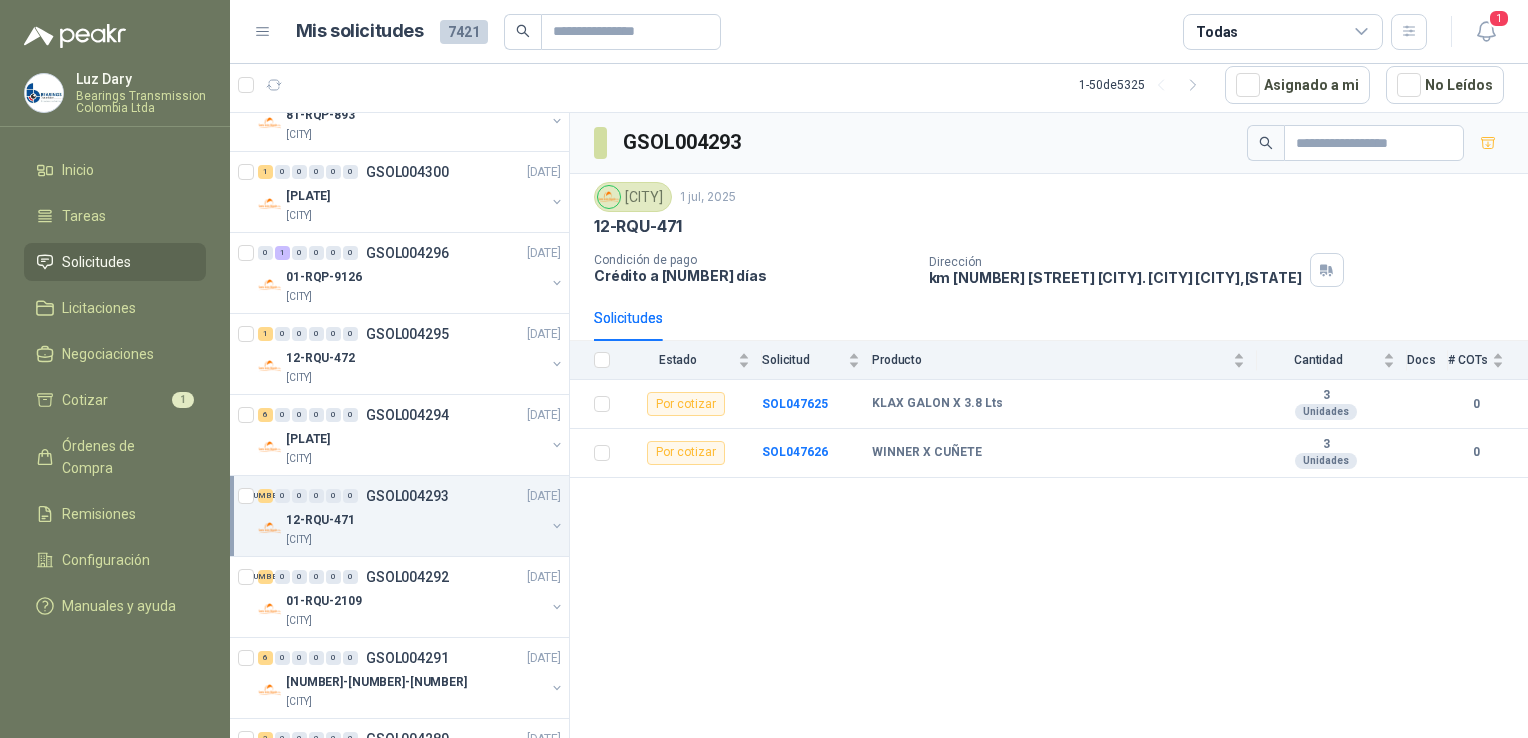 scroll, scrollTop: 2700, scrollLeft: 0, axis: vertical 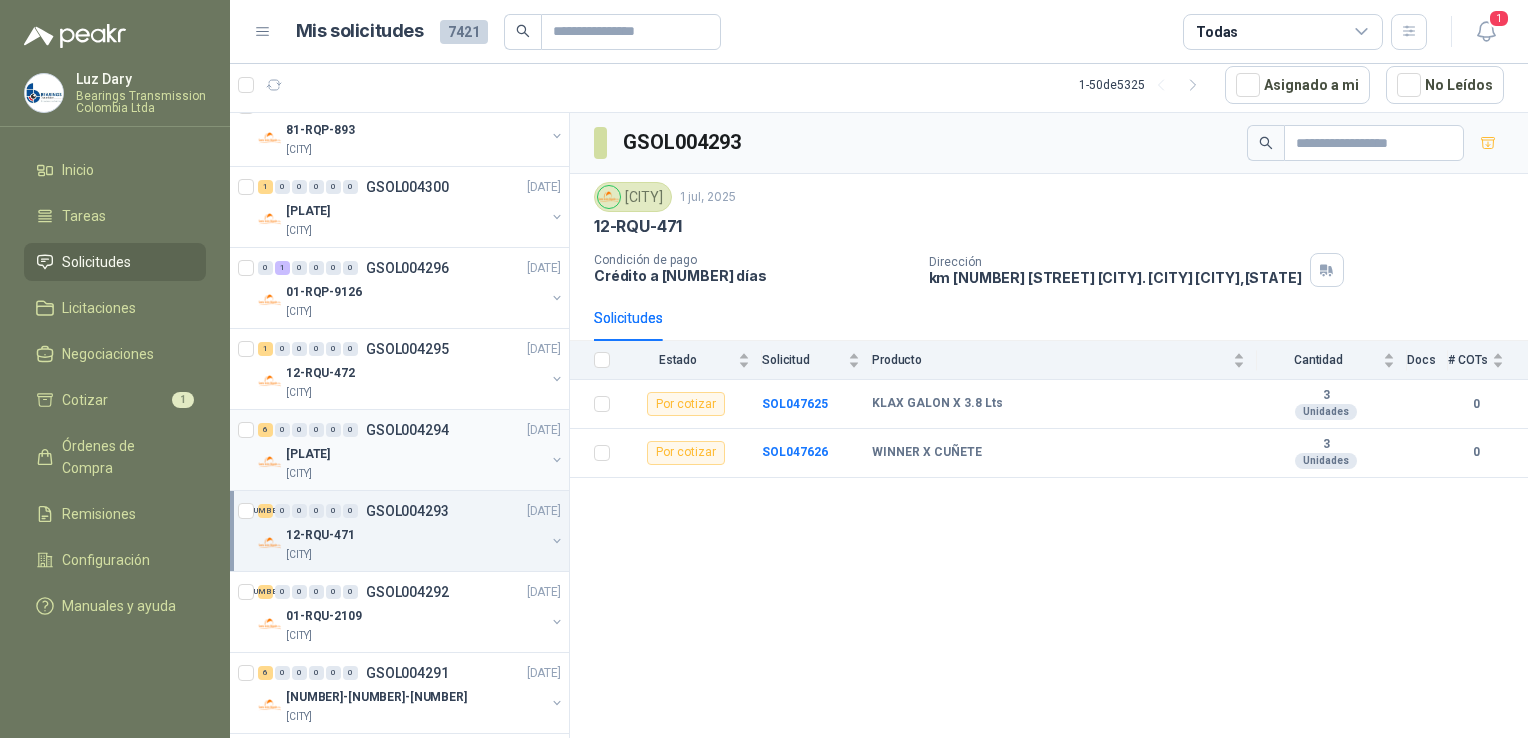 click on "[PLATE]" at bounding box center [415, 454] 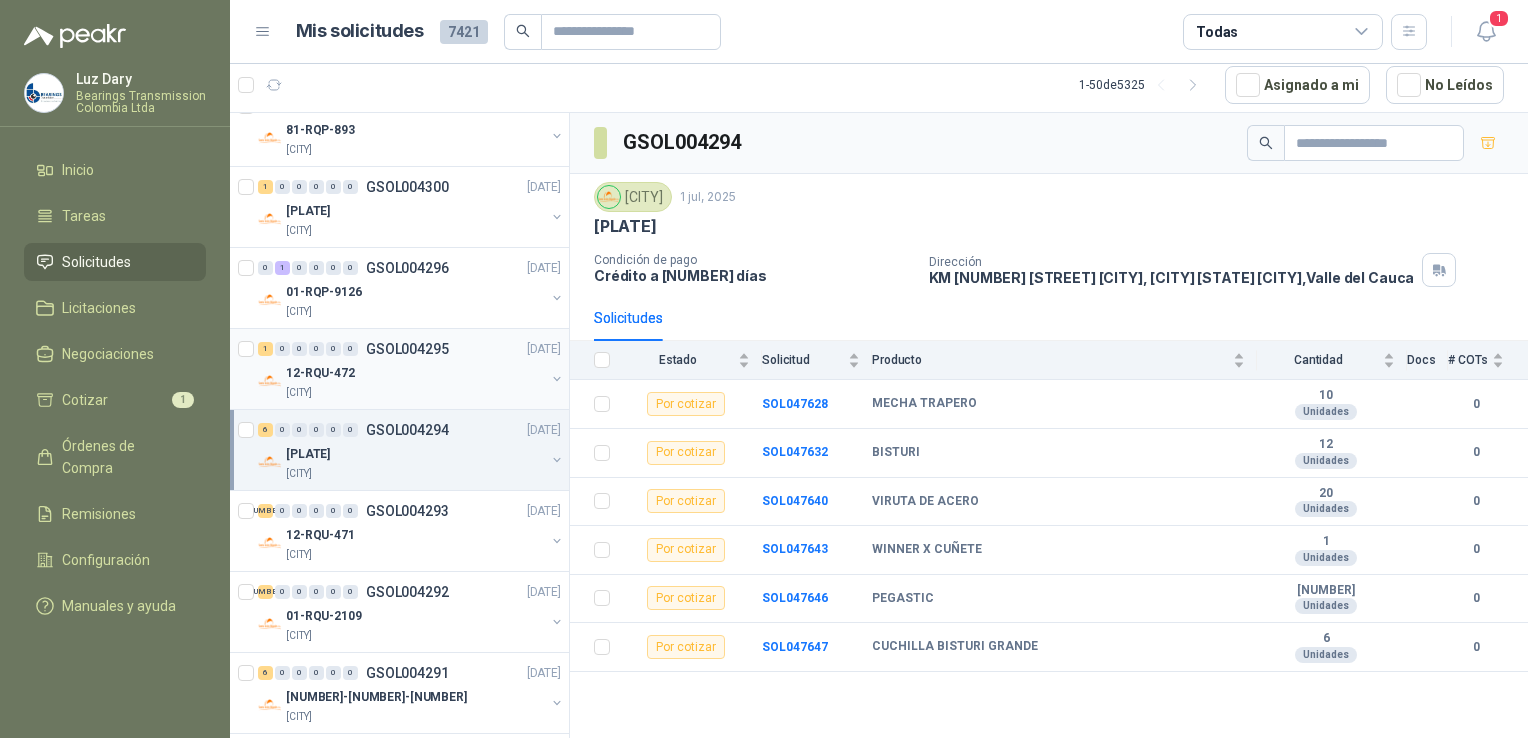 click on "[CITY]" at bounding box center (415, 393) 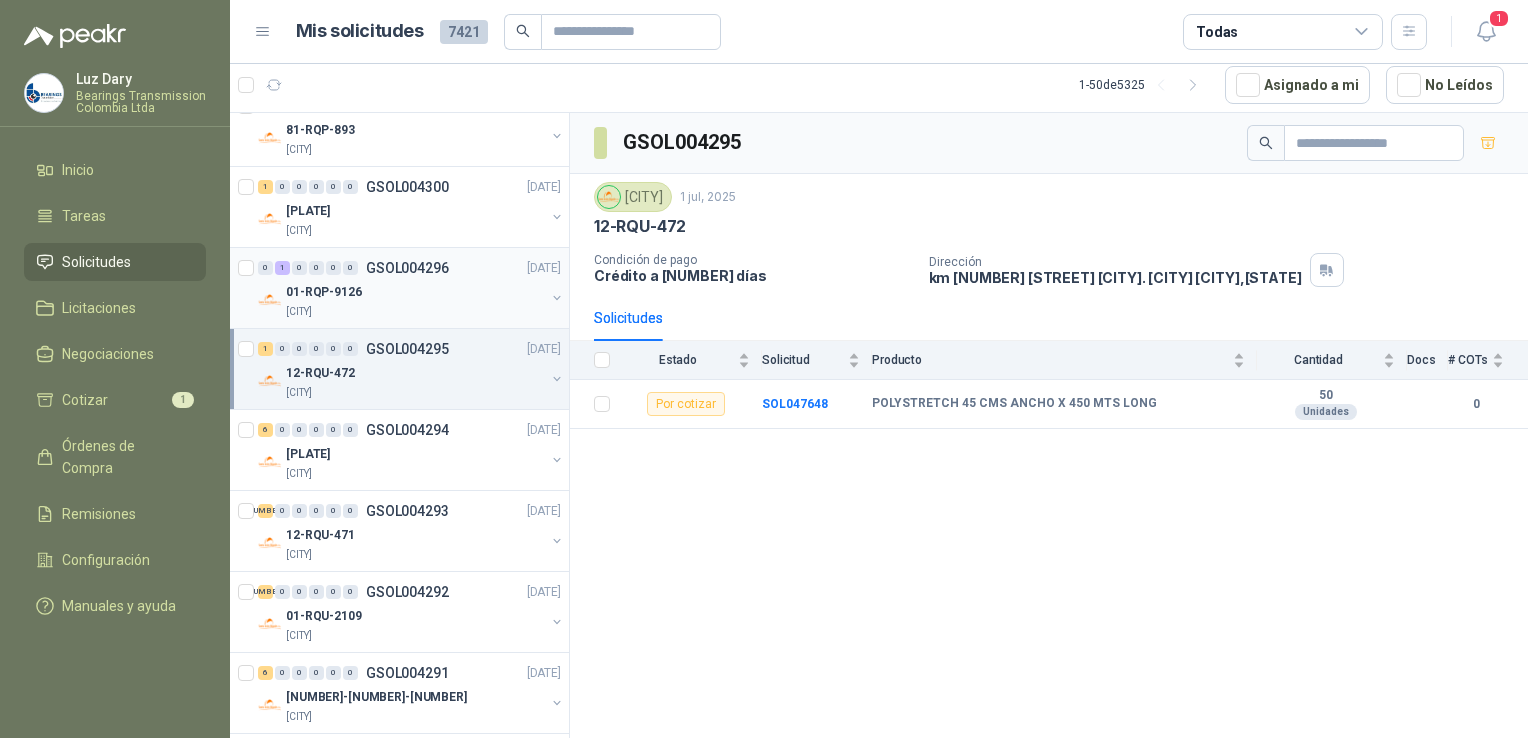 click on "01-RQP-9126" at bounding box center (415, 292) 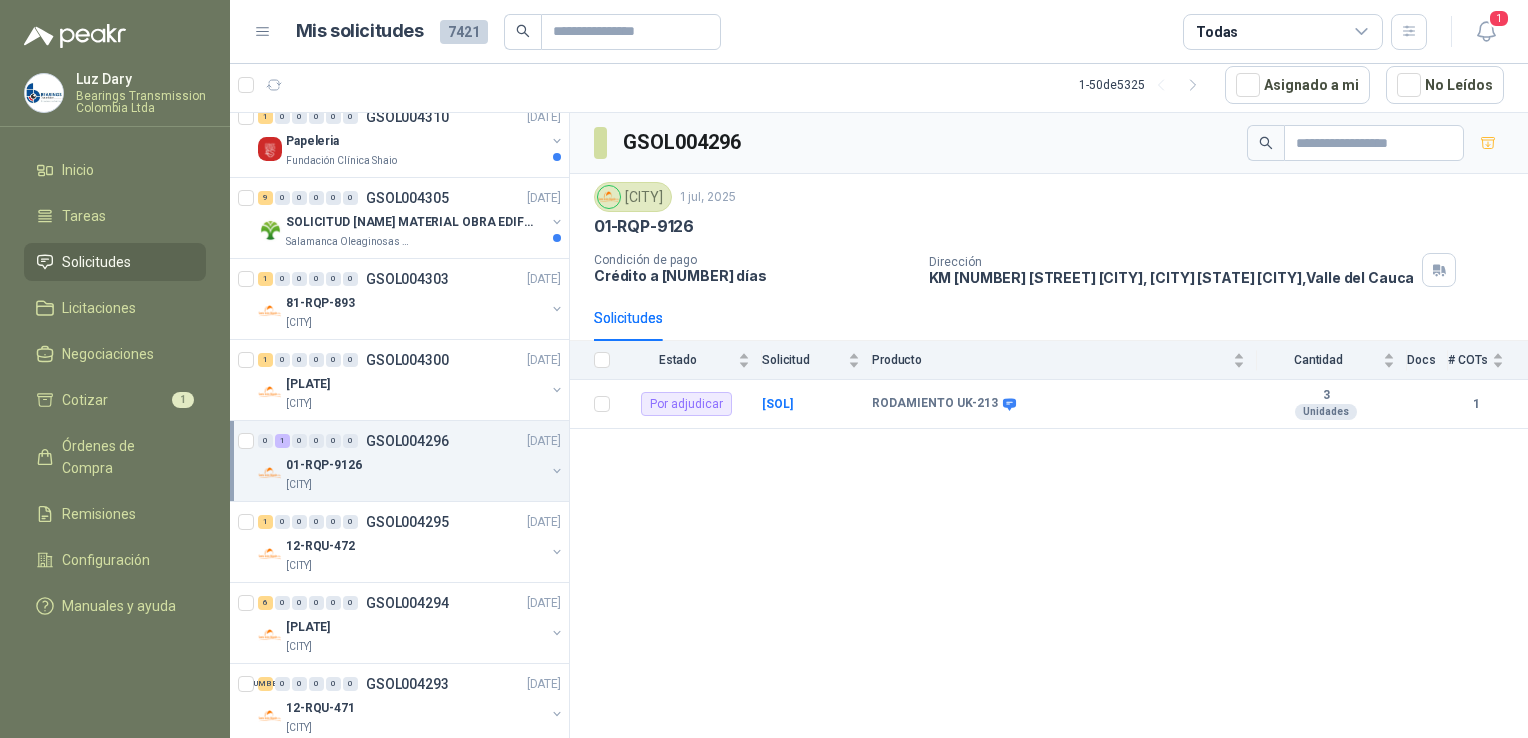 scroll, scrollTop: 2500, scrollLeft: 0, axis: vertical 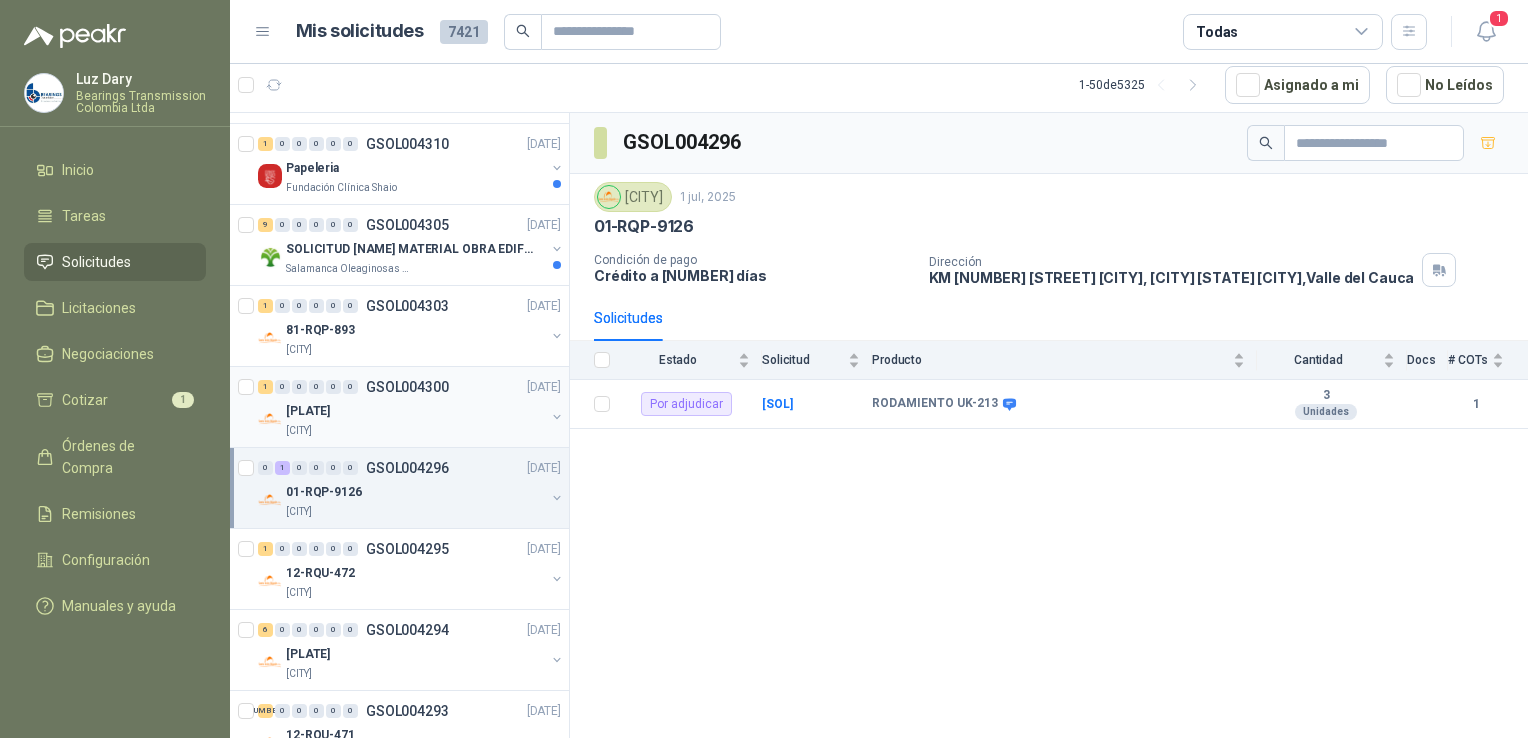 click on "[PLATE]" at bounding box center [415, 411] 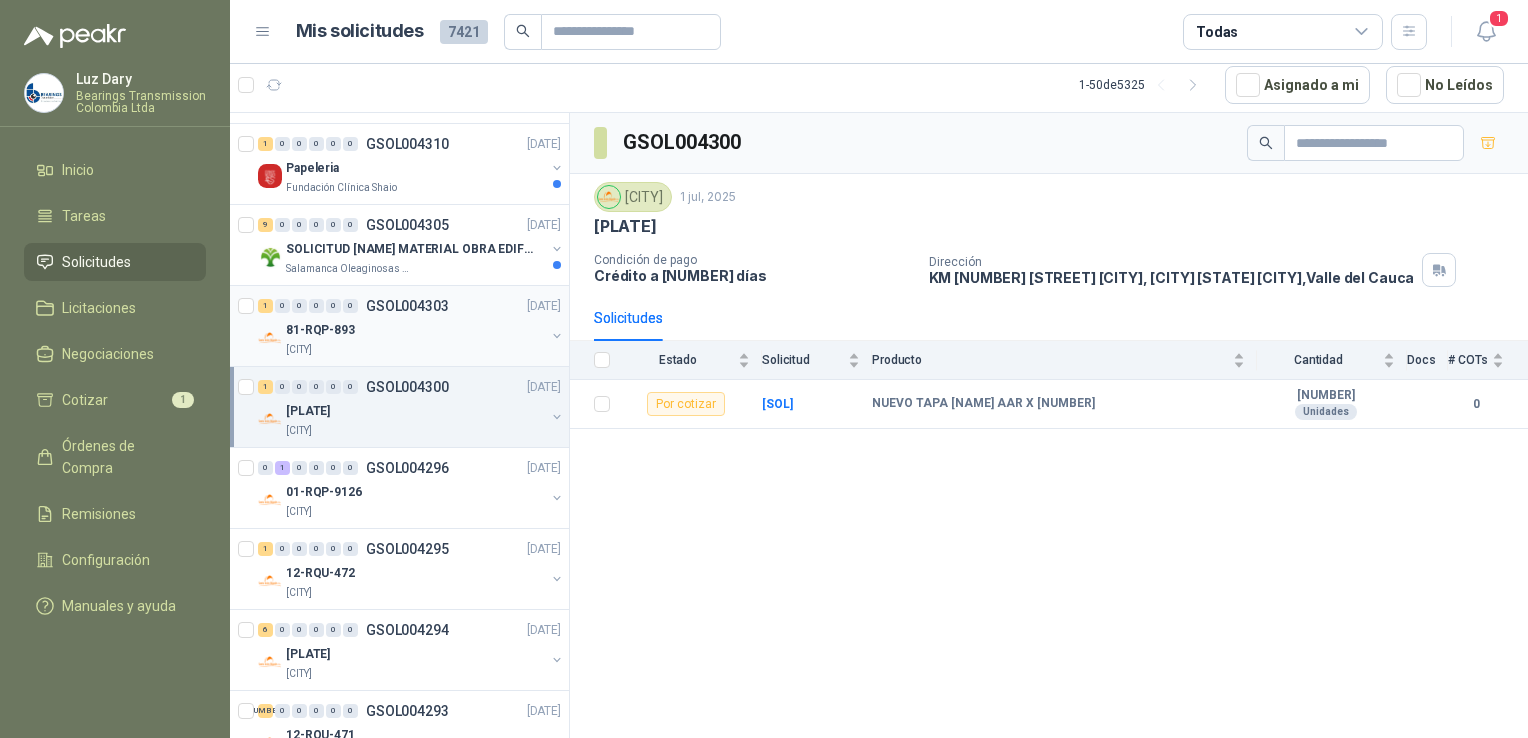 click on "[CITY]" at bounding box center [415, 350] 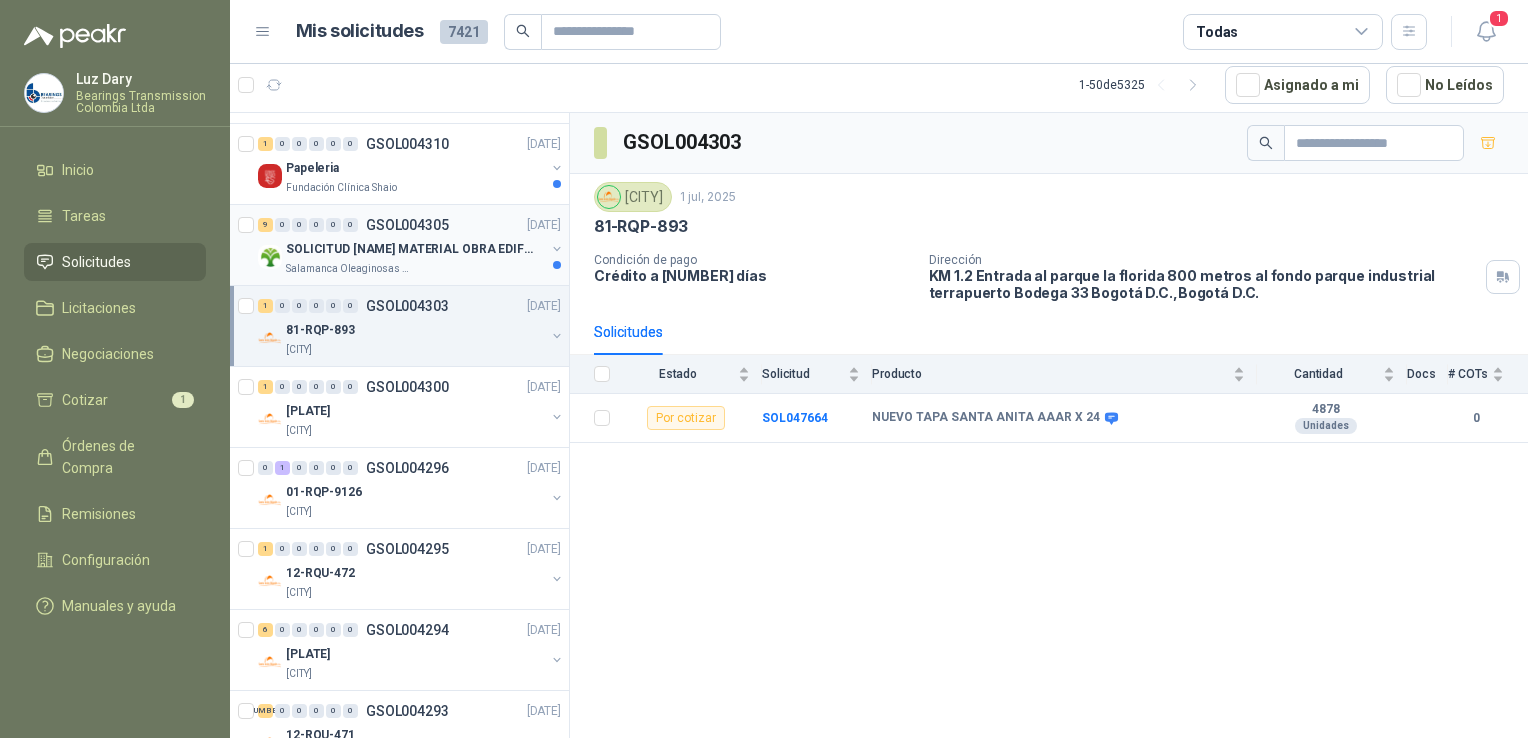 click on "Salamanca Oleaginosas SAS" at bounding box center [349, 269] 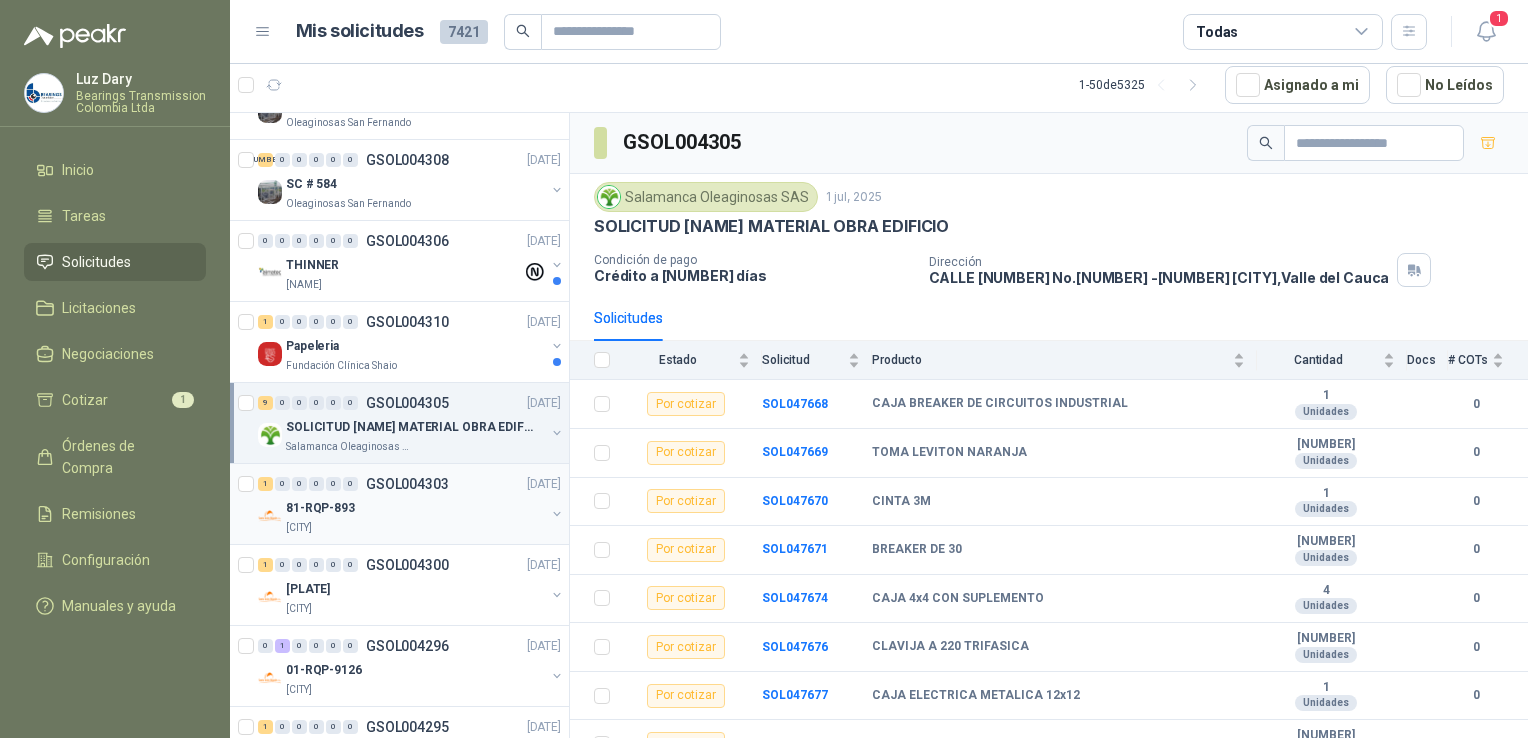 scroll, scrollTop: 2300, scrollLeft: 0, axis: vertical 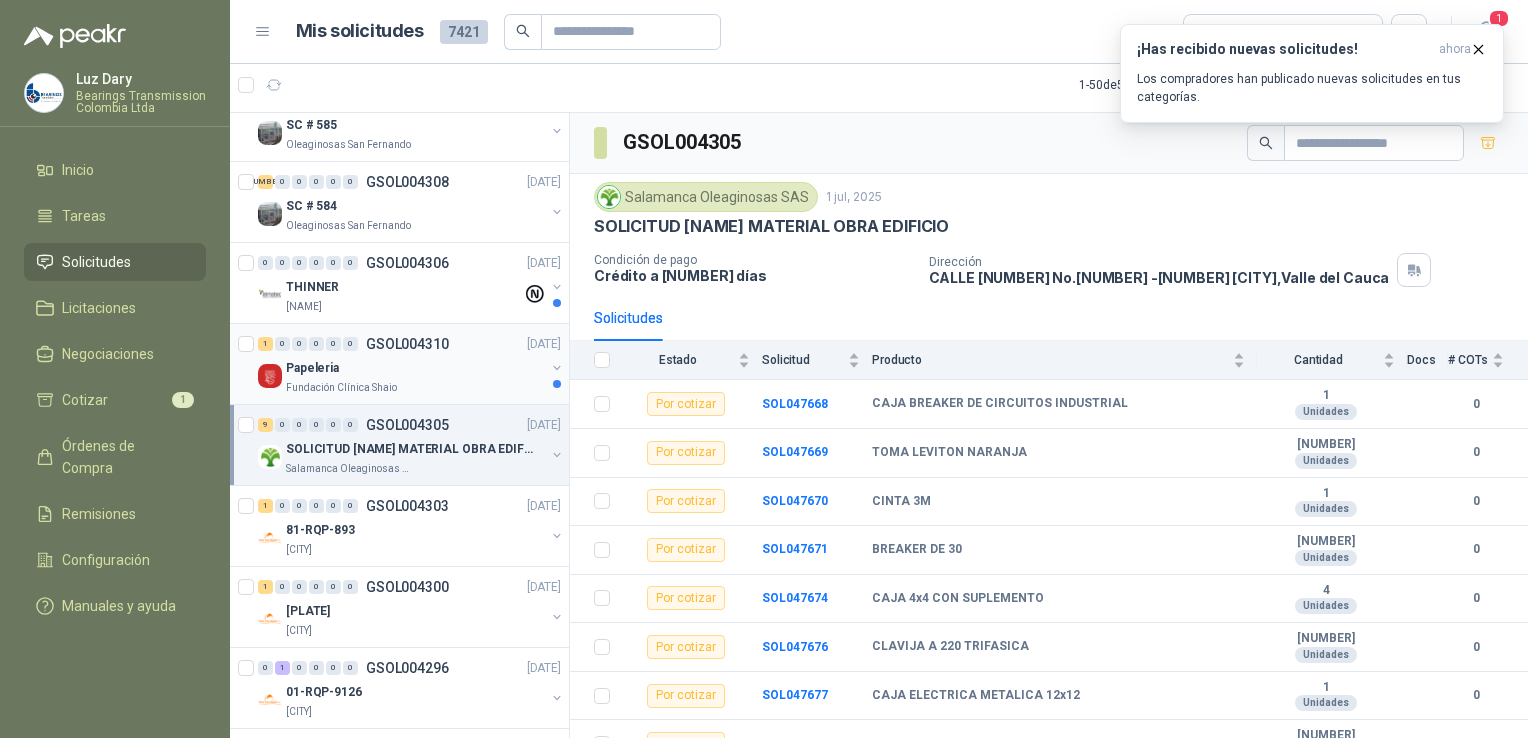 click on "Fundación Clínica Shaio" at bounding box center [415, 388] 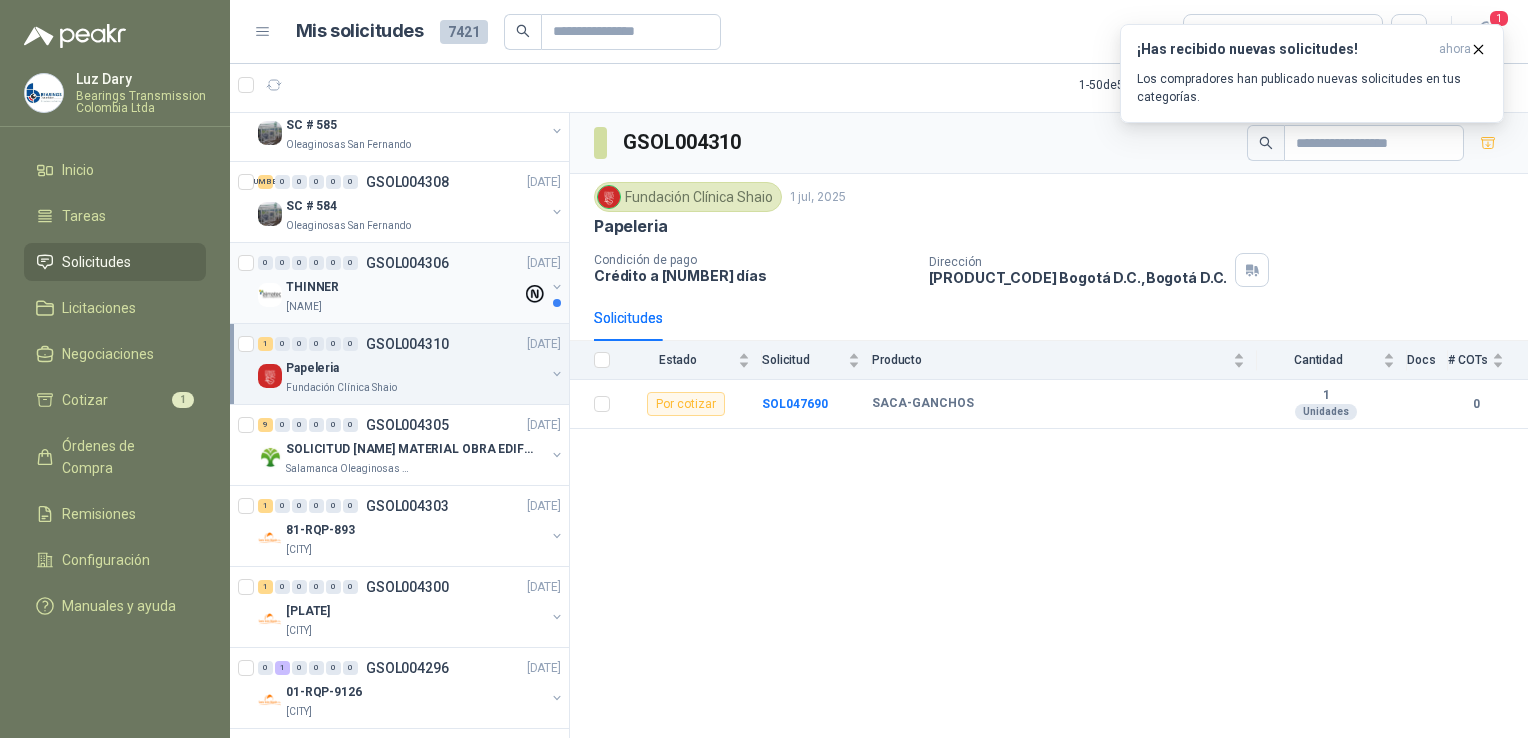 click on "[NAME]" at bounding box center (404, 307) 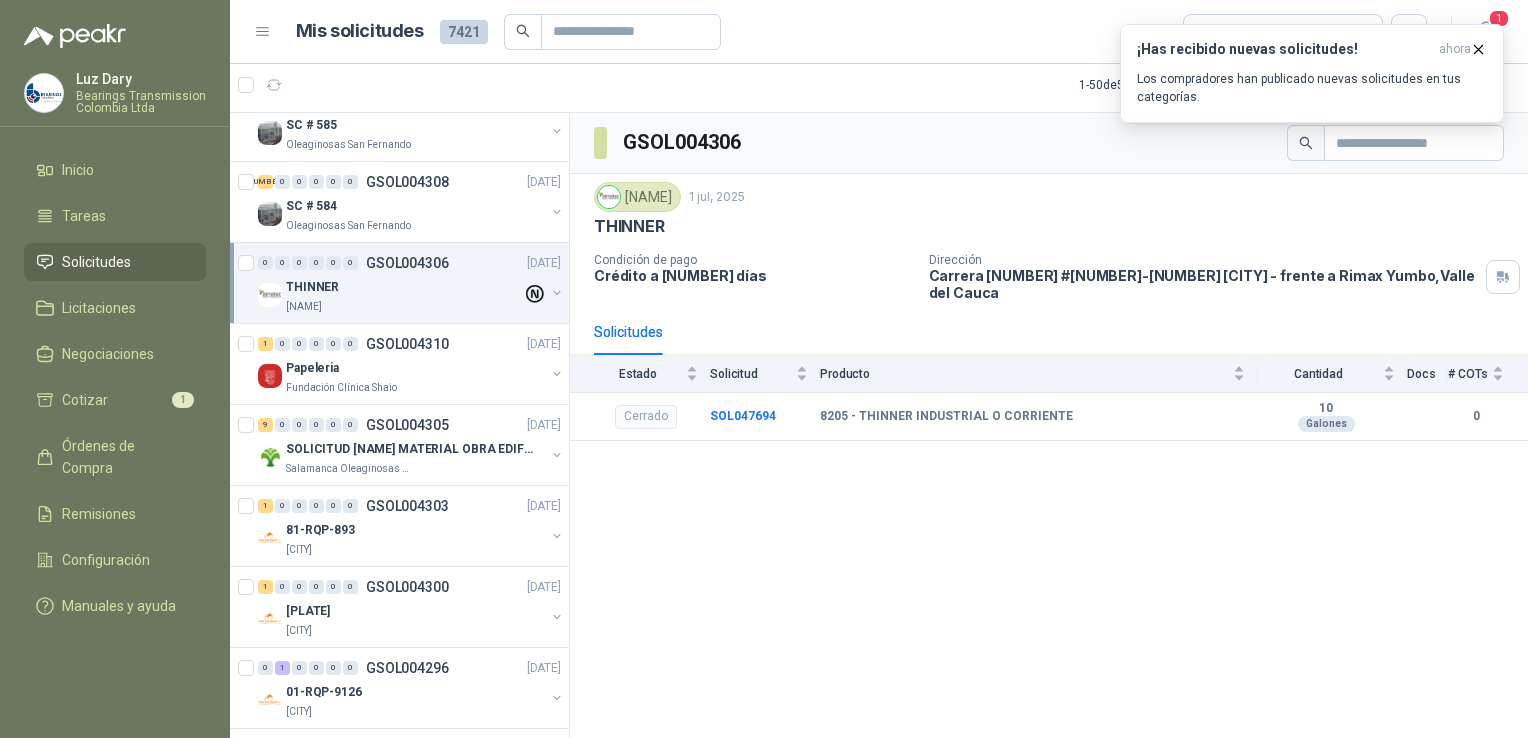 scroll, scrollTop: 2100, scrollLeft: 0, axis: vertical 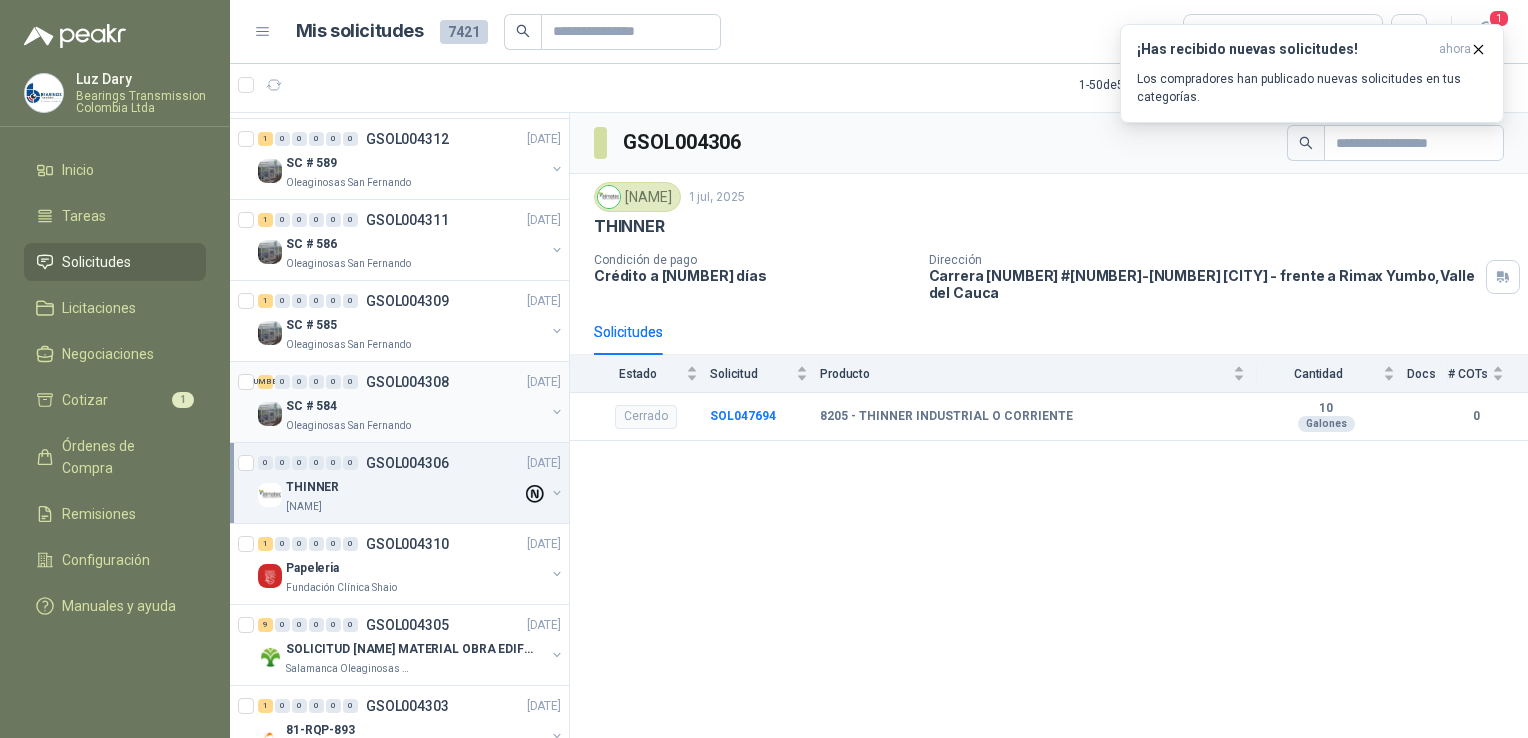 click on "SC # 584" at bounding box center [415, 406] 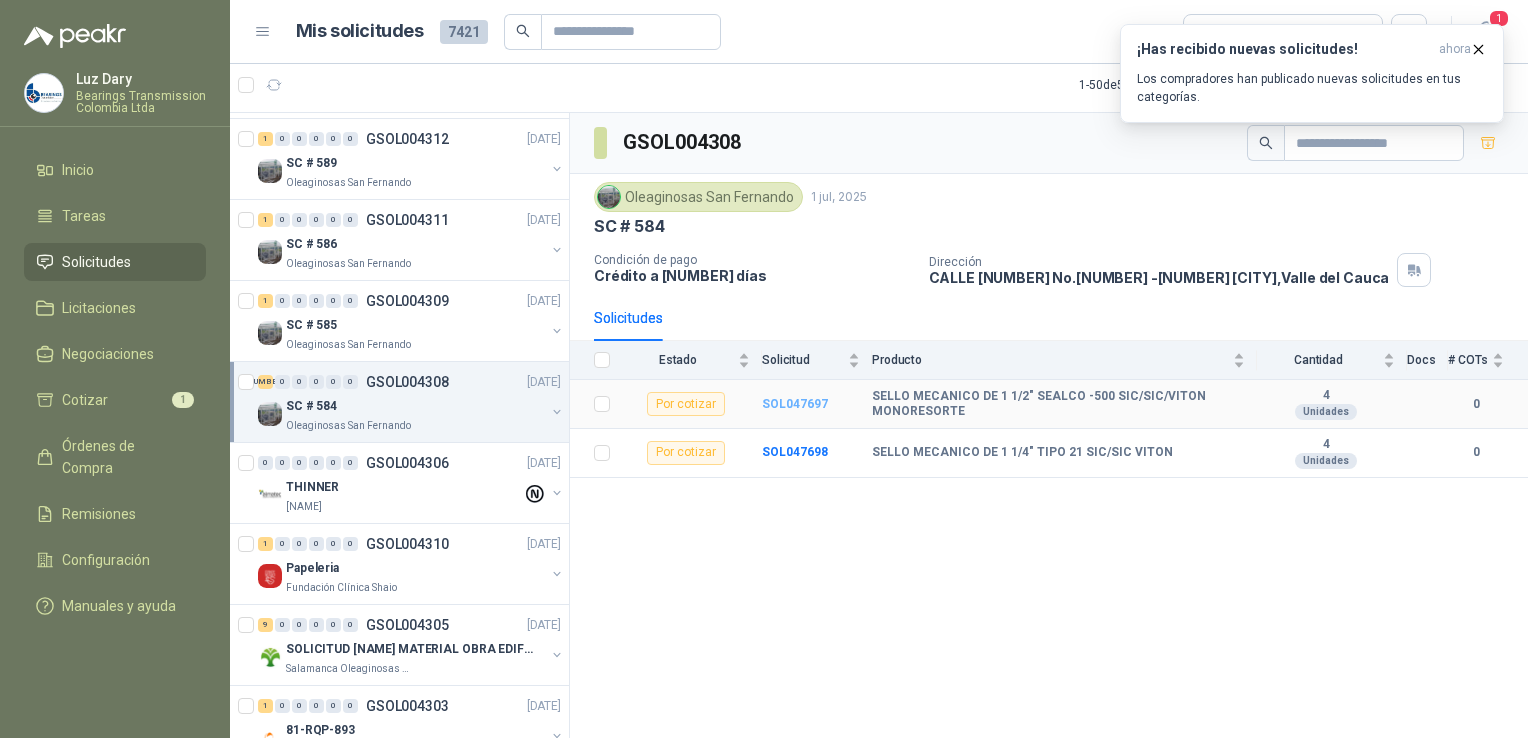 click on "SOL047697" at bounding box center [795, 404] 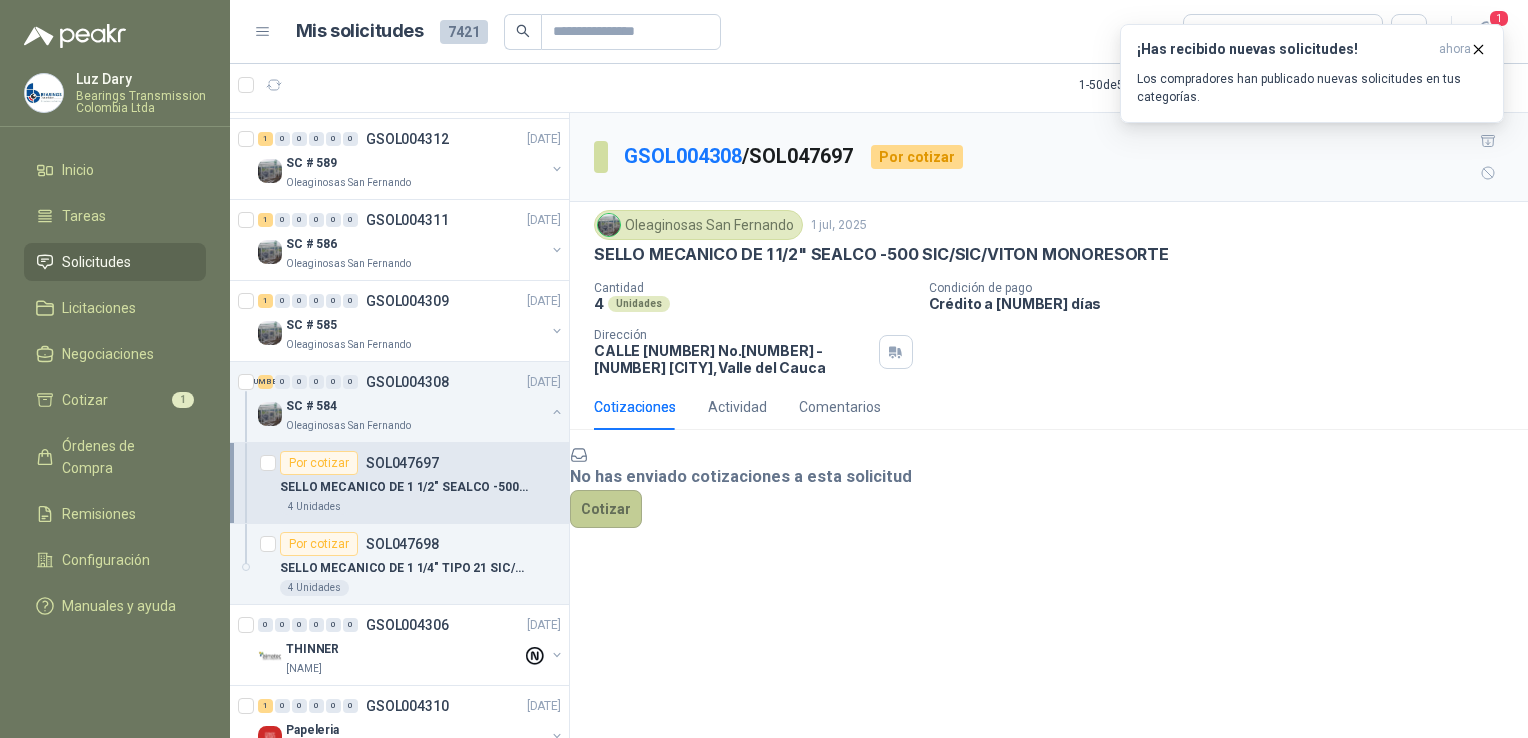 click on "Cotizar" at bounding box center (606, 509) 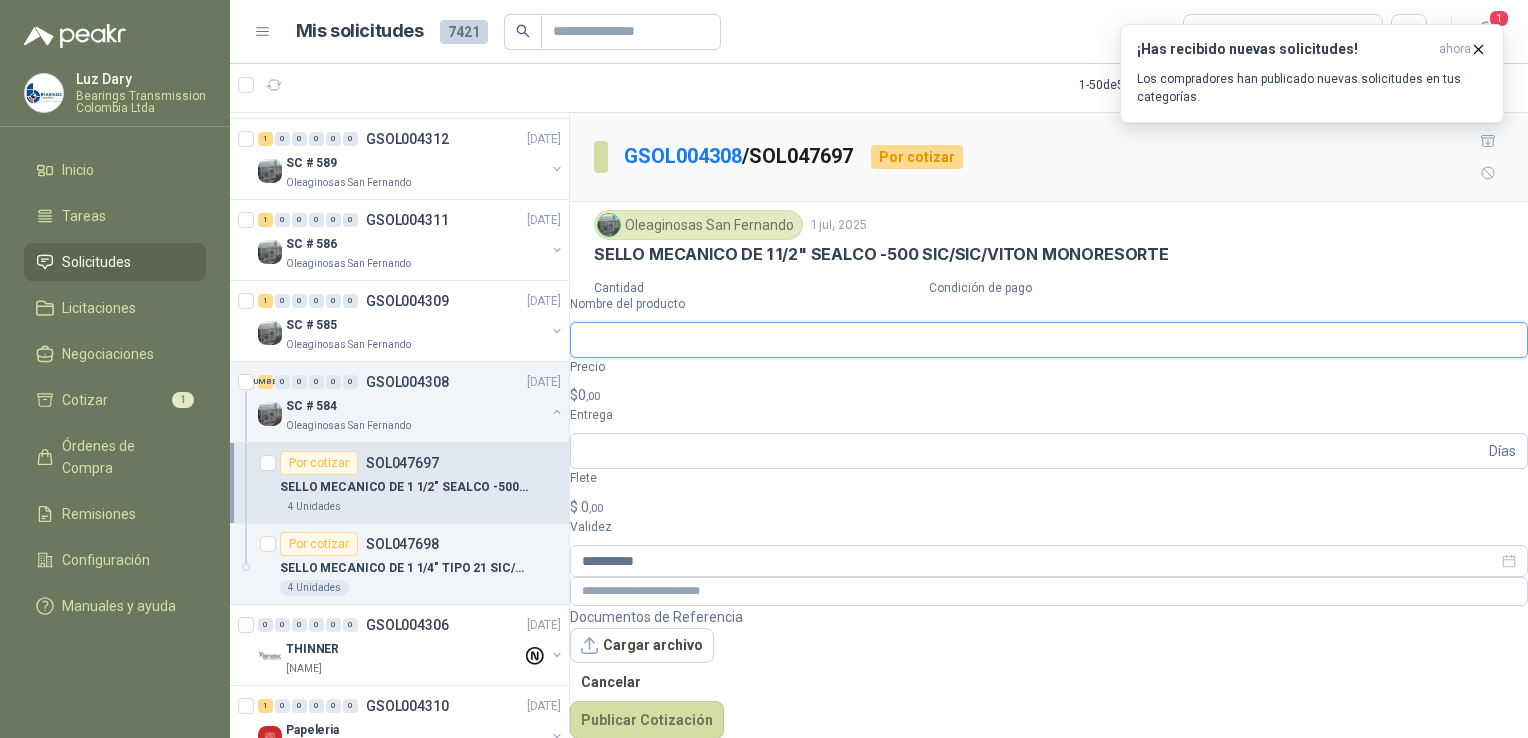 click on "Nombre del producto" at bounding box center [1049, 340] 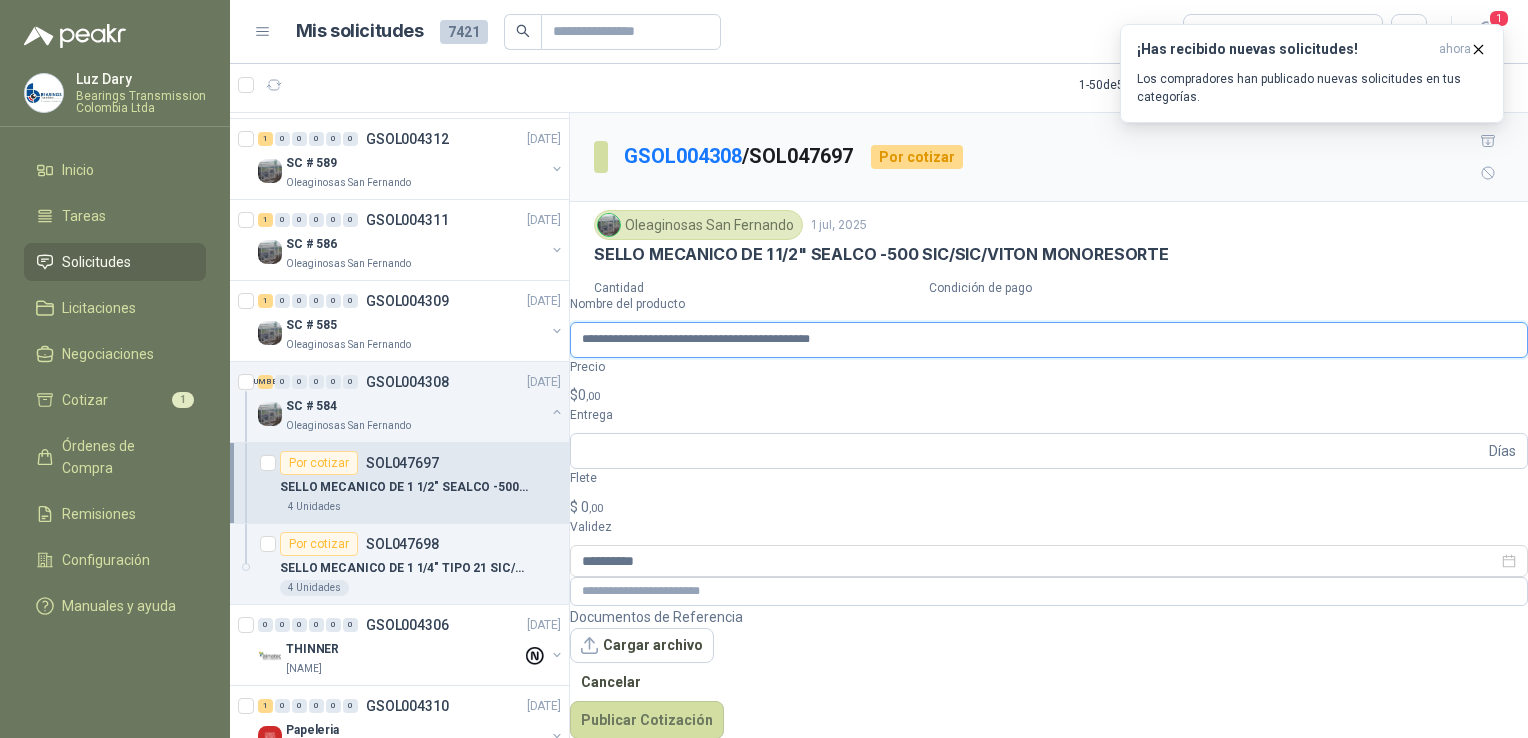 type on "**********" 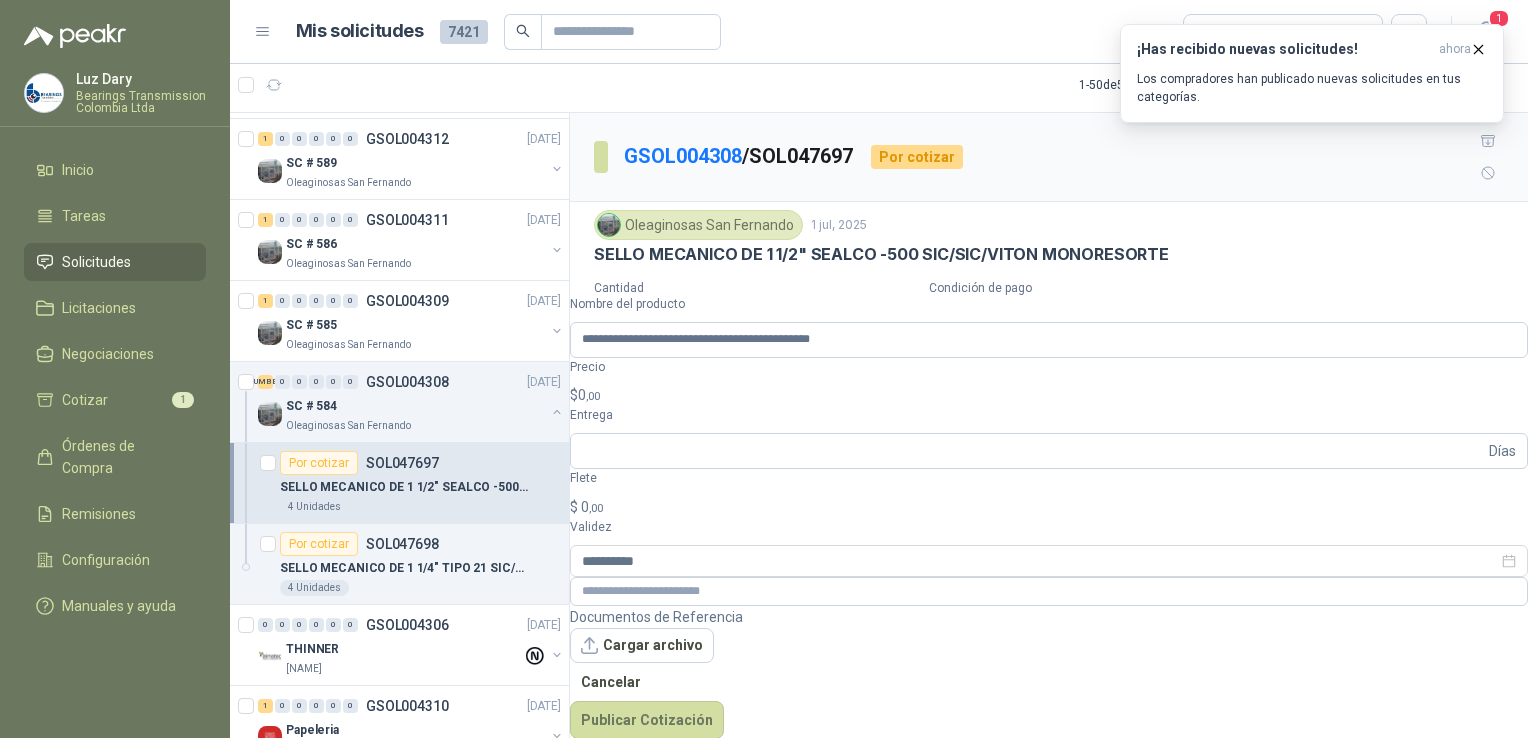 click on "[FIRST_NAME] [COMPANY_NAME] Inicio TAREAS SOLICITUDES LICITACIONES NEGOCIACIONES COTIZAR [NUMBER] ORDENES DE COMPRA REMISIONES CONFIGURACIÓN MANUALES Y AYUDA MIS SOLICITUDES [NUMBER] TODAS [NUMBER] [NUMBER] - [NUMBER] ASIGNADO A MI NO LEÍDOS [NUMBER] [NUMBER] [NUMBER] [NUMBER] [NUMBER] [NUMBER] [ID] [DATE] [ID] [ITEM_NAME] [COMPANY_NAME] [NUMBER] [UNIT] [NUMBER] [NUMBER] [NUMBER] [NUMBER] [NUMBER] [NUMBER] [ID] [DATE] [ORDER_TYPE] [BRAND] [NUMBER] [UNIT] POR COTIZAR [ID] [DATE] [ITEM_NAME] [BRAND] [NUMBER] [UNIT] POR COTIZAR [ID] [DATE] [ITEM_NAME] [BRAND] [NUMBER] [UNIT]" at bounding box center (764, 369) 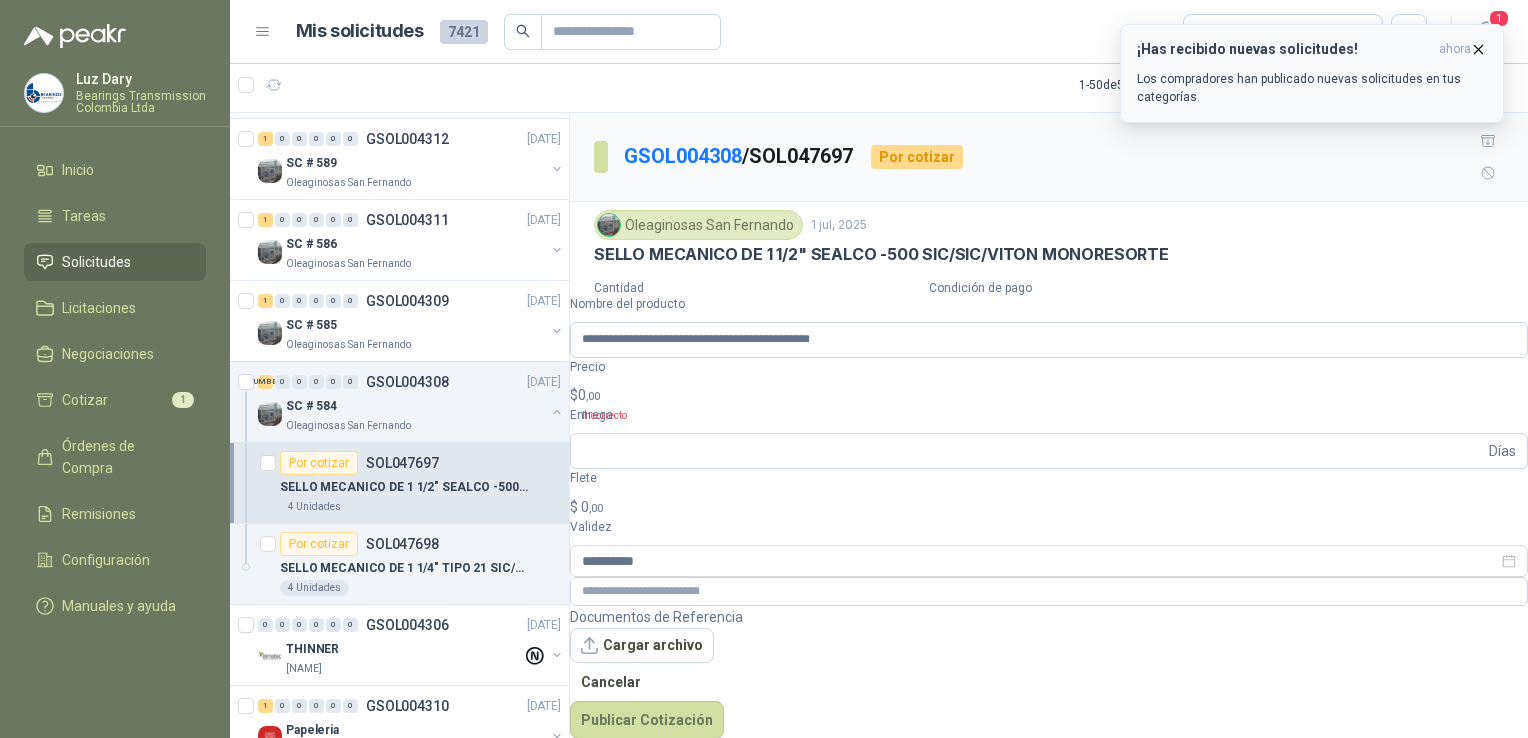 click at bounding box center [1478, 49] 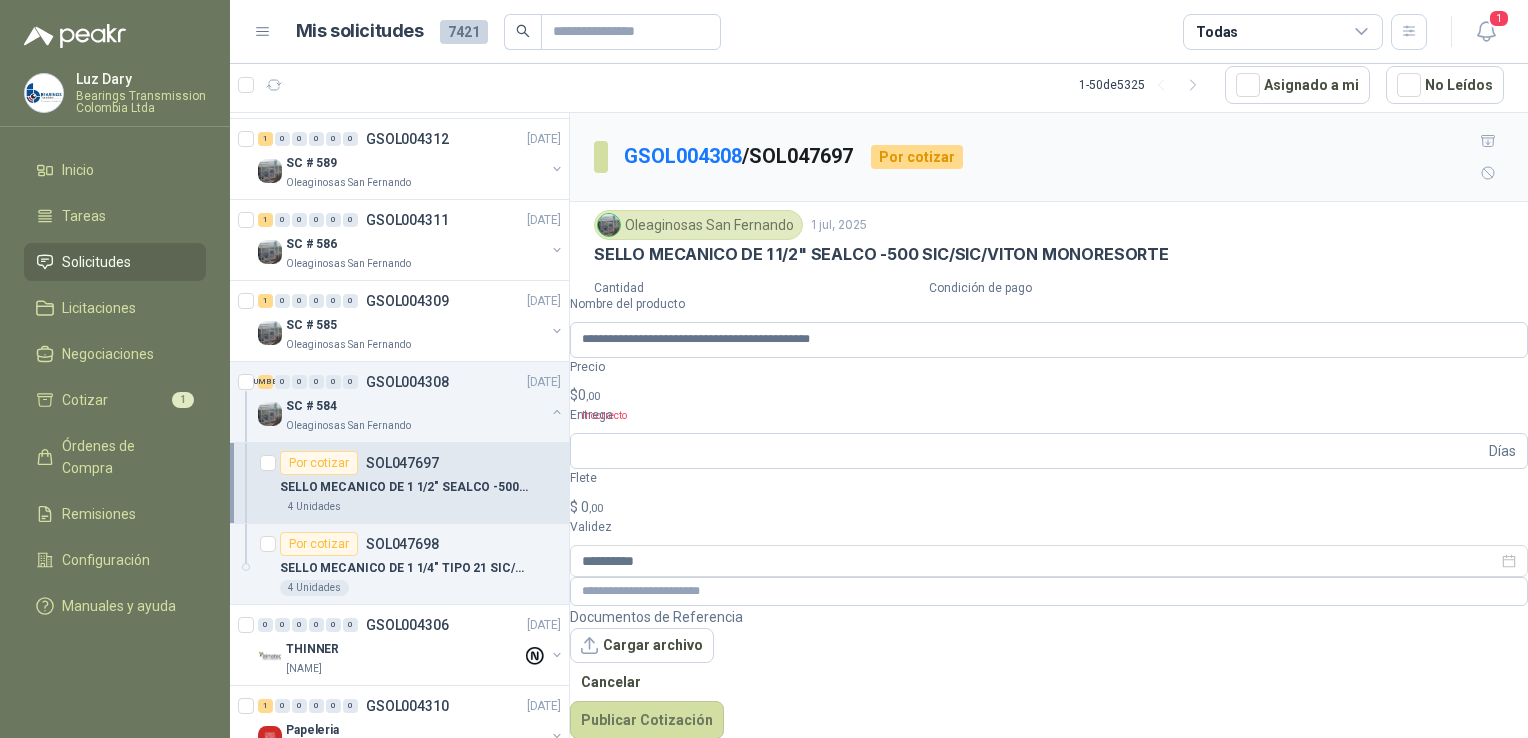 click on "[FIRST_NAME] [COMPANY_NAME] Inicio TAREAS SOLICITUDES LICITACIONES NEGOCIACIONES COTIZAR [NUMBER] ORDENES DE COMPRA REMISIONES CONFIGURACIÓN MANUALES Y AYUDA MIS SOLICITUDES [NUMBER] TODAS [NUMBER] [NUMBER] - [NUMBER] ASIGNADO A MI NO LEÍDOS [NUMBER] [NUMBER] [NUMBER] [NUMBER] [NUMBER] [NUMBER] [ID] [DATE] [ID] [ITEM_NAME] [COMPANY_NAME] [NUMBER] [UNIT] [NUMBER] [NUMBER] [NUMBER] [NUMBER] [NUMBER] [NUMBER] [ID] [DATE] [ORDER_TYPE] [BRAND] [NUMBER] [UNIT] POR COTIZAR [ID] [DATE] [ITEM_NAME] [BRAND] [NUMBER] [UNIT] POR COTIZAR [ID] [DATE] [ITEM_NAME] [BRAND] [NUMBER] [UNIT]" at bounding box center [764, 369] 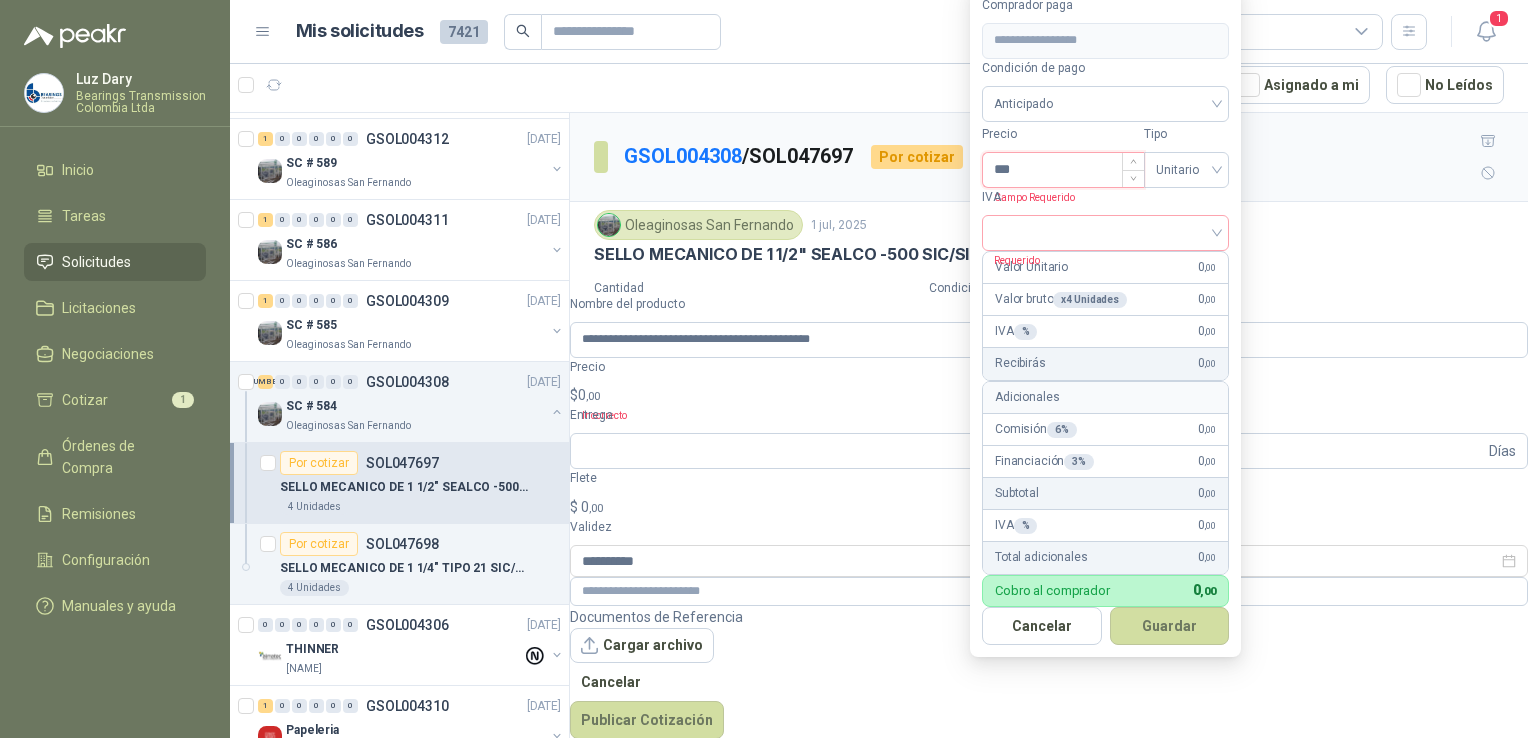 click on "***" at bounding box center [1063, 170] 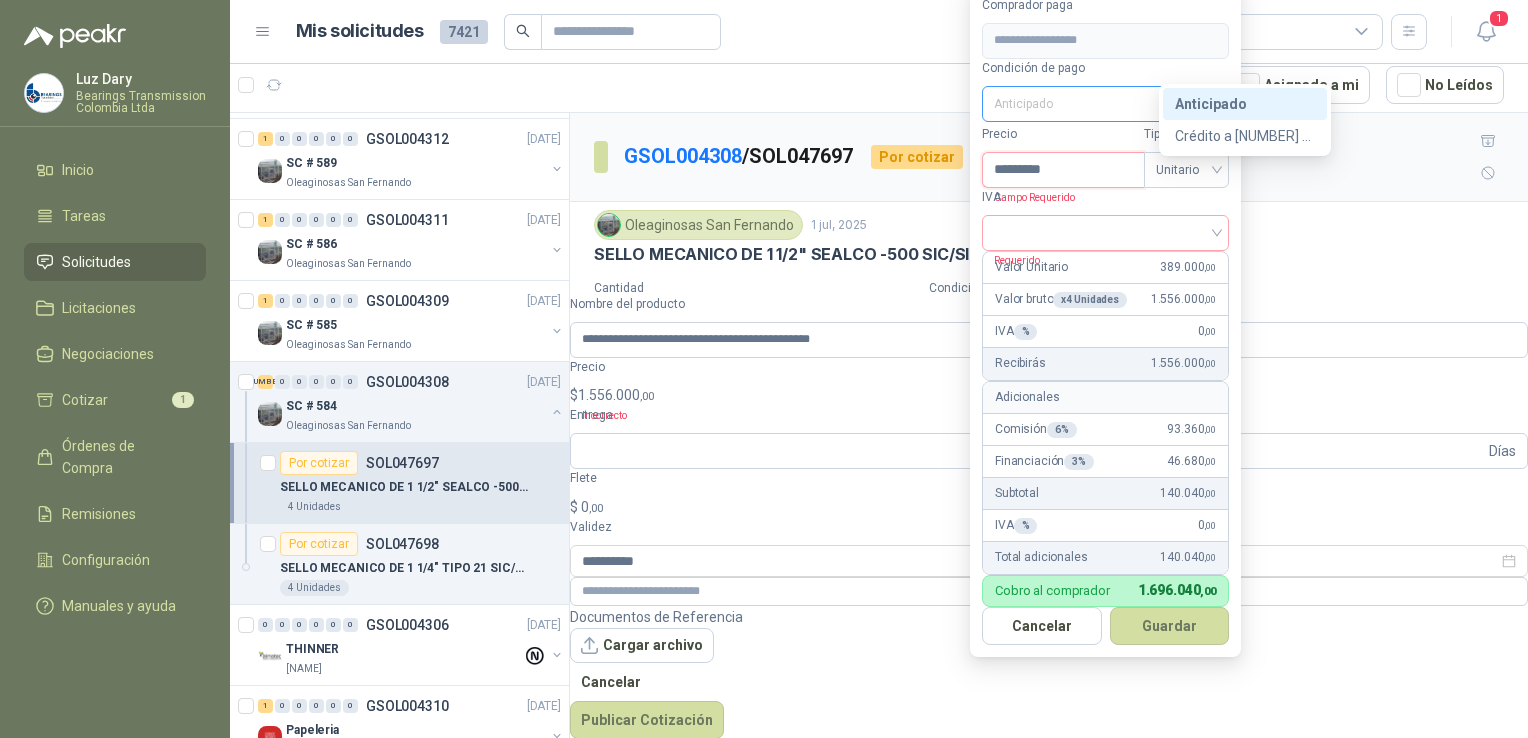 click on "Anticipado" at bounding box center [1105, 104] 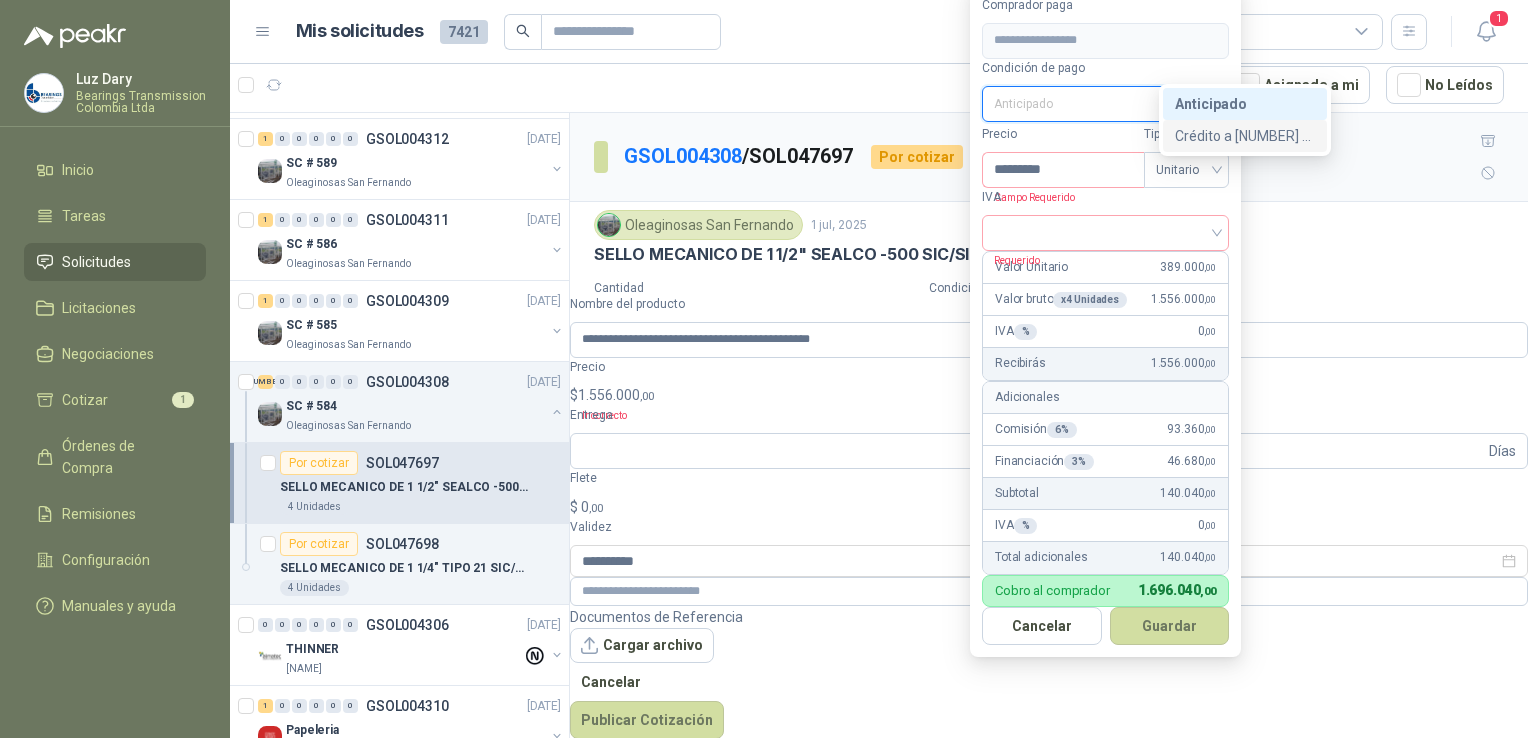 click on "Crédito a [NUMBER] días" at bounding box center (1245, 136) 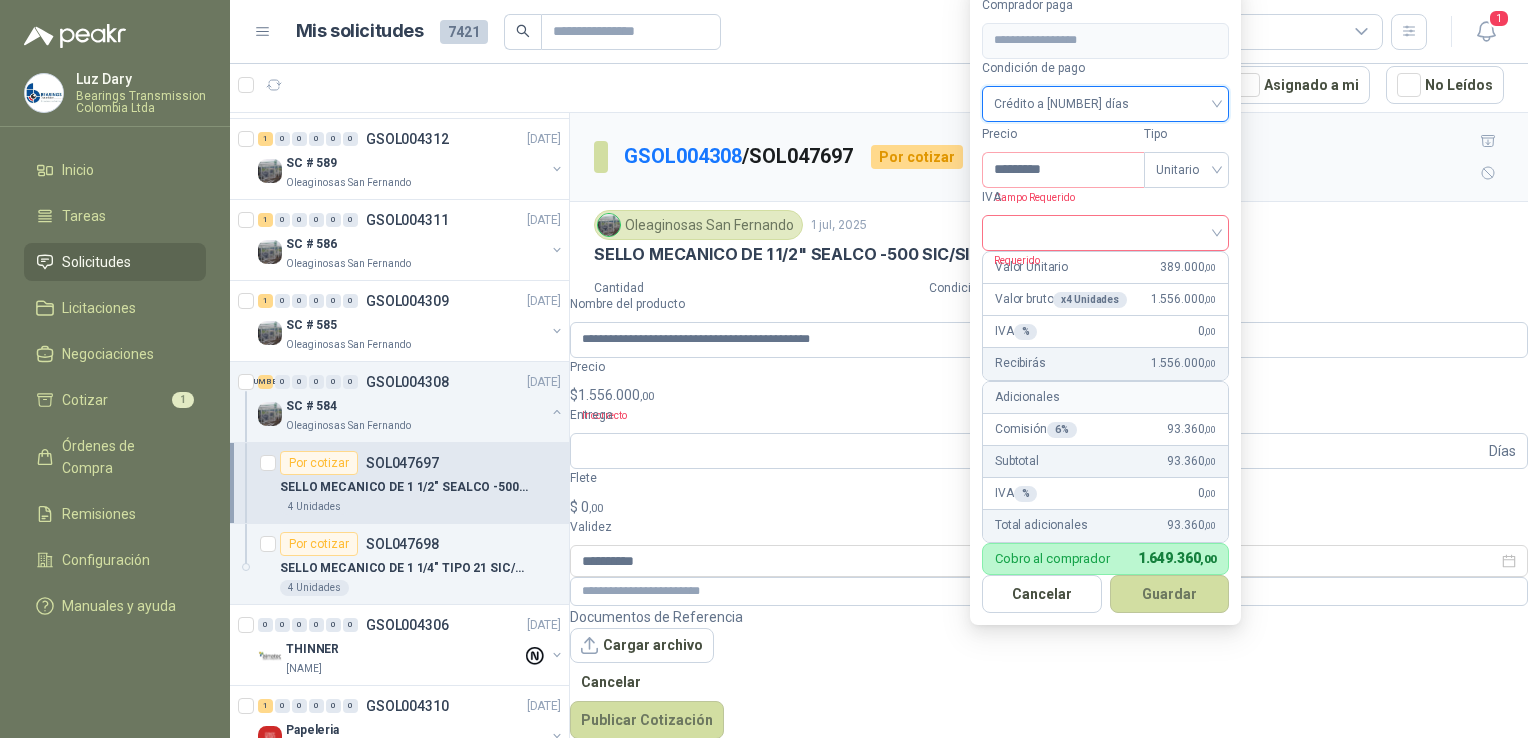 click at bounding box center (1105, 231) 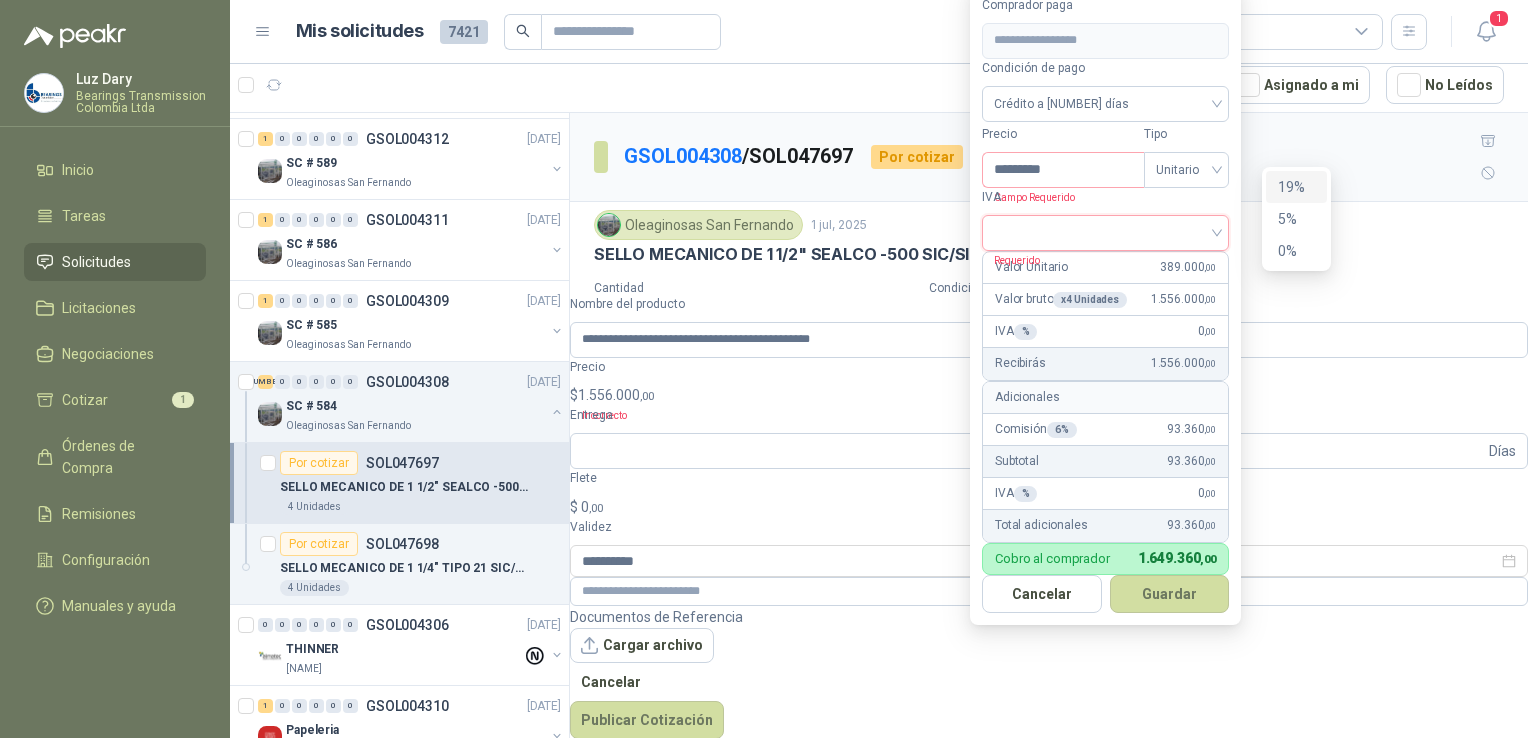 click on "19%" at bounding box center (0, 0) 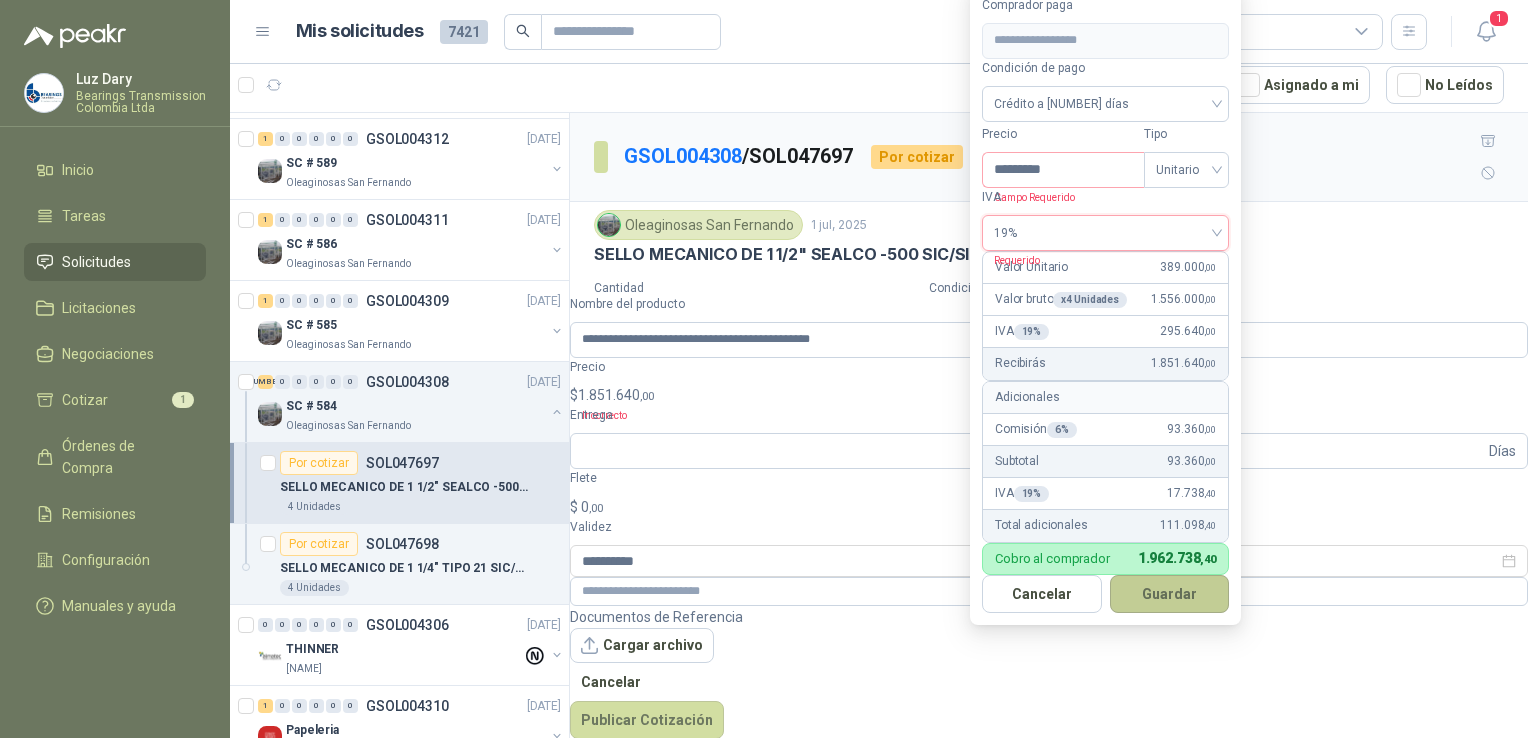 click on "Guardar" at bounding box center [1170, 594] 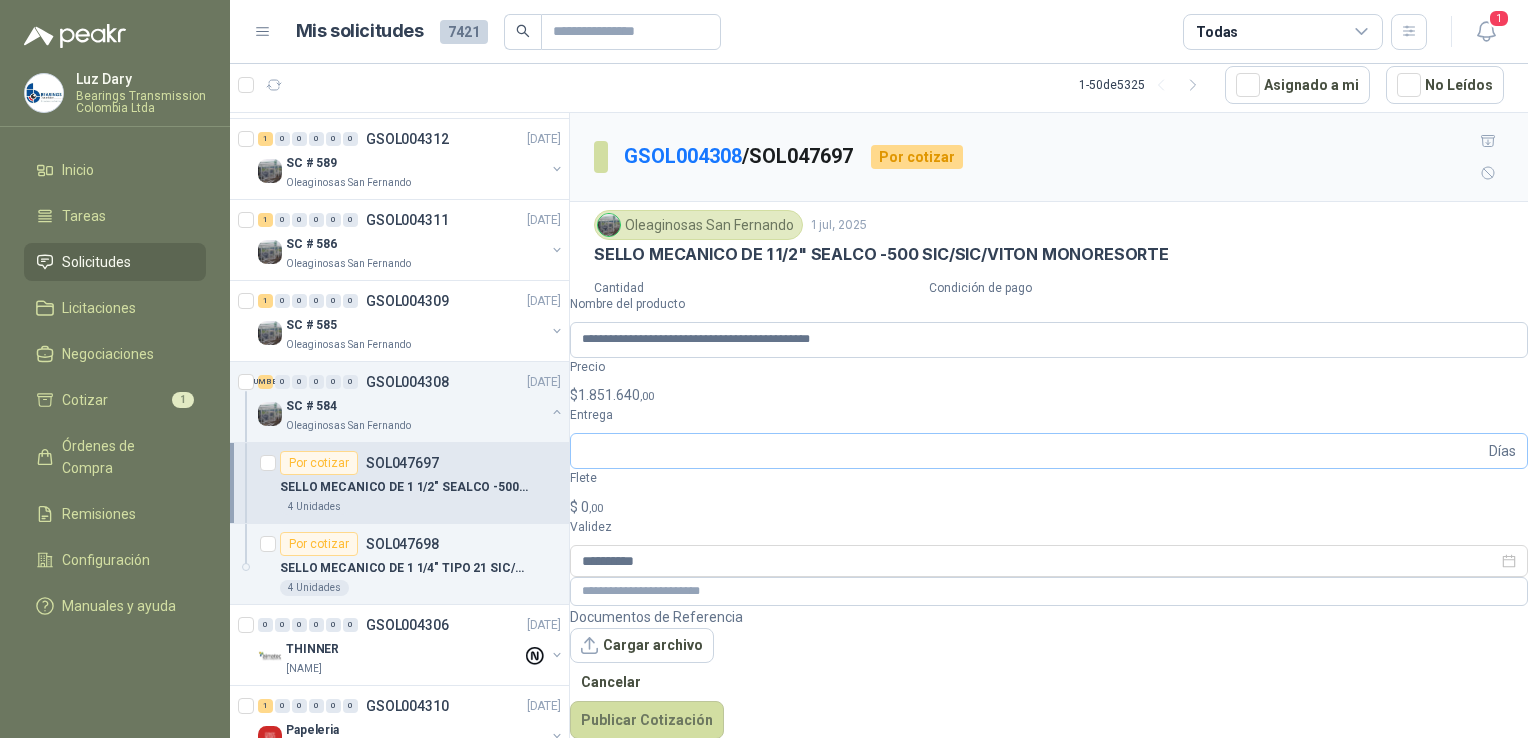 click on "Días" at bounding box center [1502, 451] 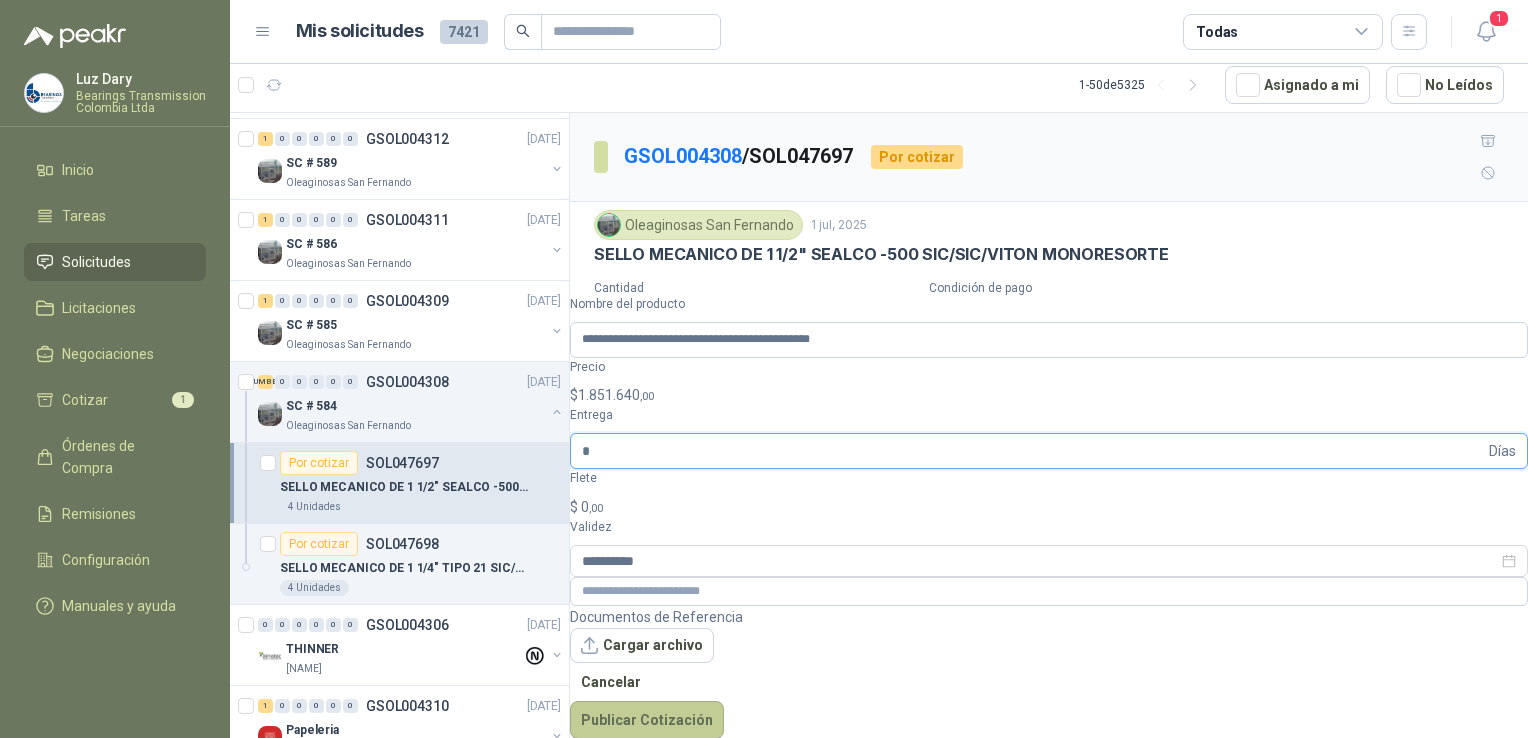type on "*" 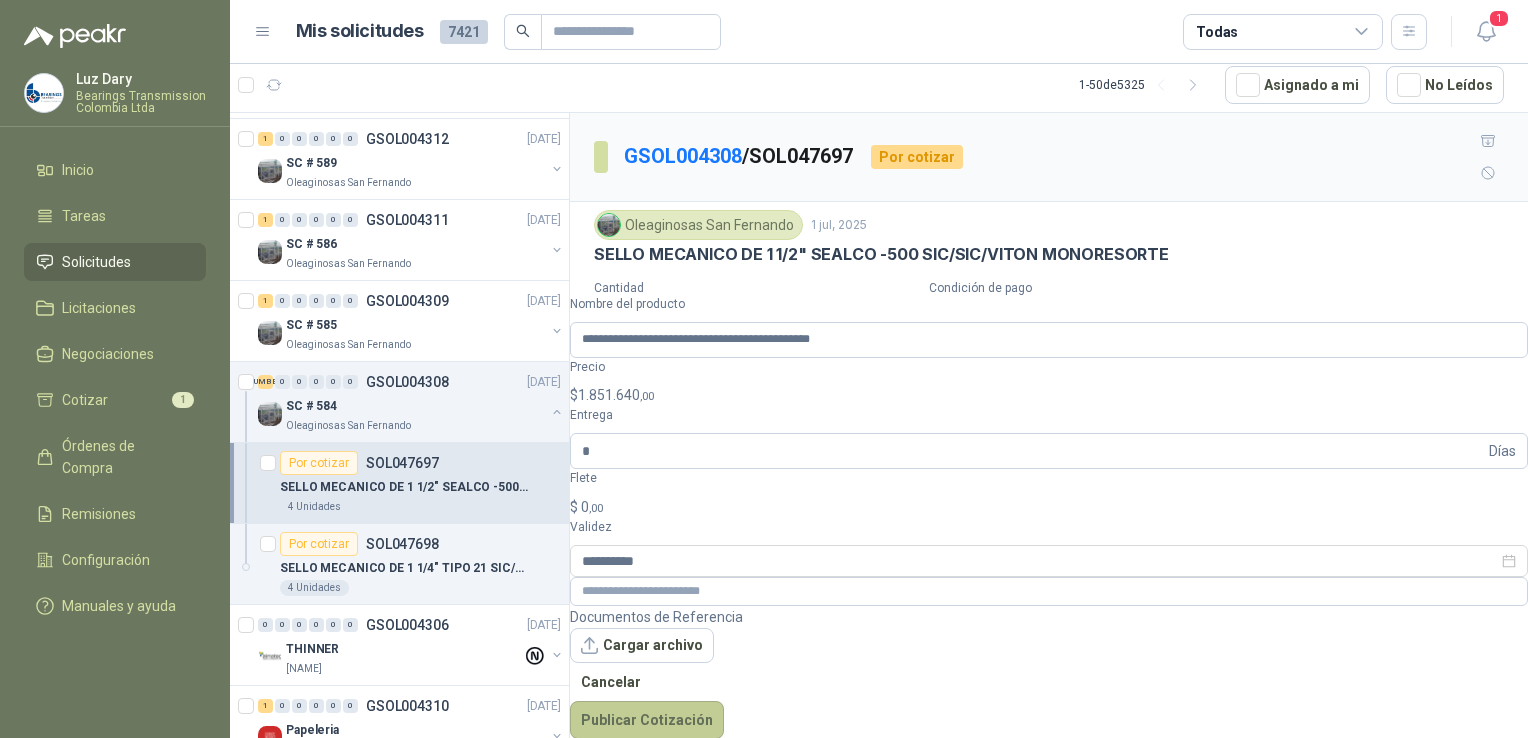 click on "Publicar Cotización" at bounding box center [647, 720] 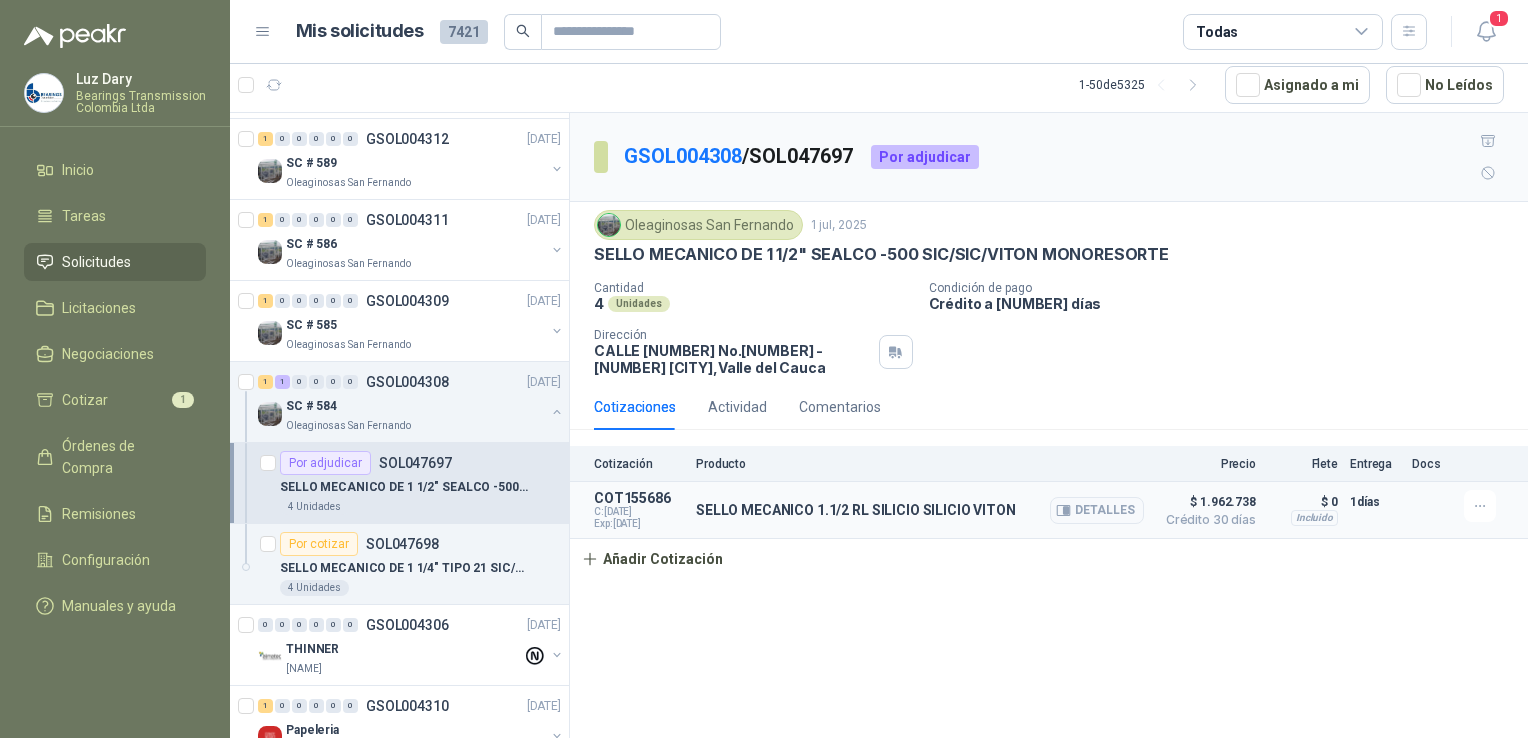 click on "[NUMBER] [DAY]" at bounding box center (1375, 502) 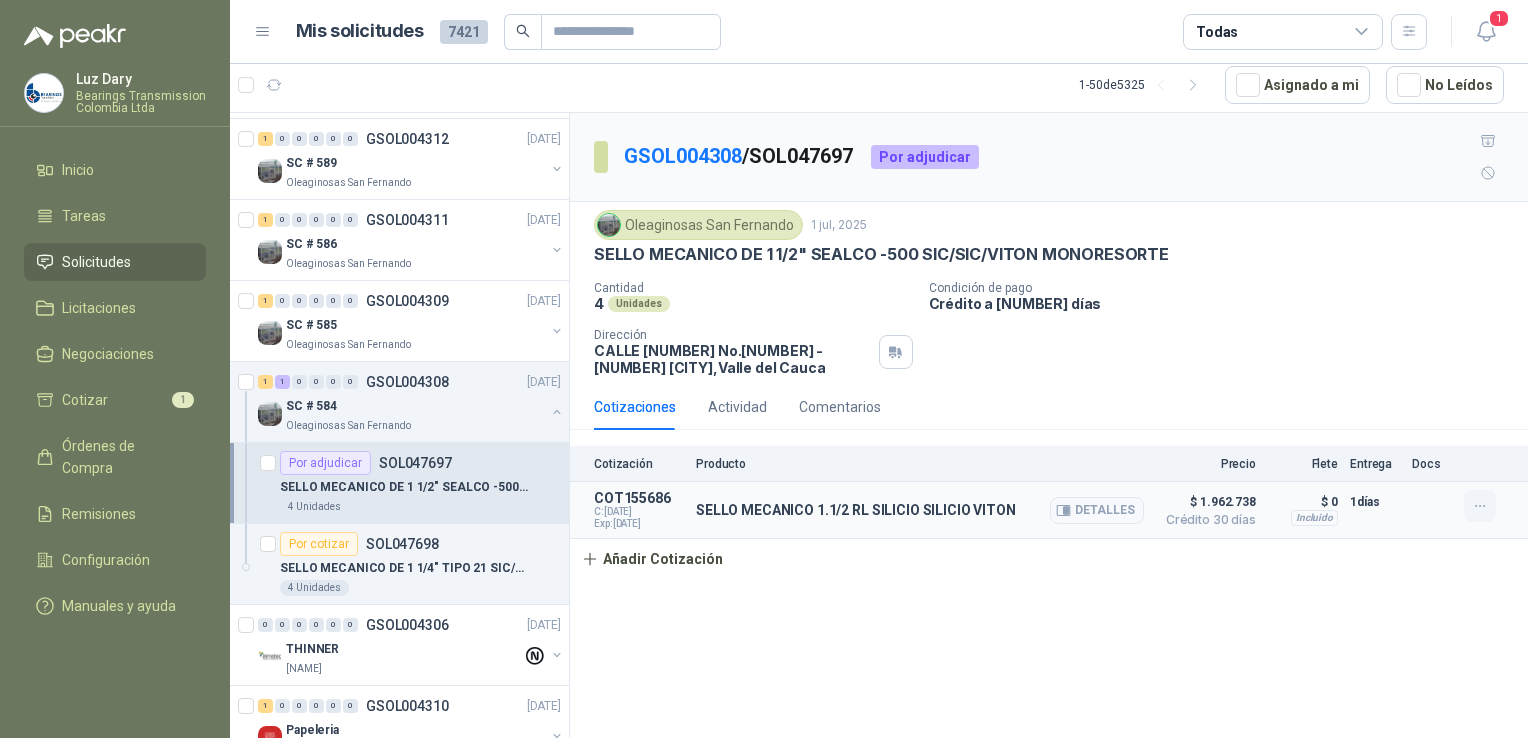 click at bounding box center (1480, 506) 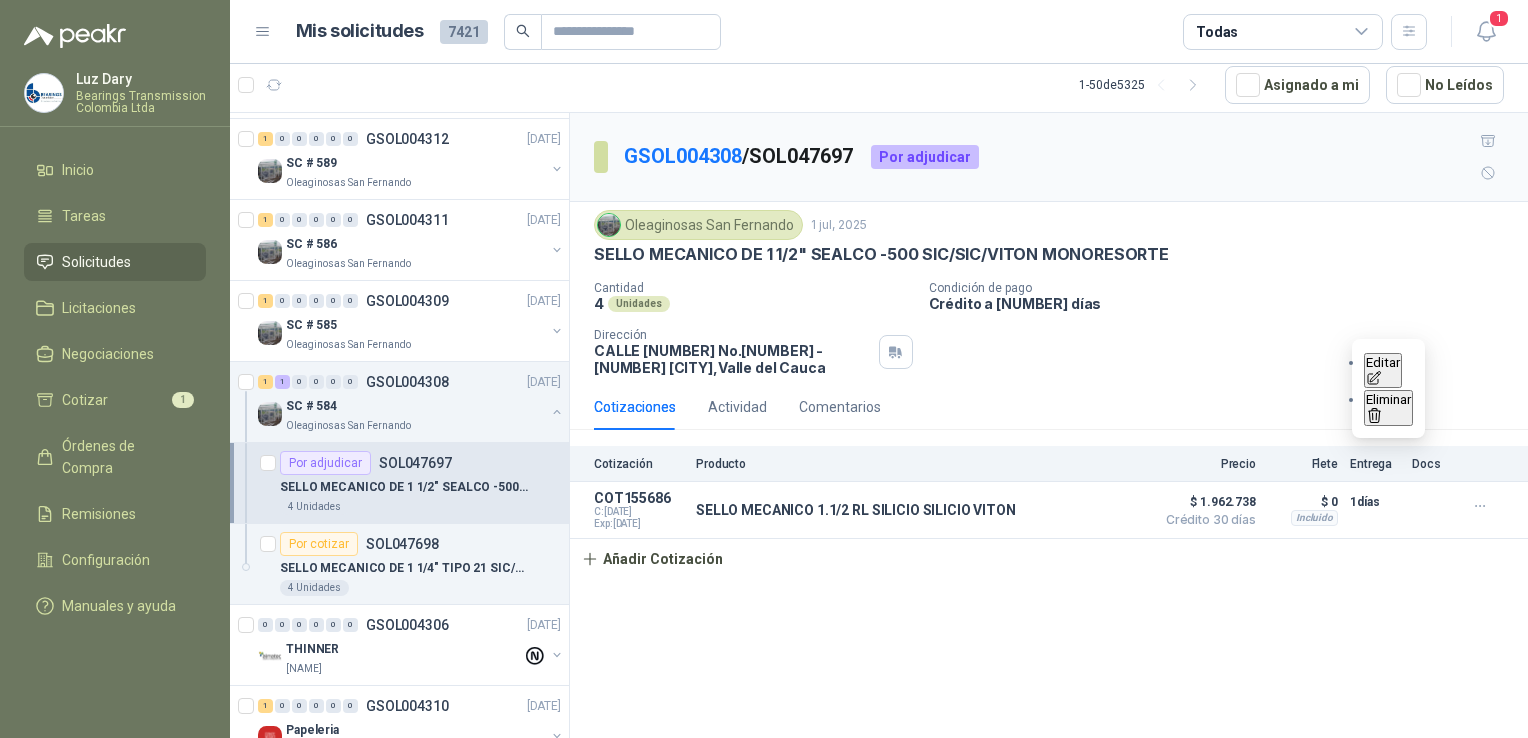 click on "Editar" at bounding box center [1383, 371] 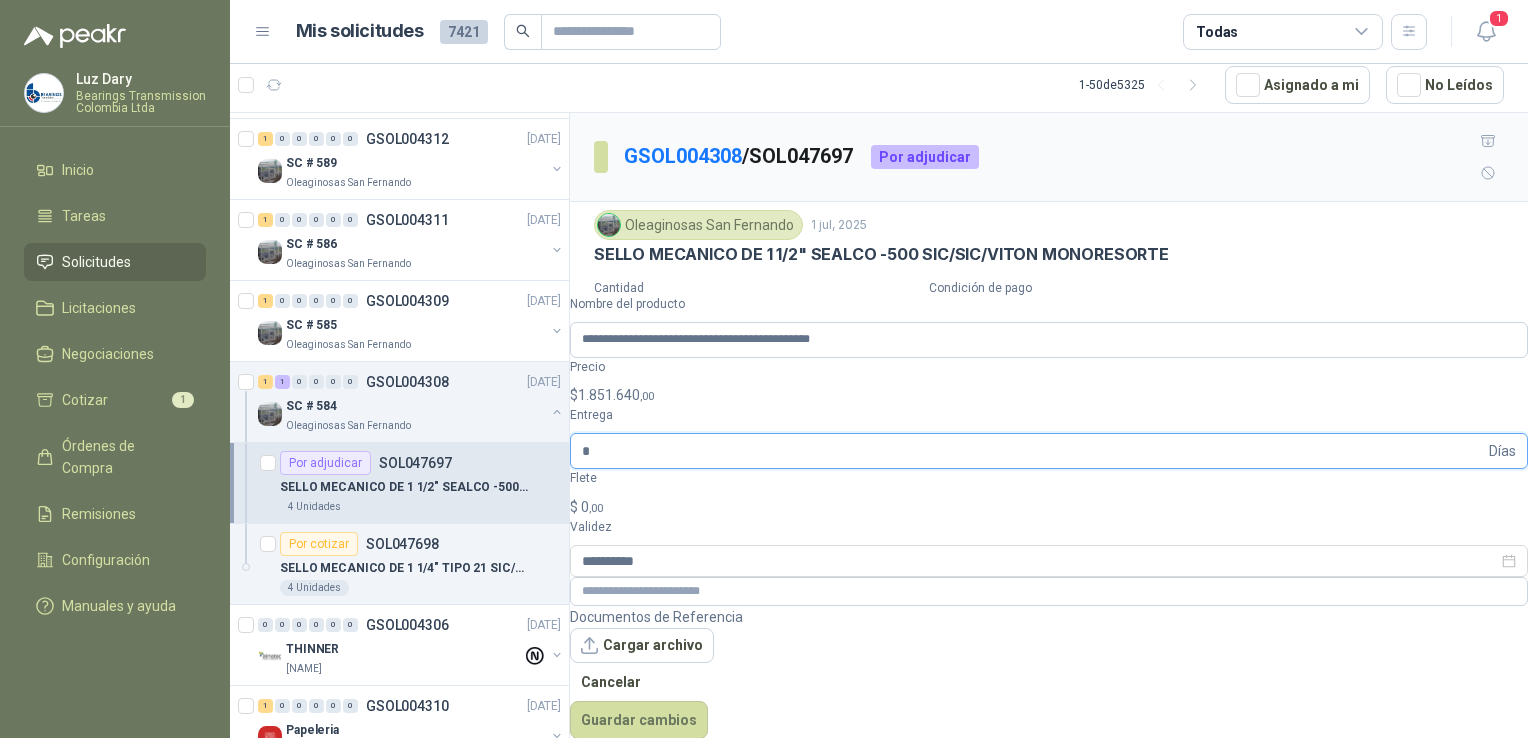 click on "*" at bounding box center (1033, 451) 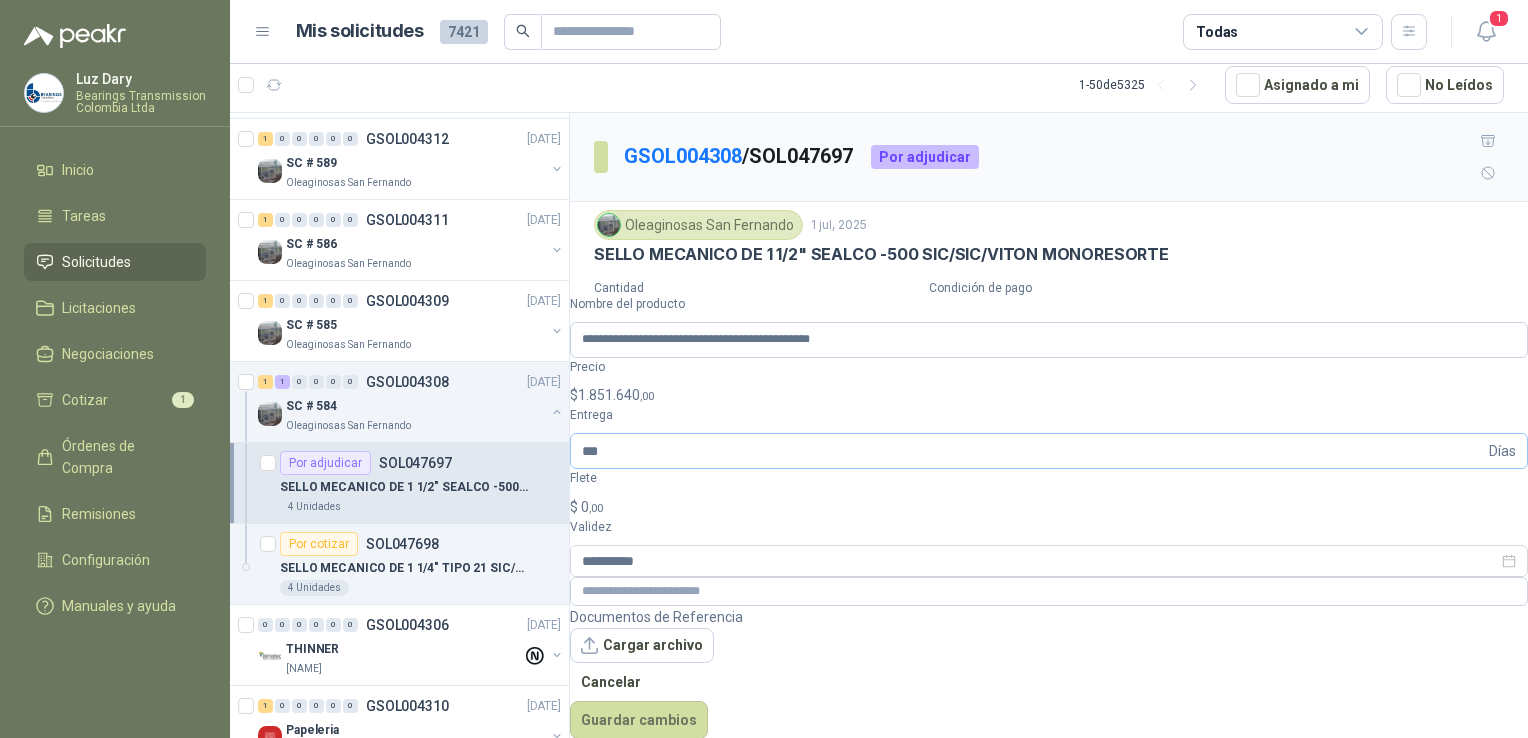 click on "Días" at bounding box center (1502, 451) 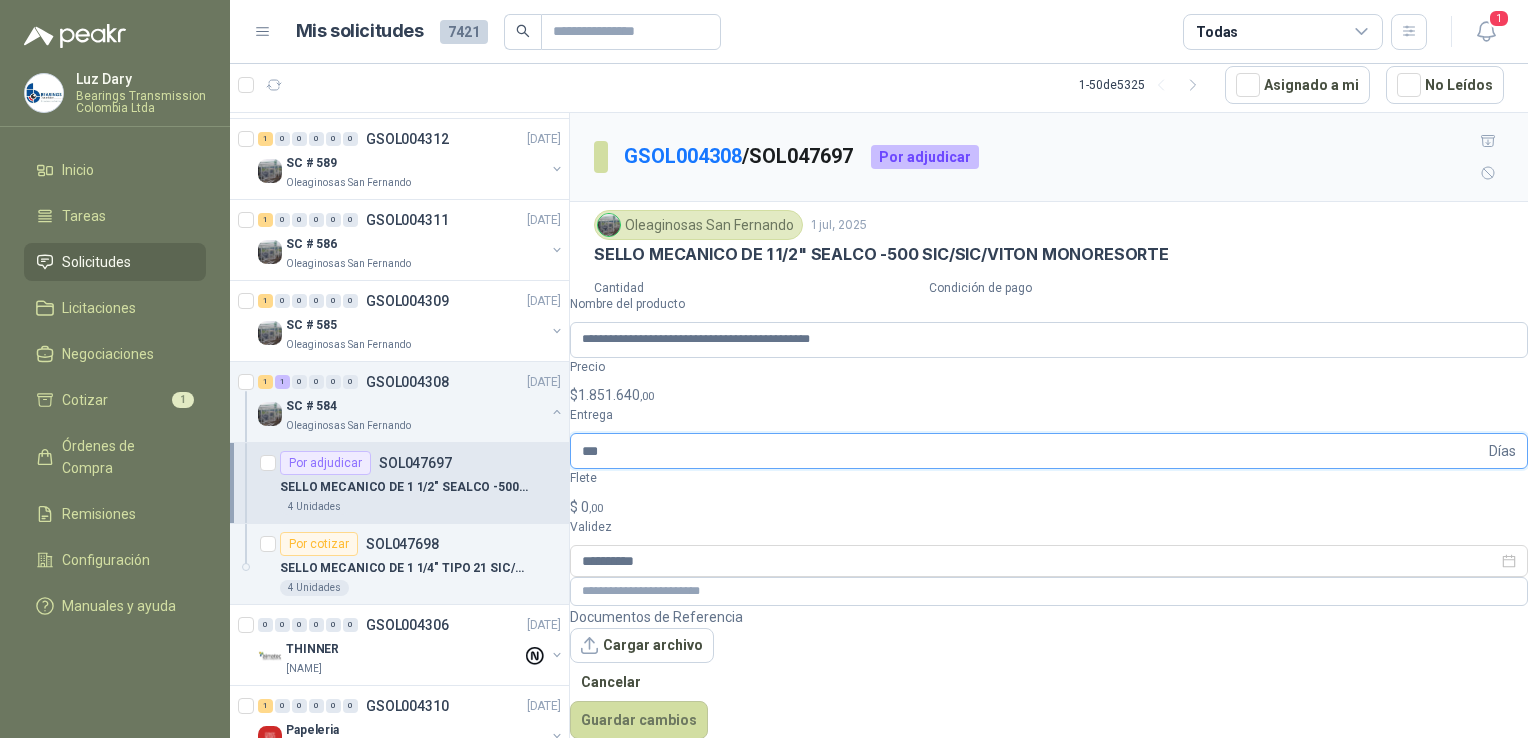 click on "***" at bounding box center (1033, 451) 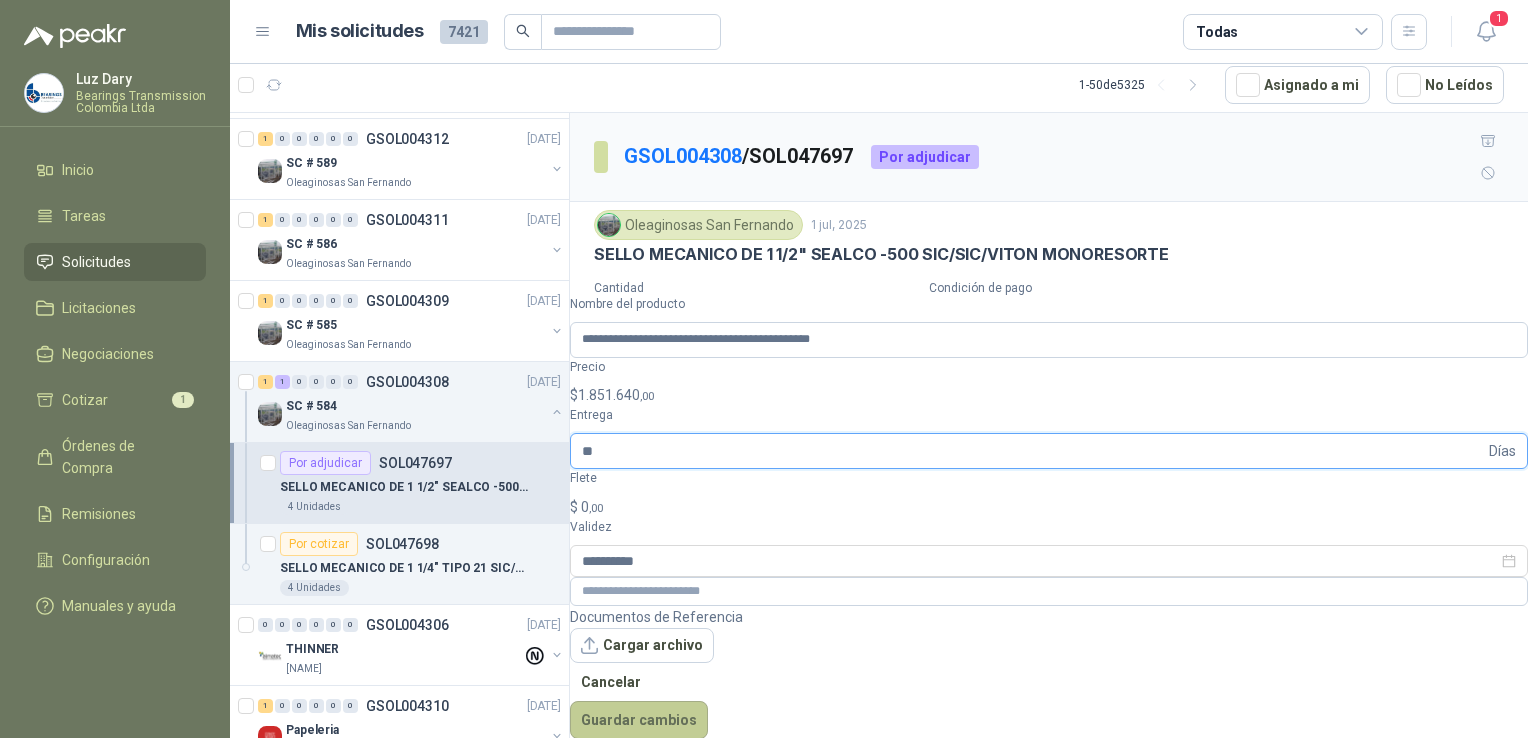type on "**" 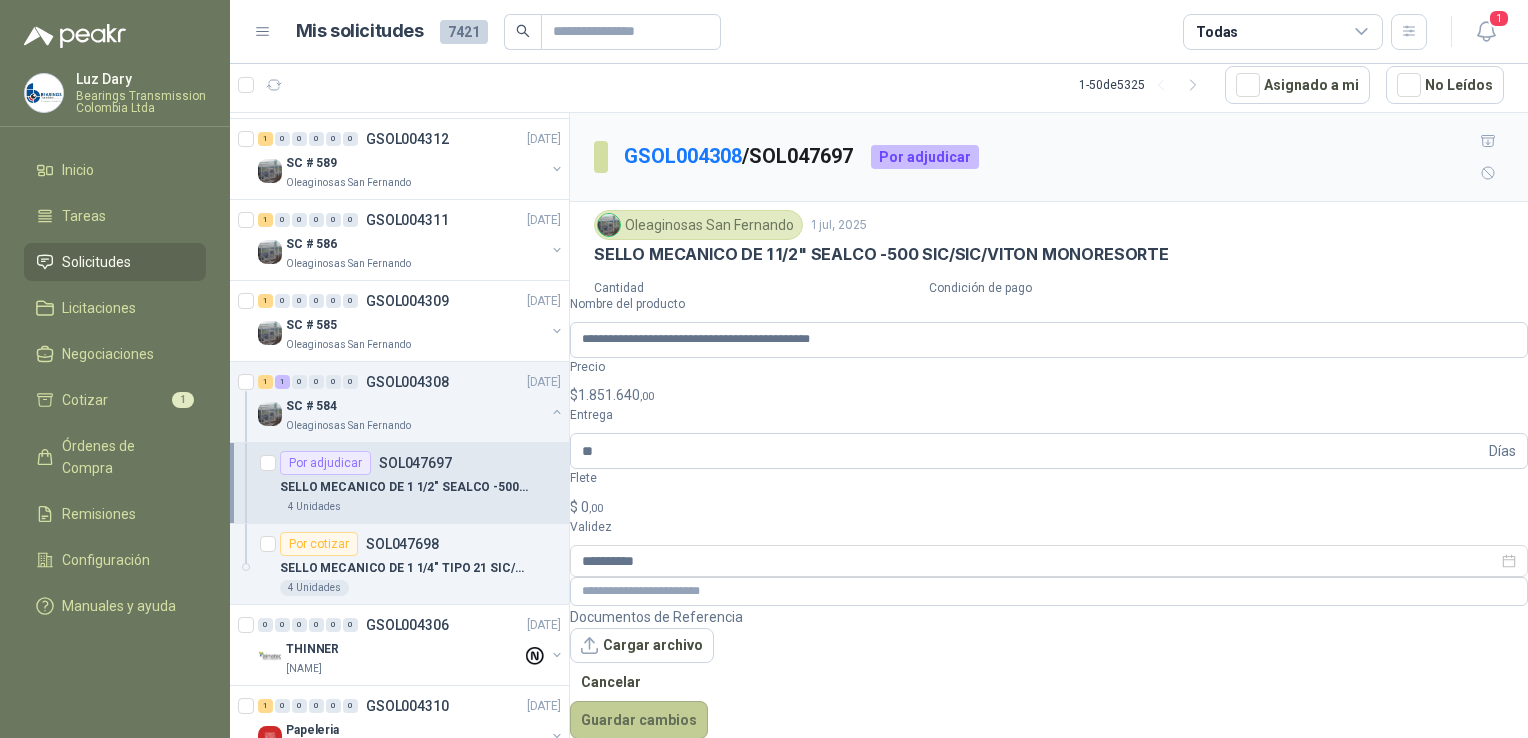 click on "Guardar cambios" at bounding box center [639, 720] 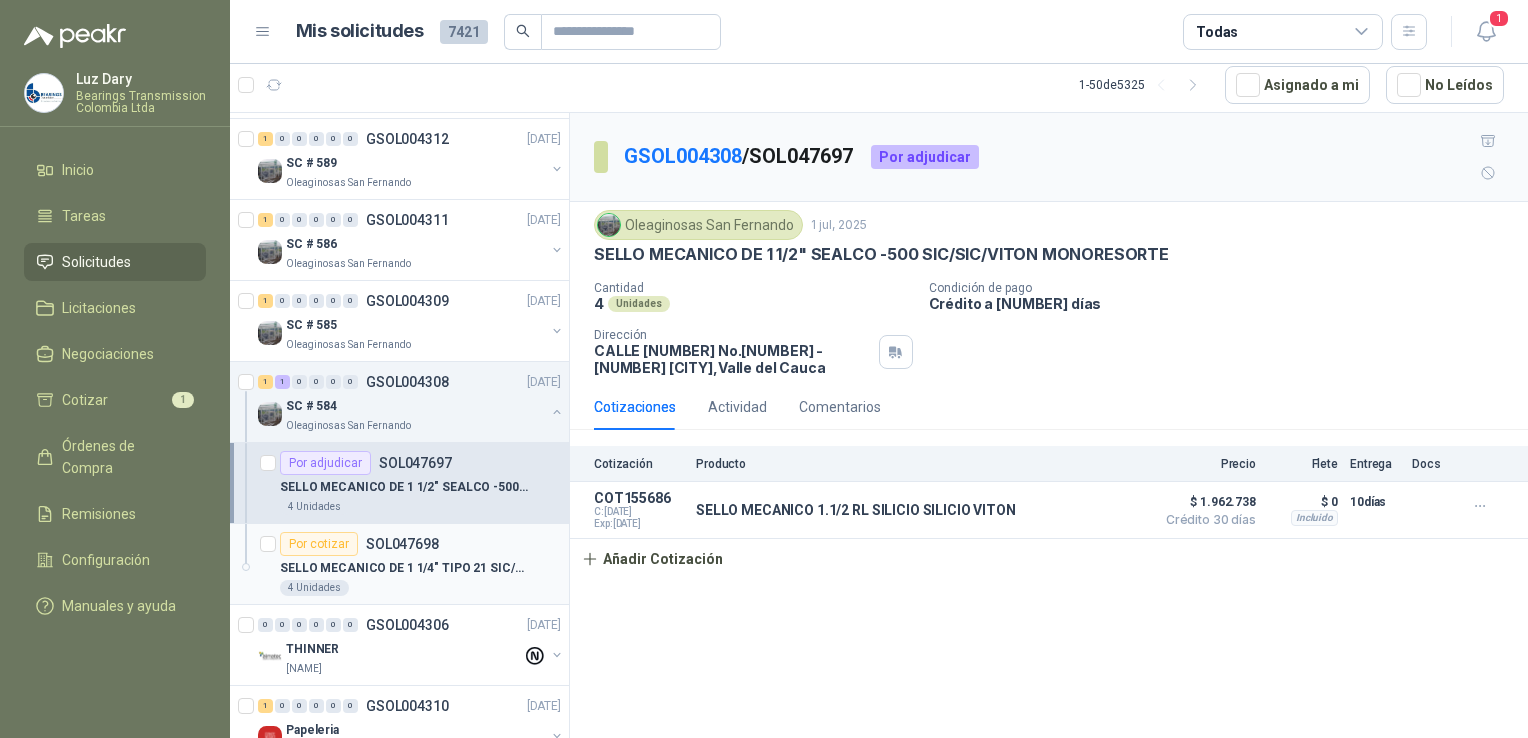 click on "SELLO MECANICO DE 1 1/4" TIPO 21 SIC/SIC VITON" at bounding box center (404, 568) 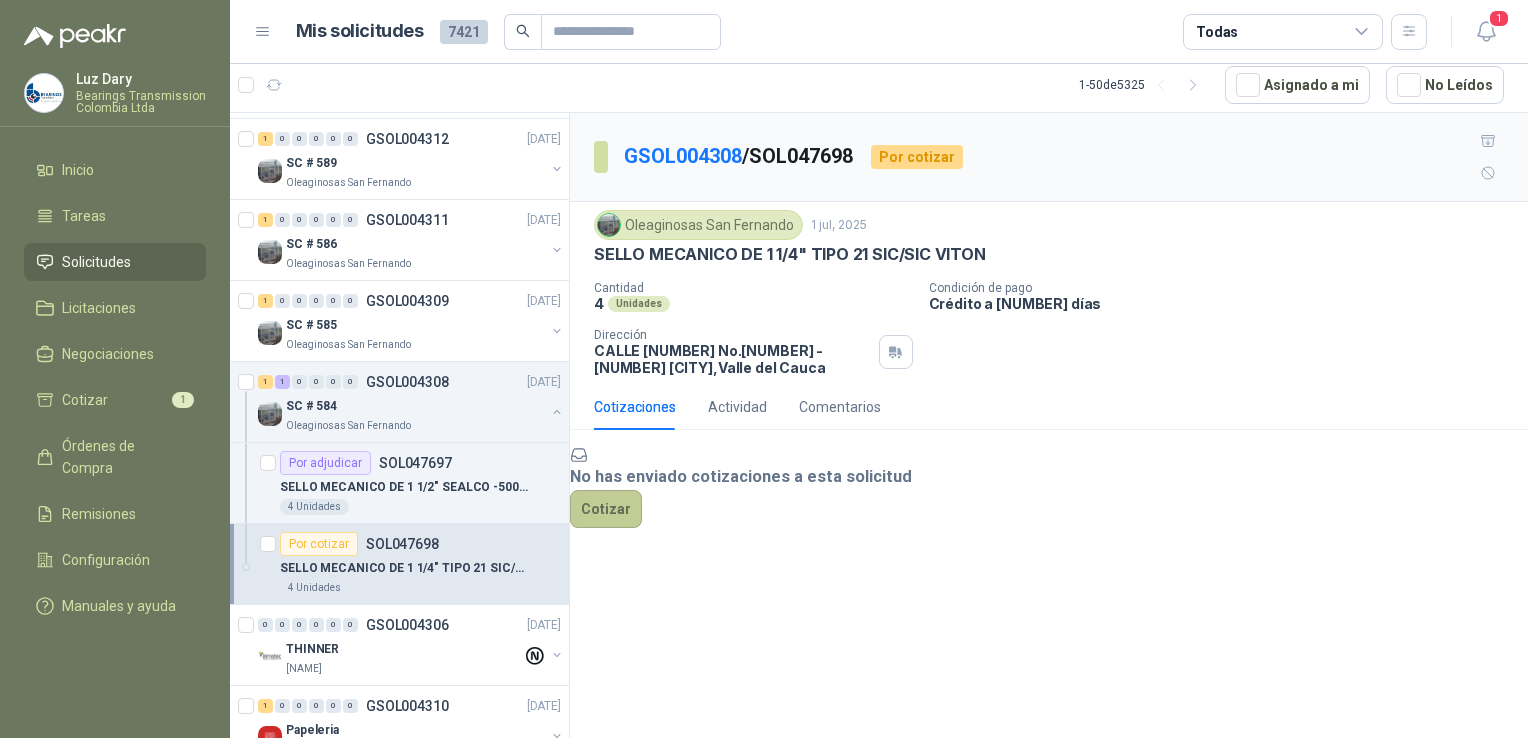 click on "Cotizar" at bounding box center (606, 509) 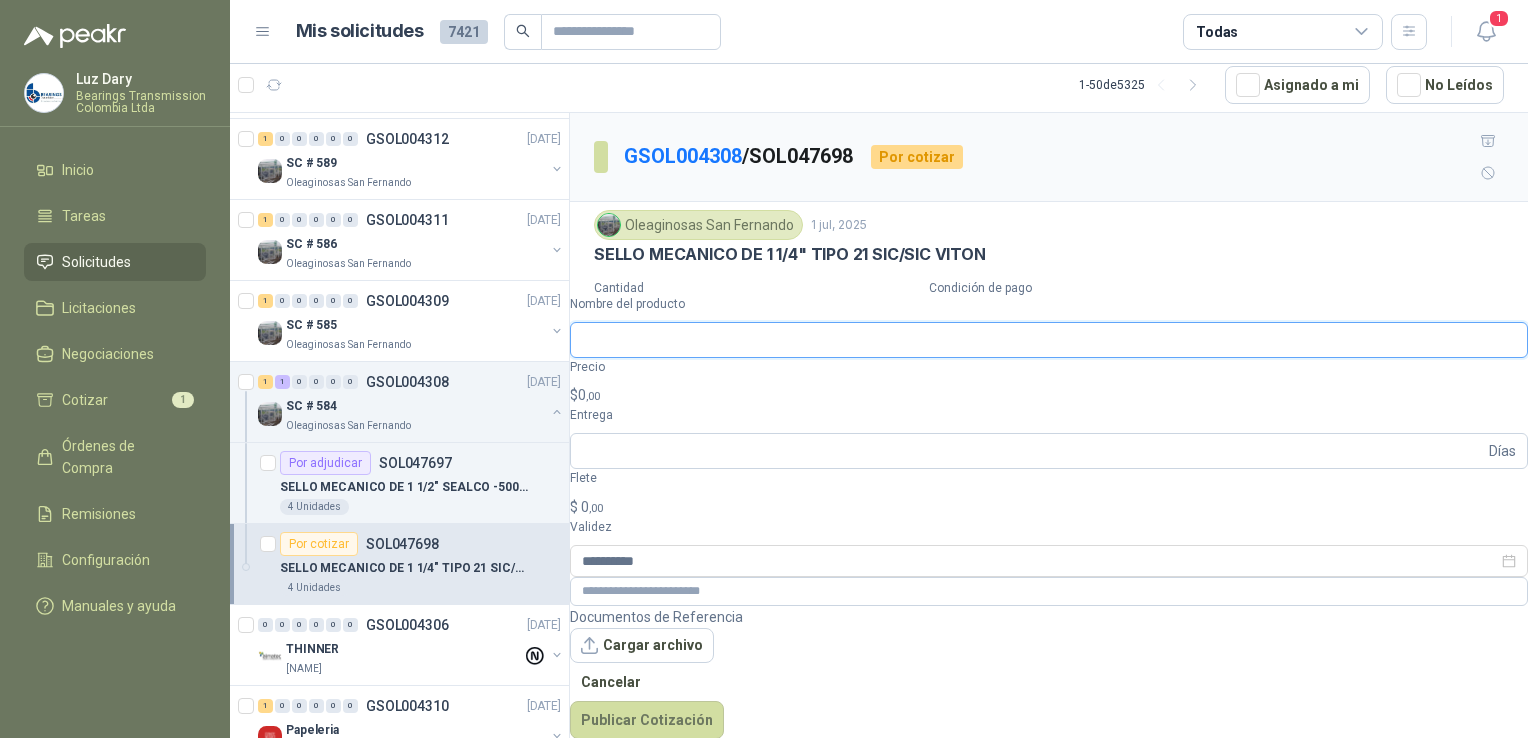 click on "Nombre del producto" at bounding box center [1049, 340] 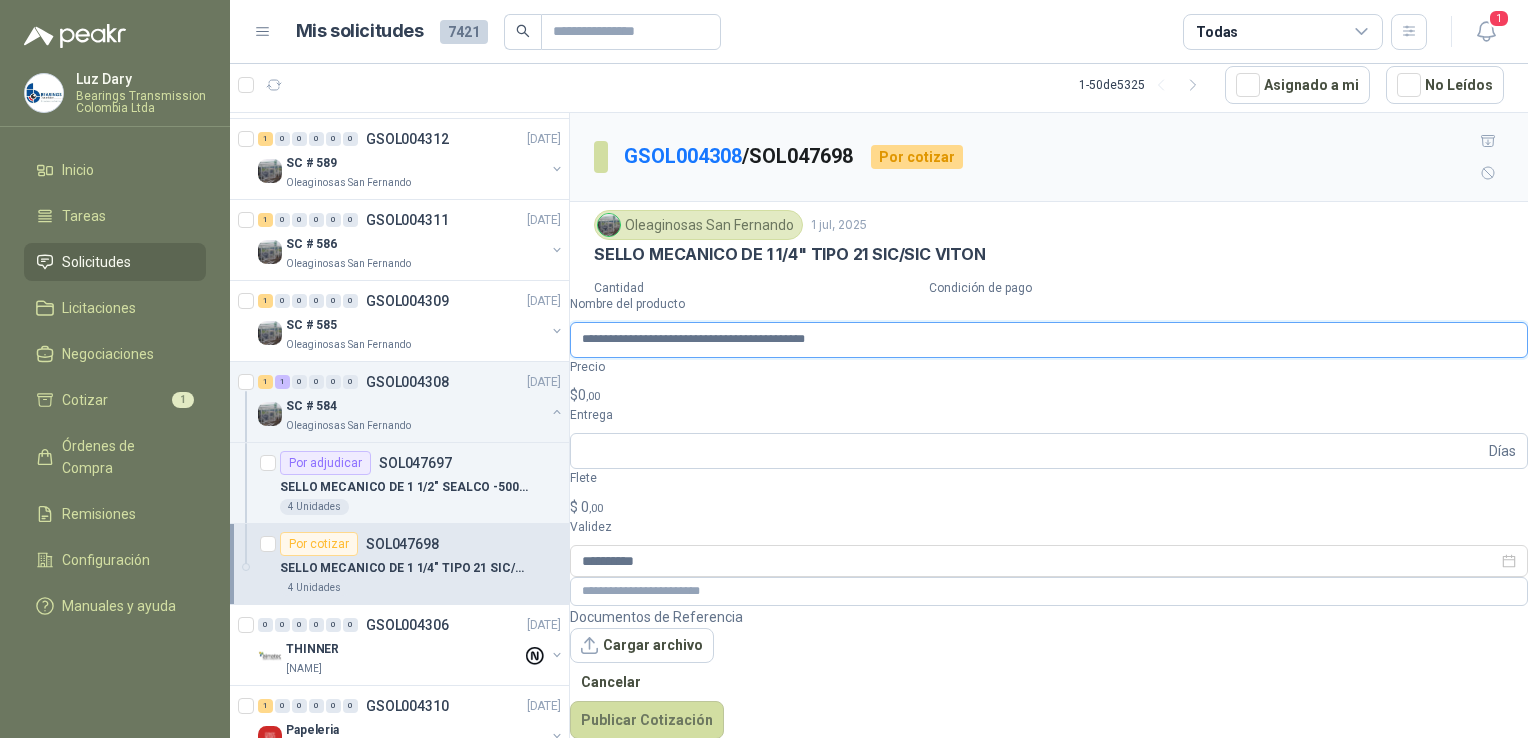 type on "**********" 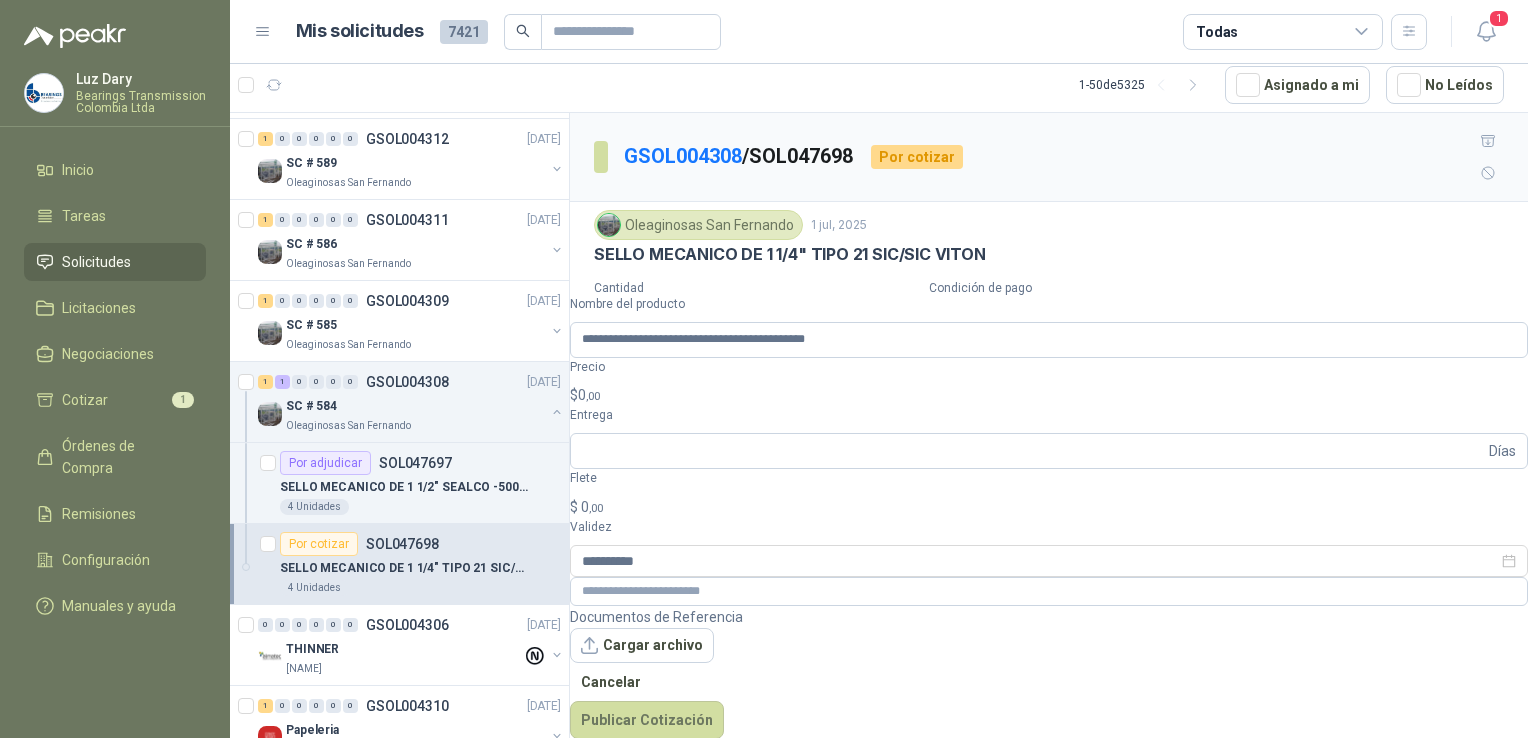 click on "[FIRST_NAME] [COMPANY_NAME] Inicio TAREAS SOLICITUDES LICITACIONES NEGOCIACIONES COTIZAR [NUMBER] ORDENES DE COMPRA REMISIONES CONFIGURACIÓN MANUALES Y AYUDA MIS SOLICITUDES [NUMBER] TODAS [NUMBER] [NUMBER] - [NUMBER] ASIGNADO A MI NO LEÍDOS [NUMBER] [NUMBER] [NUMBER] [NUMBER] [NUMBER] [NUMBER] [ID] [DATE] [ID] [ITEM_NAME] [COMPANY_NAME] [NUMBER] [UNIT] [NUMBER] [NUMBER] [NUMBER] [NUMBER] [NUMBER] [NUMBER] [ID] [DATE] [ORDER_TYPE] [BRAND] [NUMBER] [UNIT] POR COTIZAR [ID] [DATE] [ITEM_NAME] [BRAND] [NUMBER] [UNIT] POR COTIZAR [ID] [DATE] [ITEM_NAME] [BRAND] [NUMBER] [UNIT]" at bounding box center [764, 369] 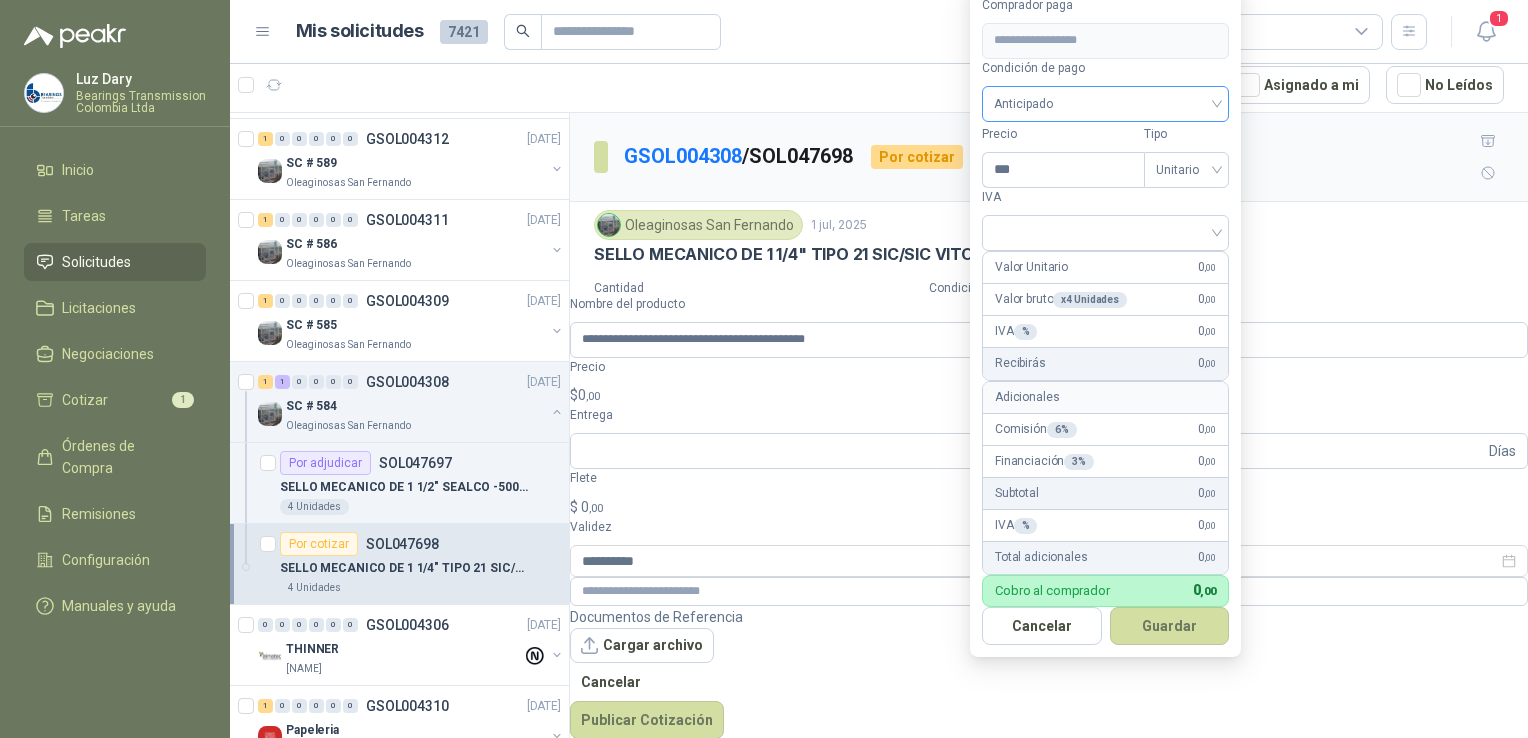 click on "Anticipado" at bounding box center (1105, 104) 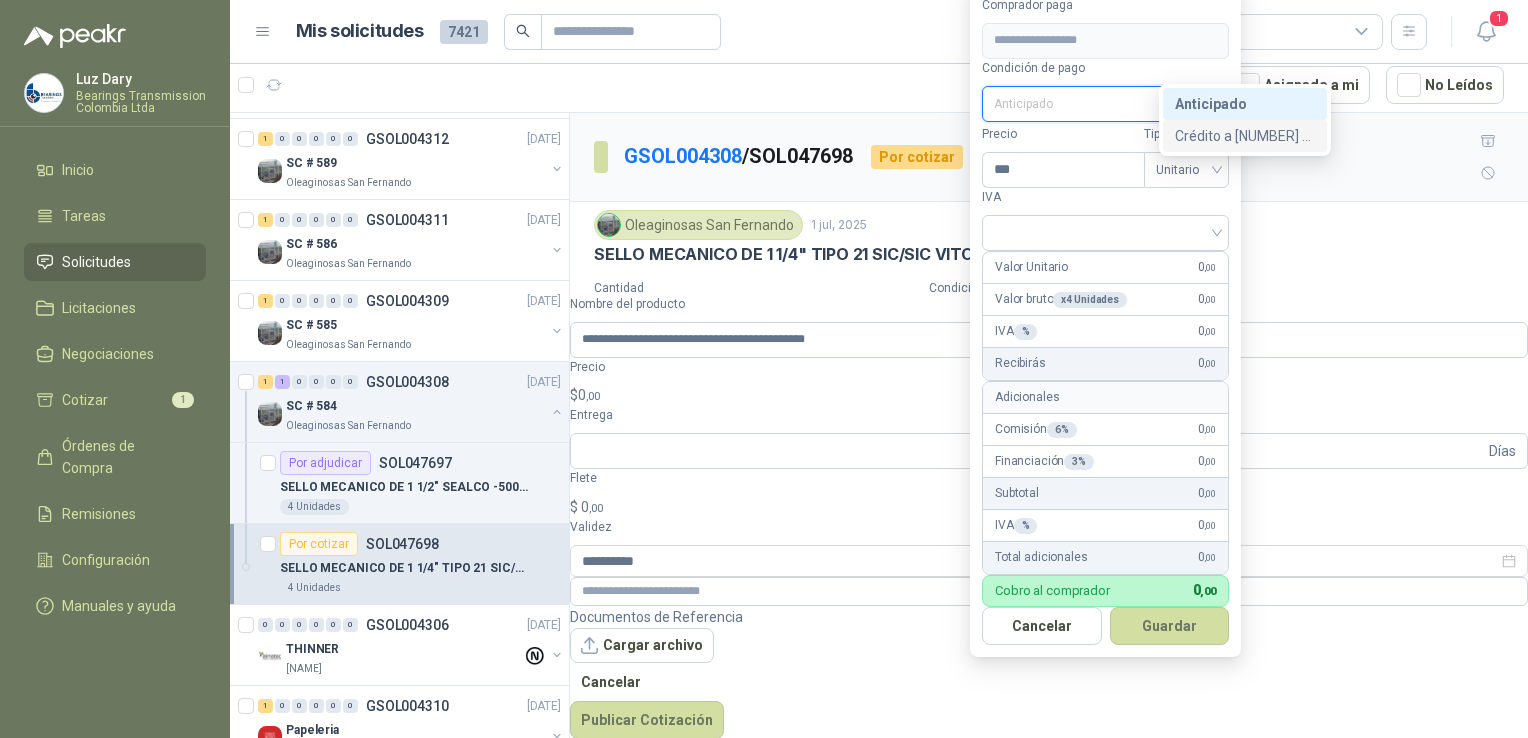 click on "Crédito a [NUMBER] días" at bounding box center (1245, 136) 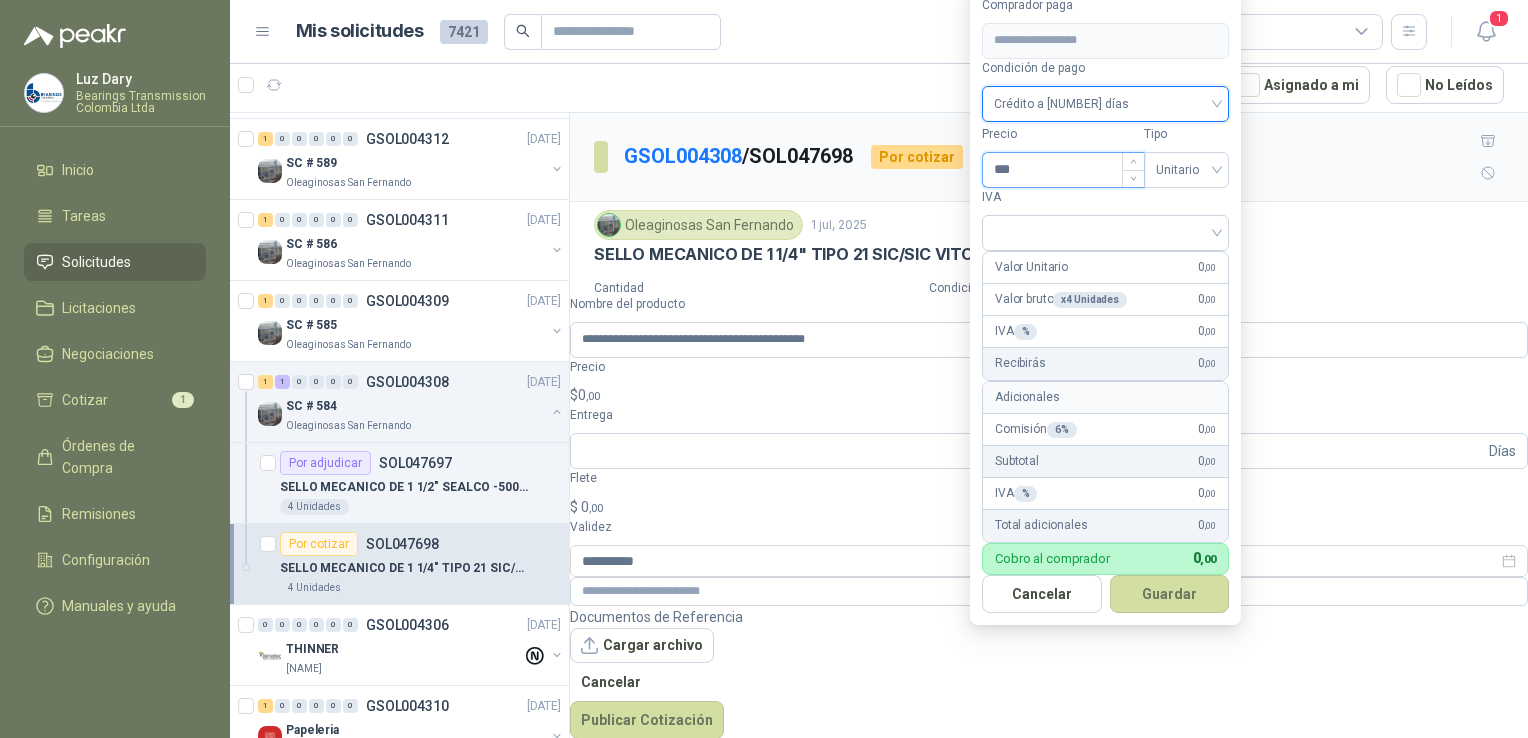 click on "***" at bounding box center [1063, 170] 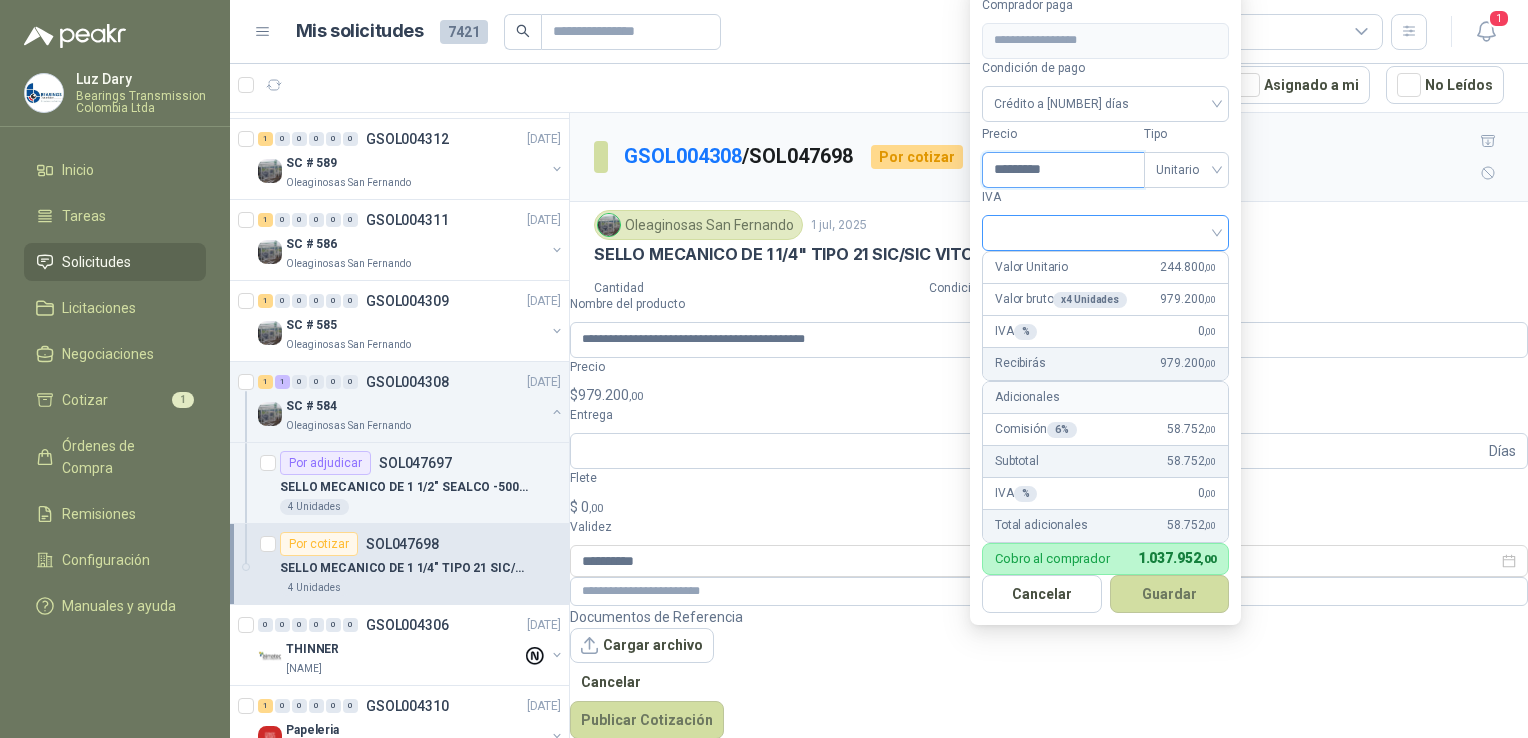 click at bounding box center (1105, 233) 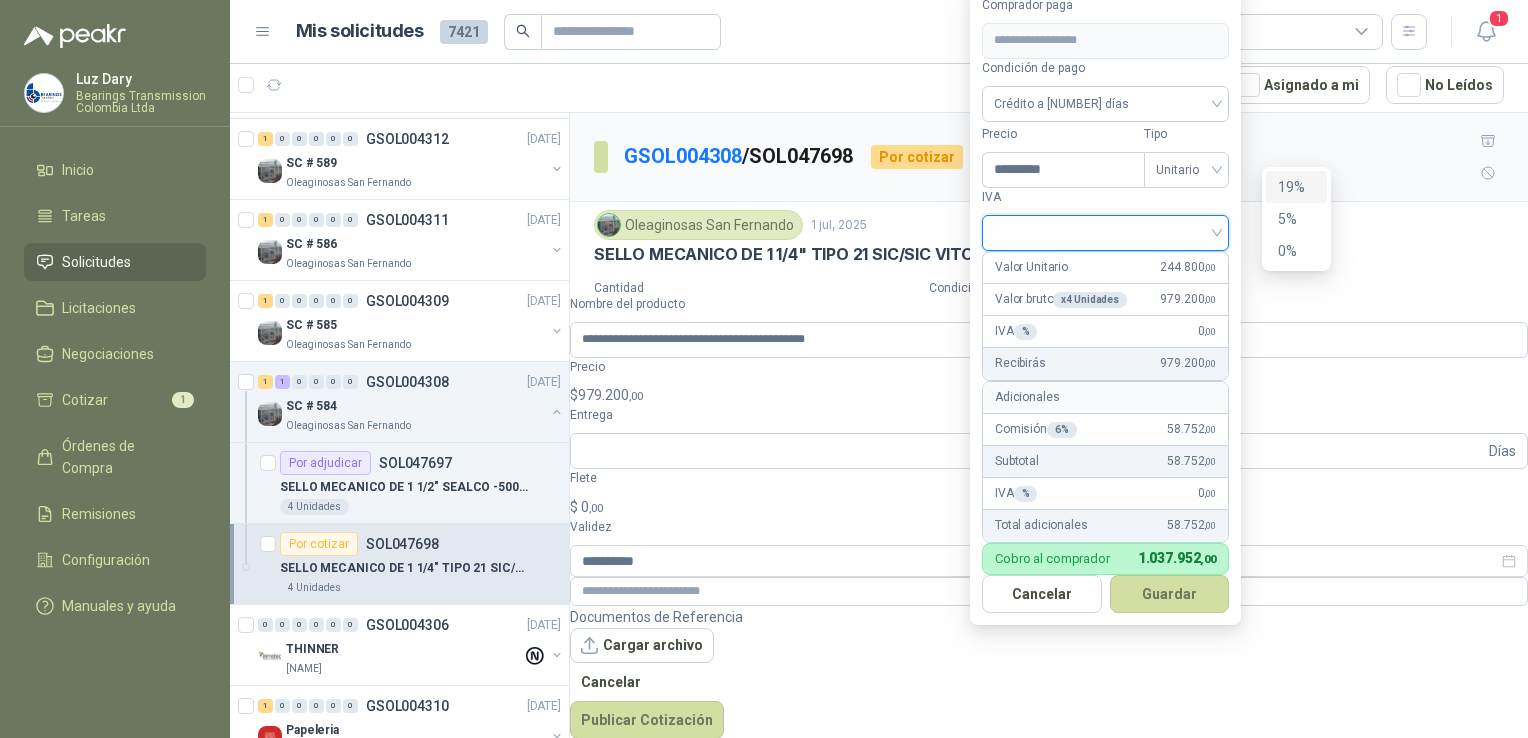 click on "19%" at bounding box center [0, 0] 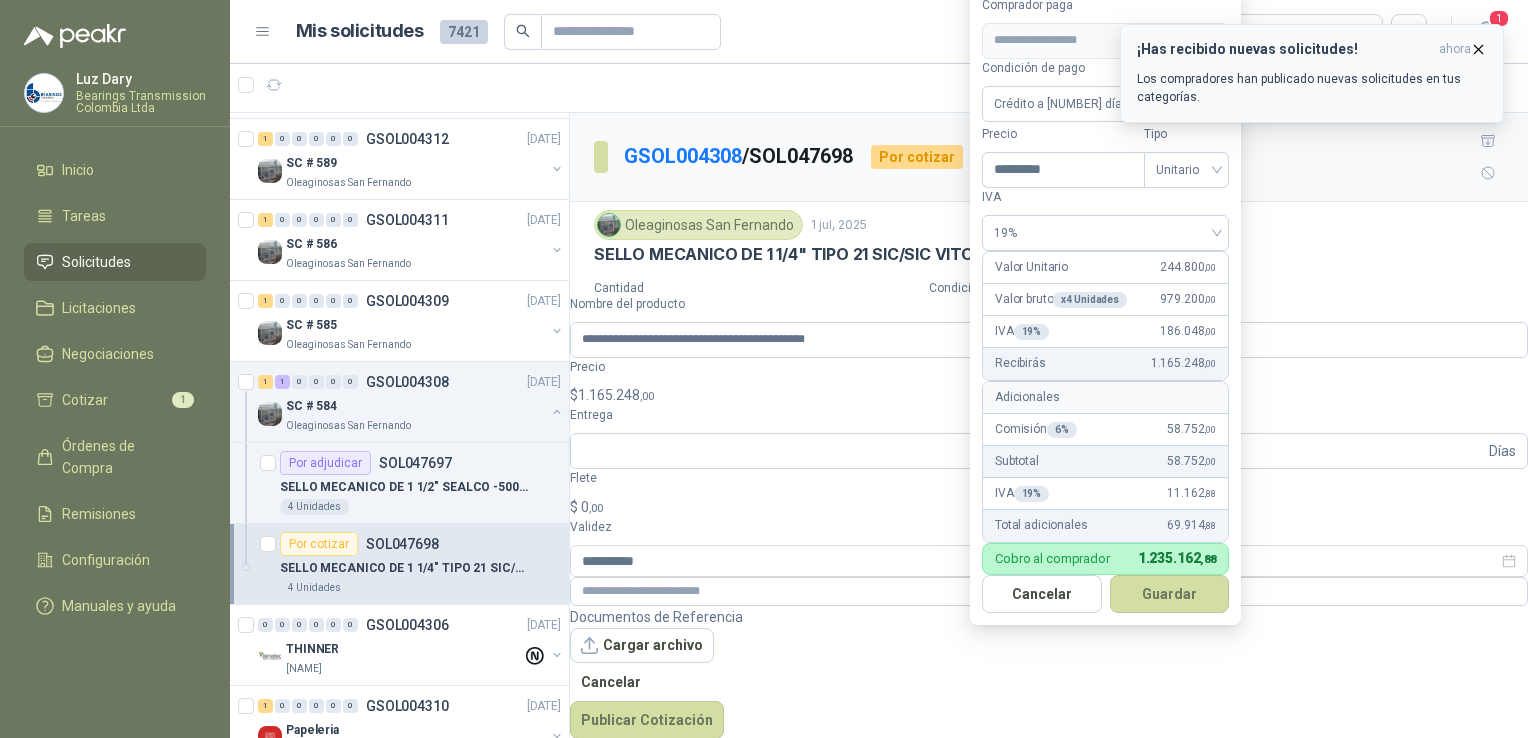 click at bounding box center [1478, 49] 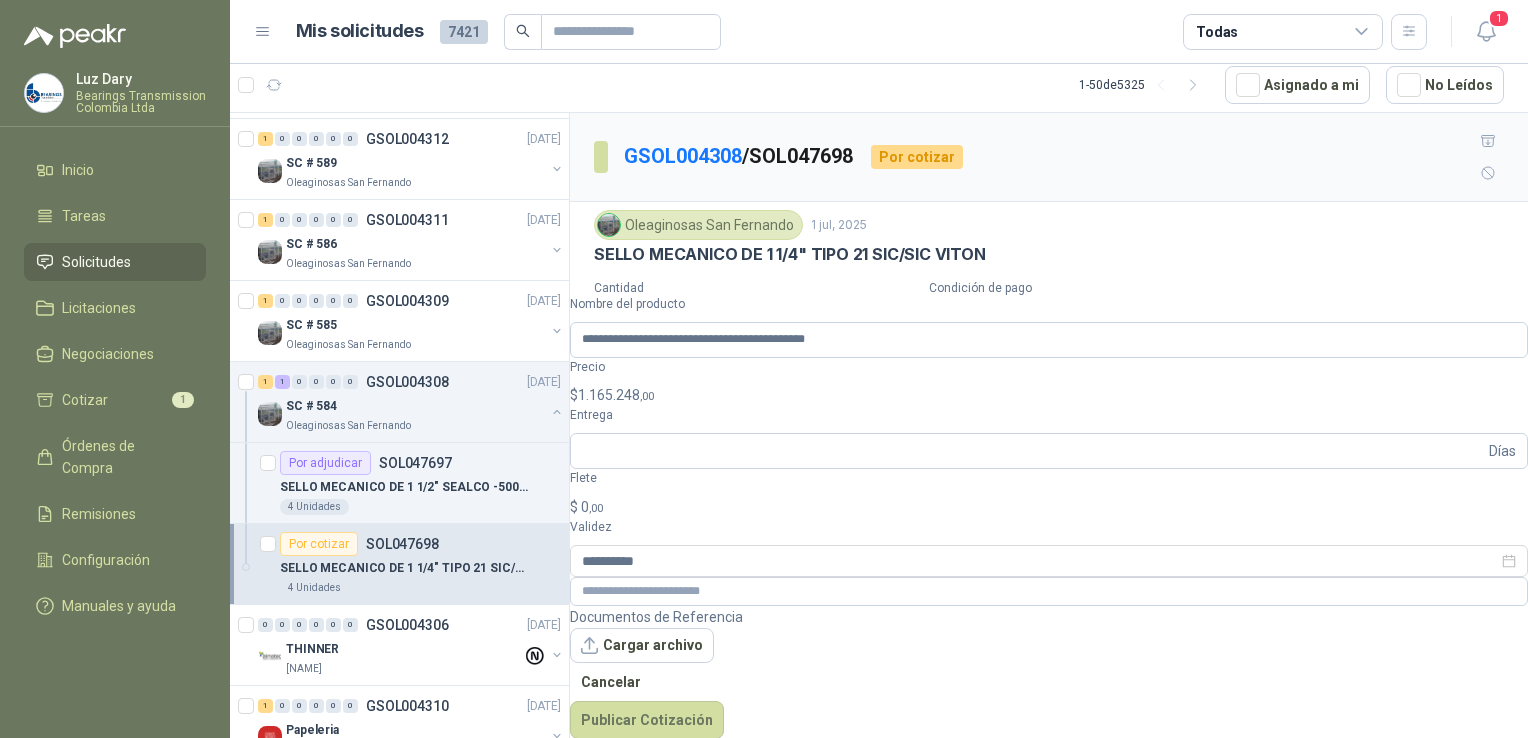 click on "1.165.248 ,00" at bounding box center (616, 395) 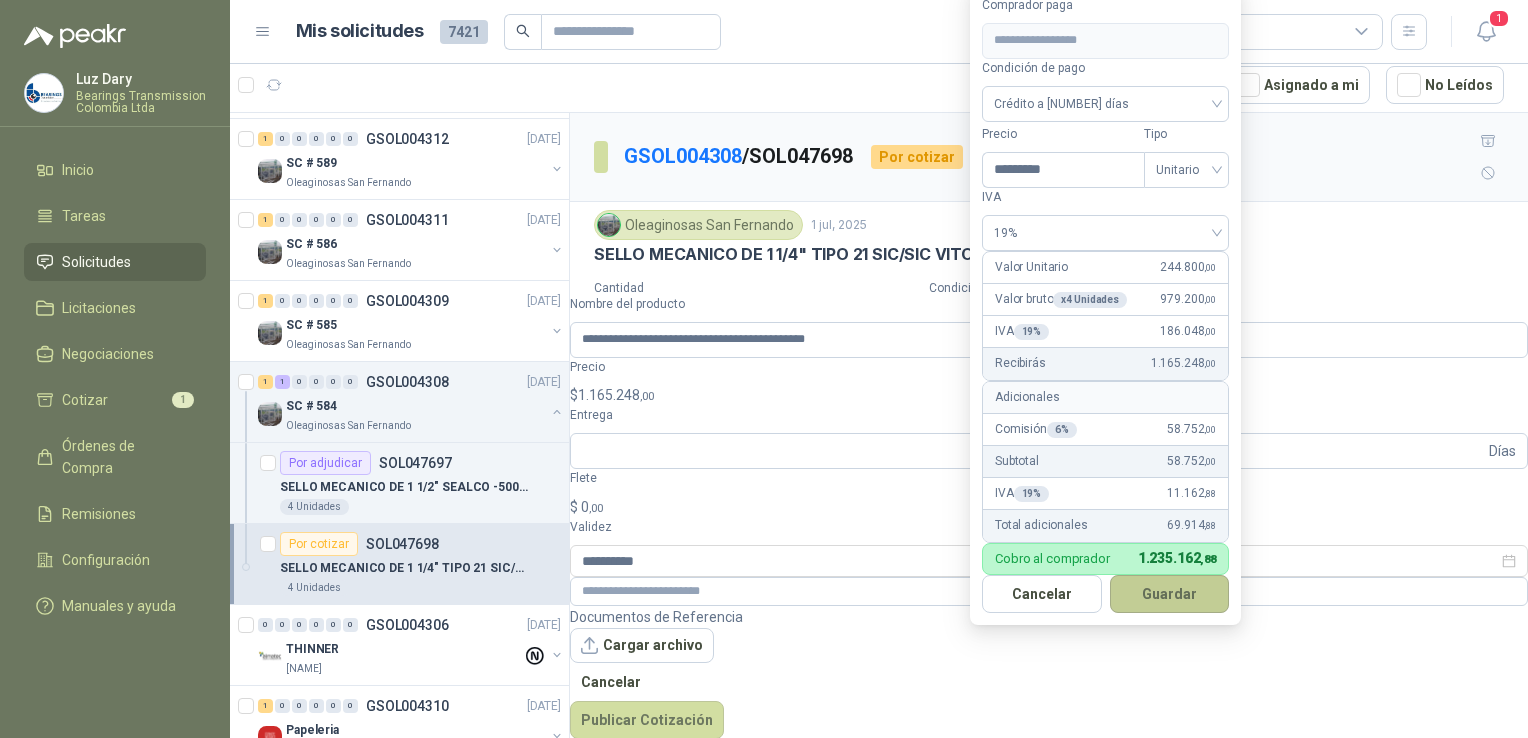 click on "Guardar" at bounding box center [1170, 594] 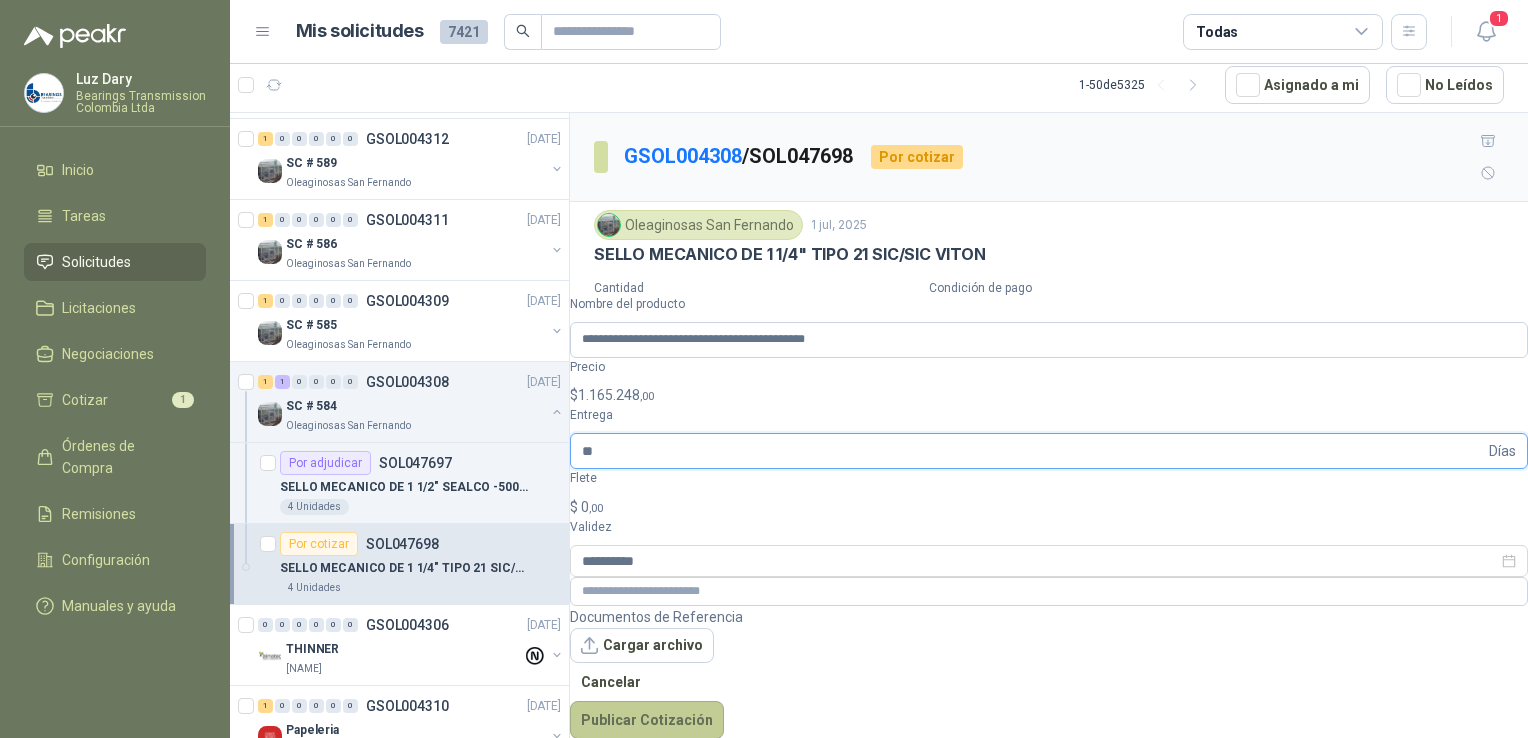 type on "**" 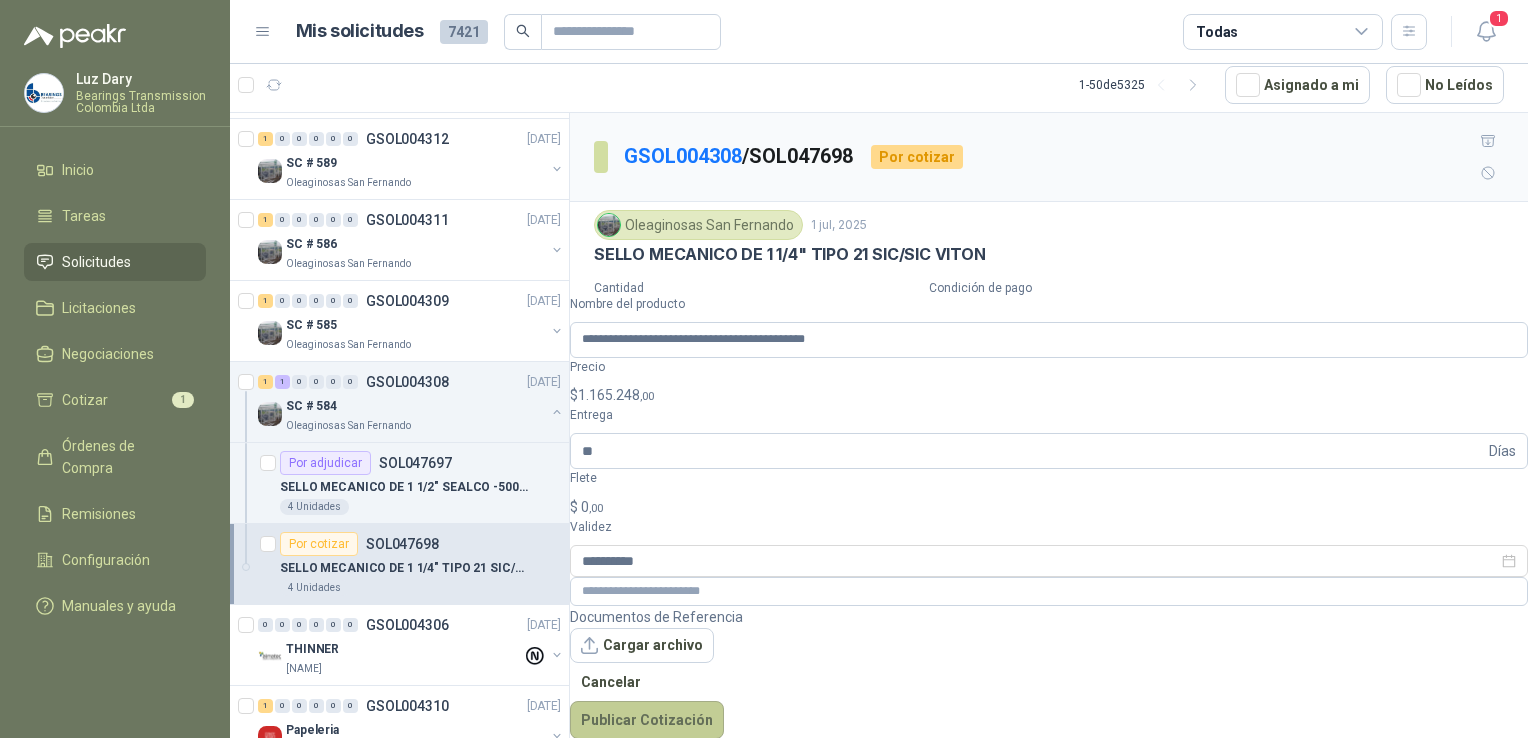 click on "Publicar Cotización" at bounding box center [647, 720] 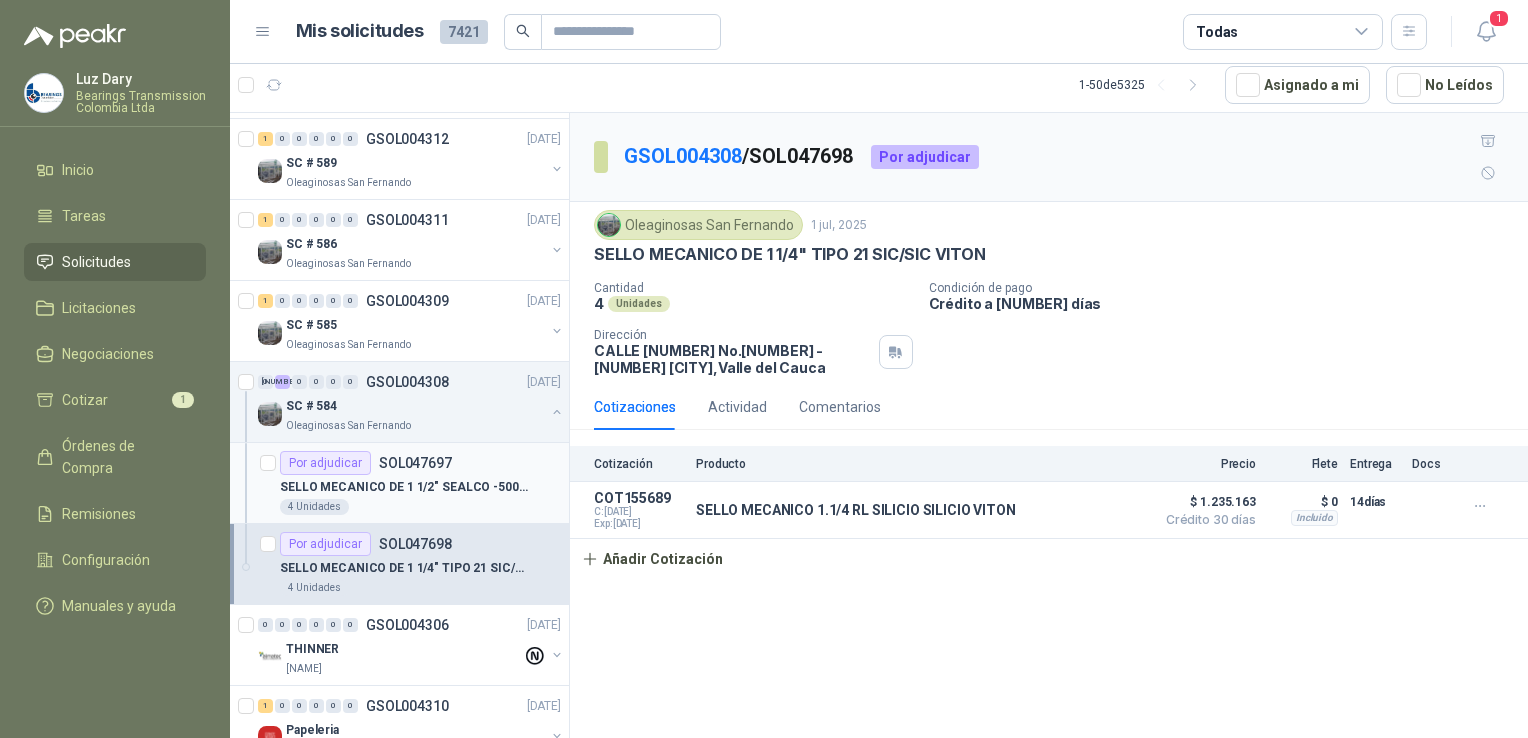 click on "SELLO MECANICO DE 1 1/2"  SEALCO -500 SIC/SIC/VITON MONORESORTE" at bounding box center (404, 487) 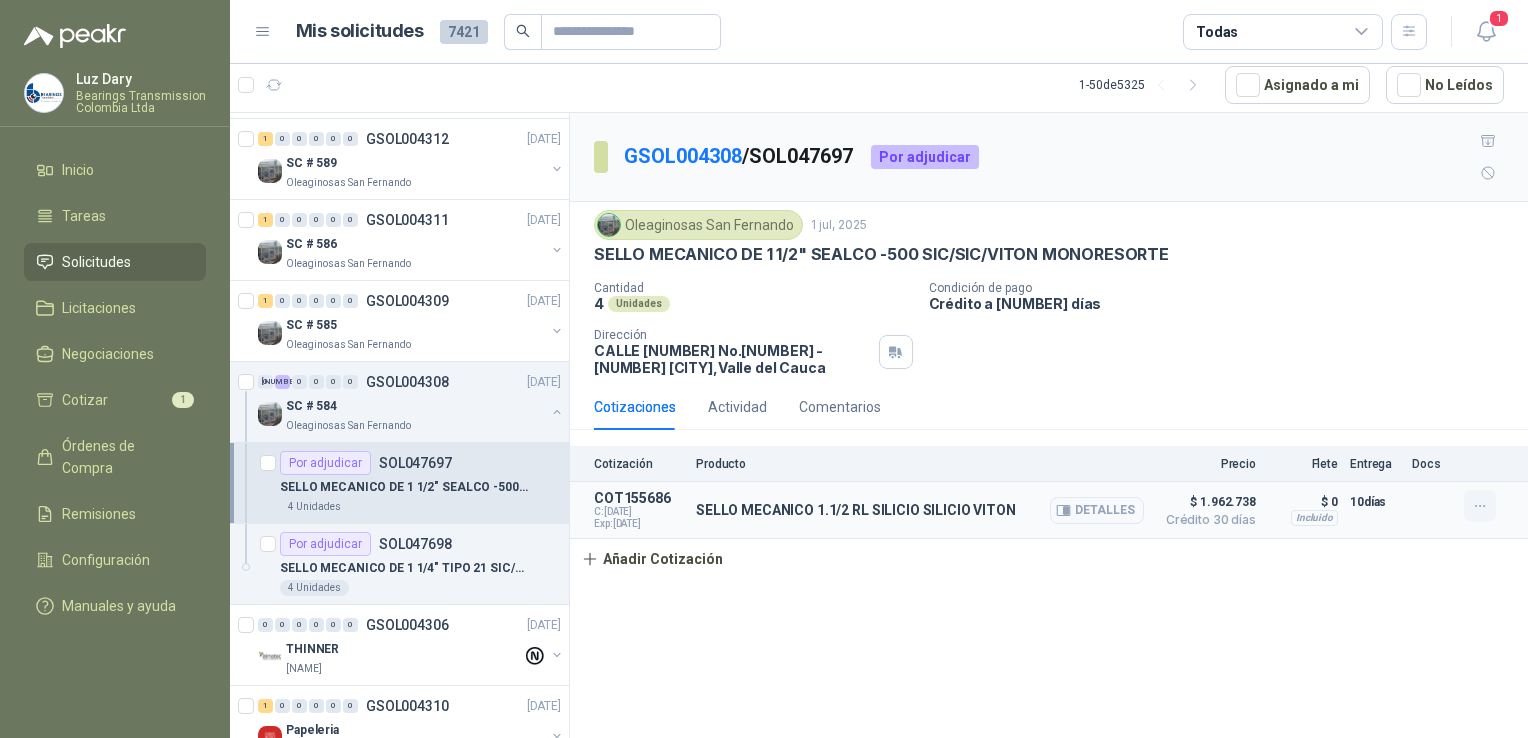 click at bounding box center [1480, 506] 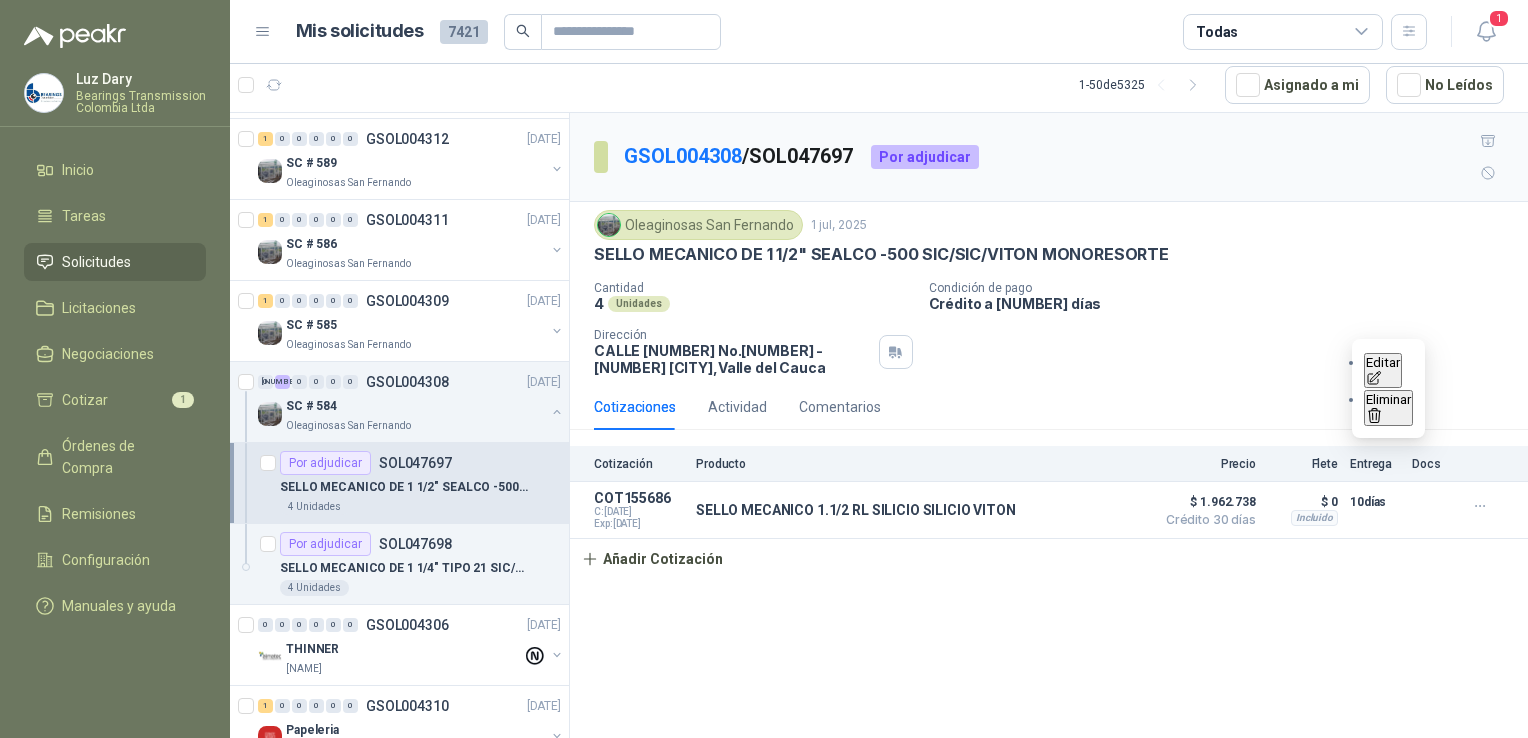 click on "Editar" at bounding box center [1383, 371] 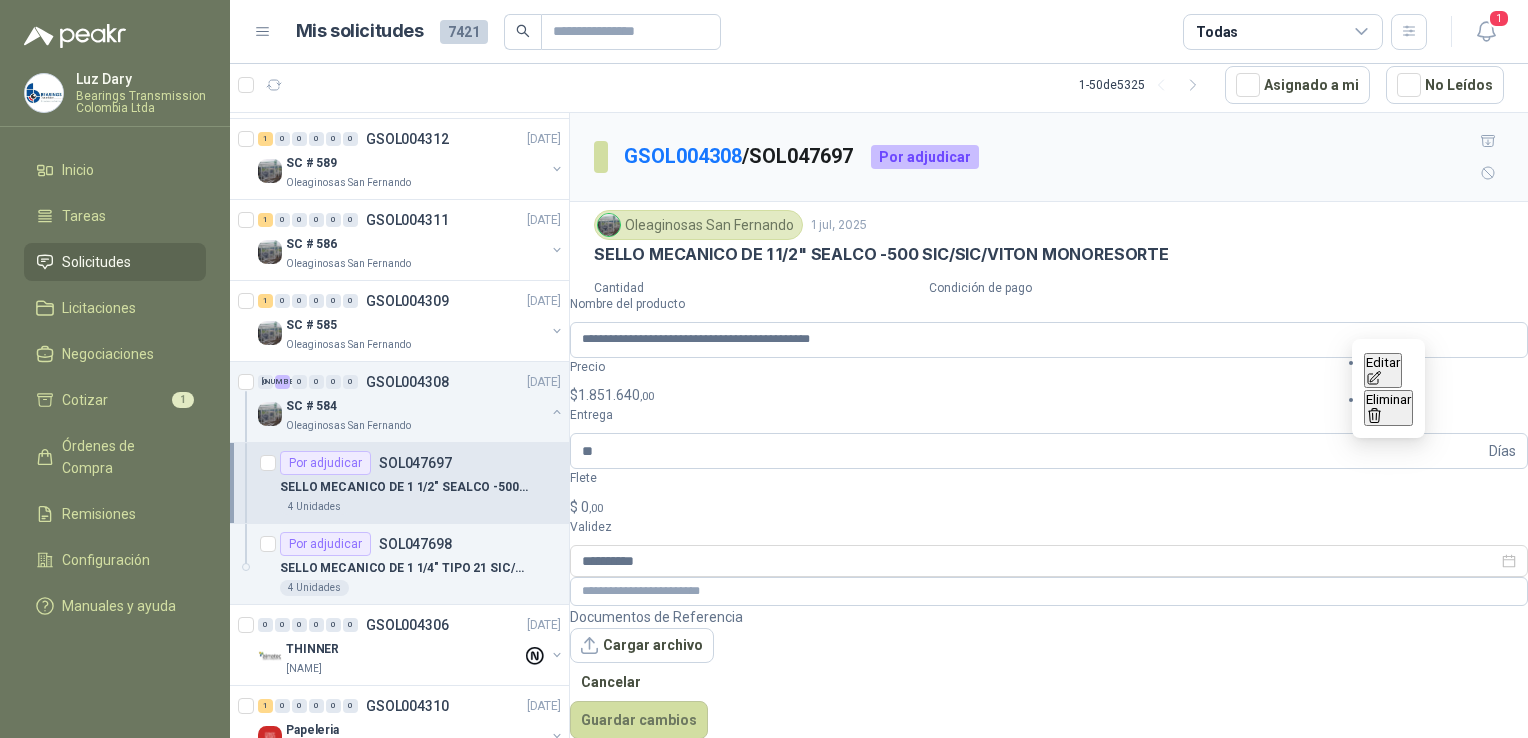 click on "[NUMBER] [DAY]" at bounding box center [1375, 502] 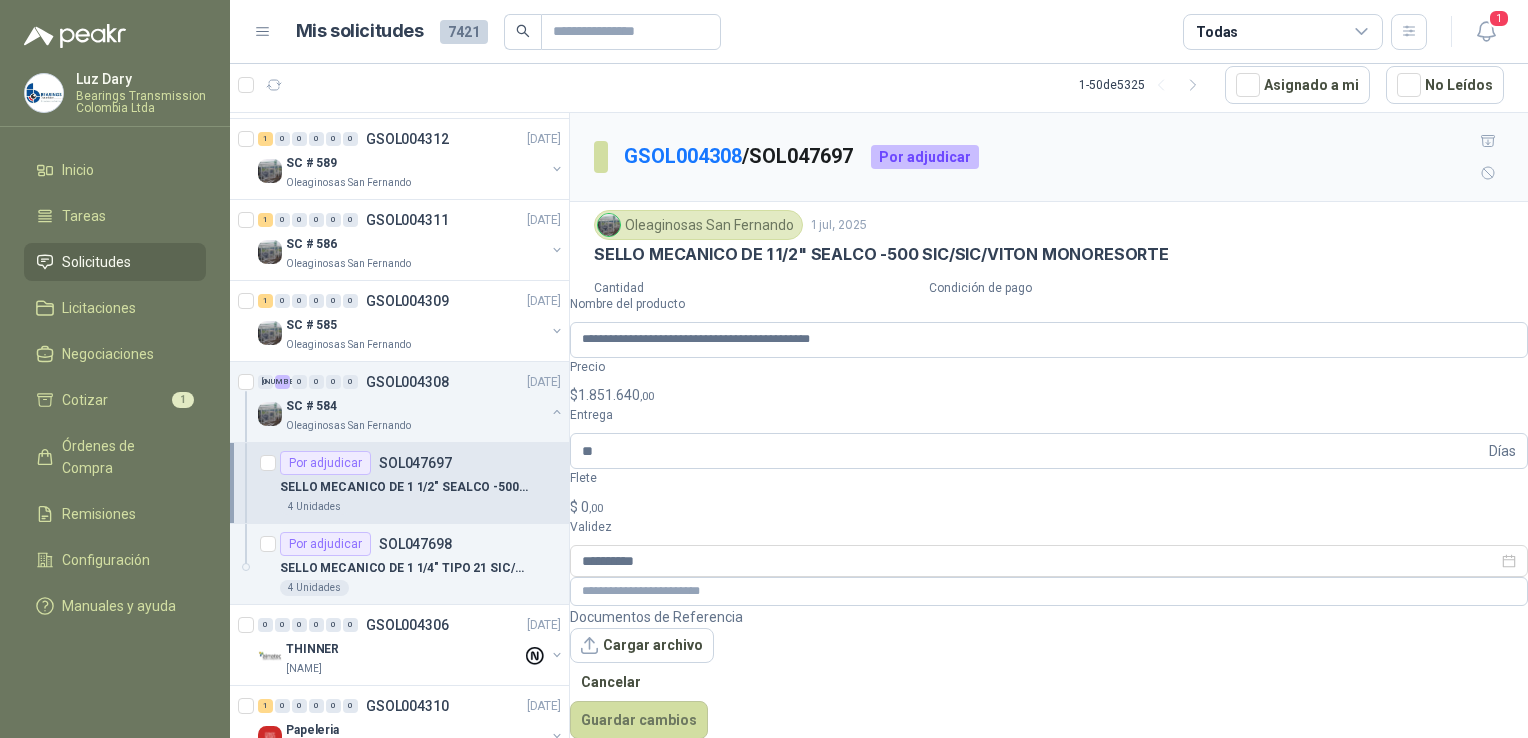 click on "[NUMBER] [DAY]" at bounding box center (1375, 502) 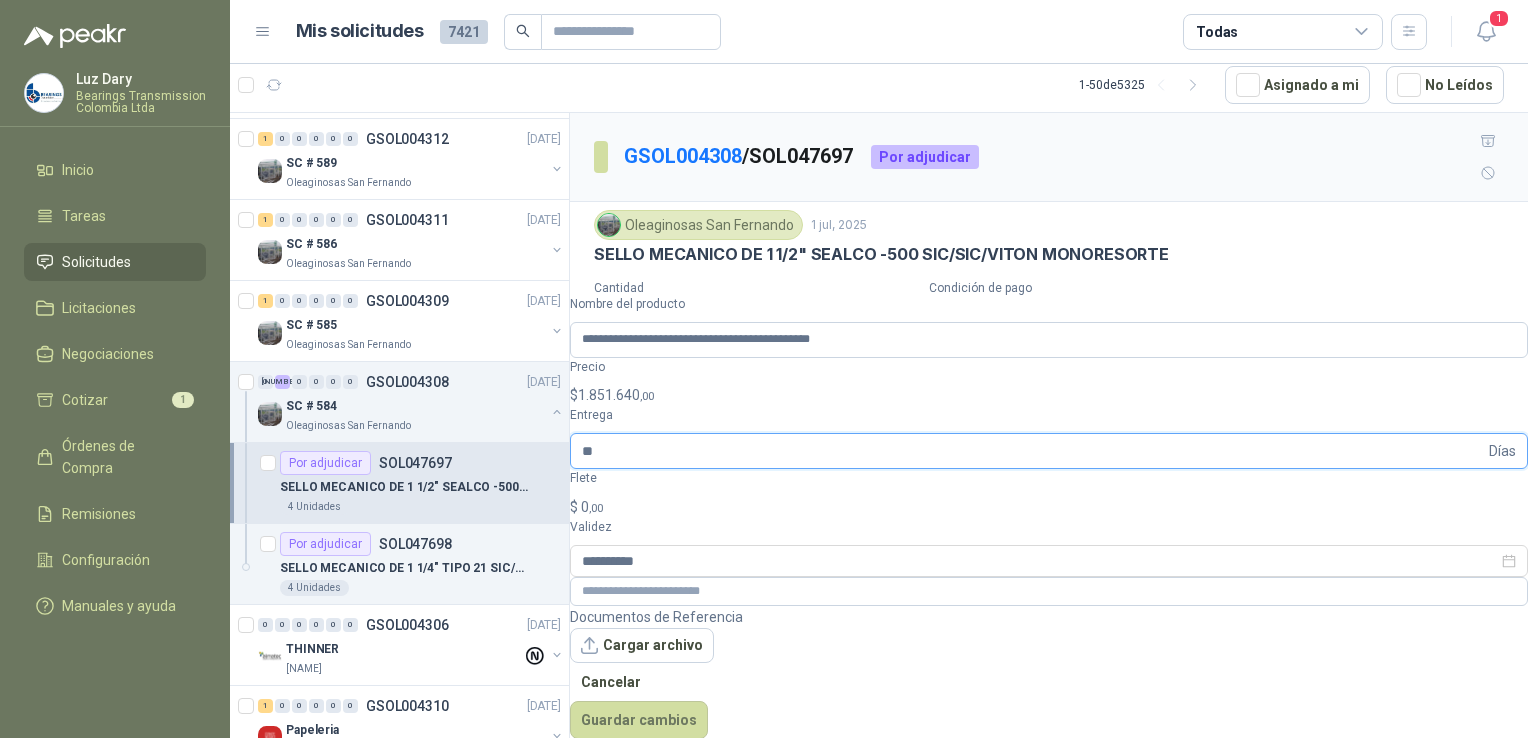 click on "**" at bounding box center (1033, 451) 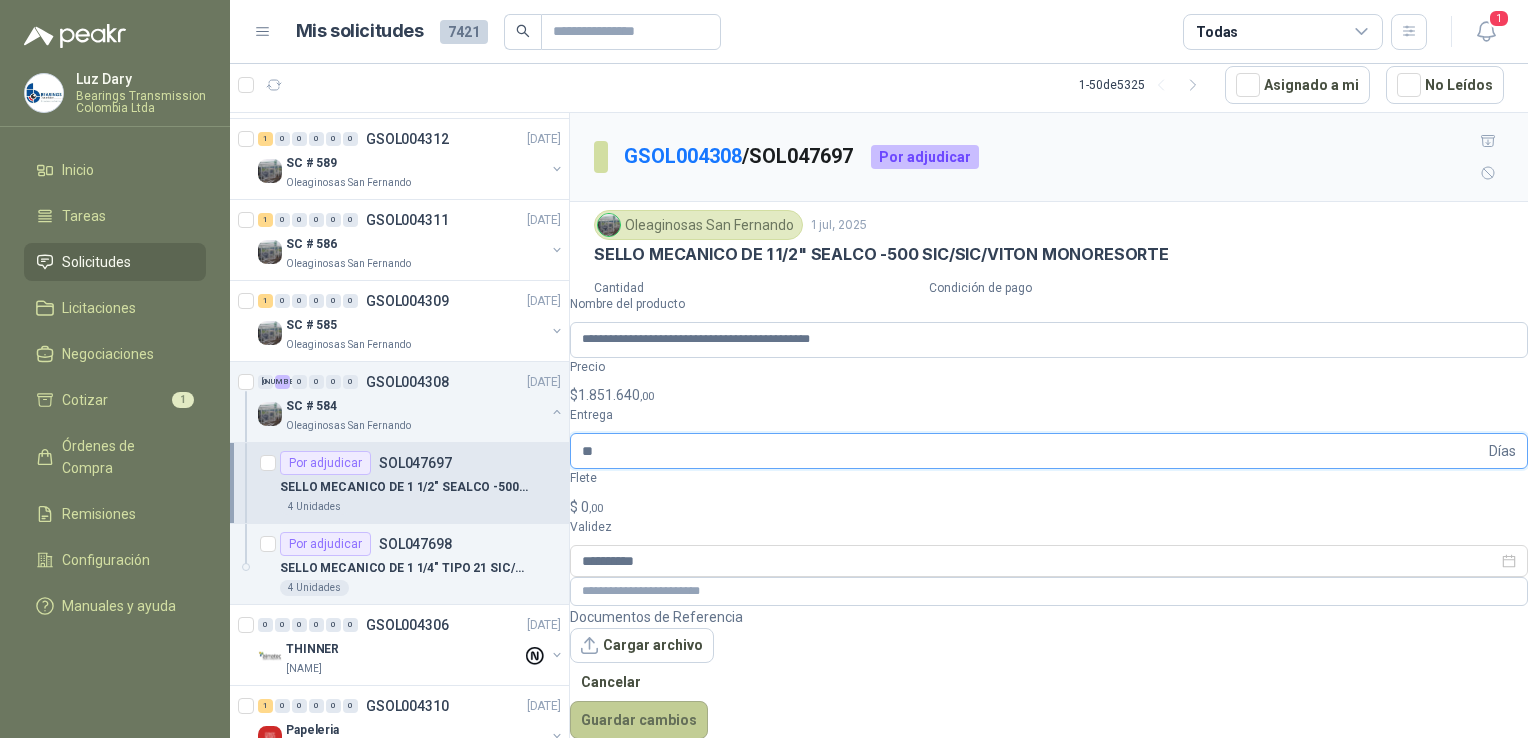type on "**" 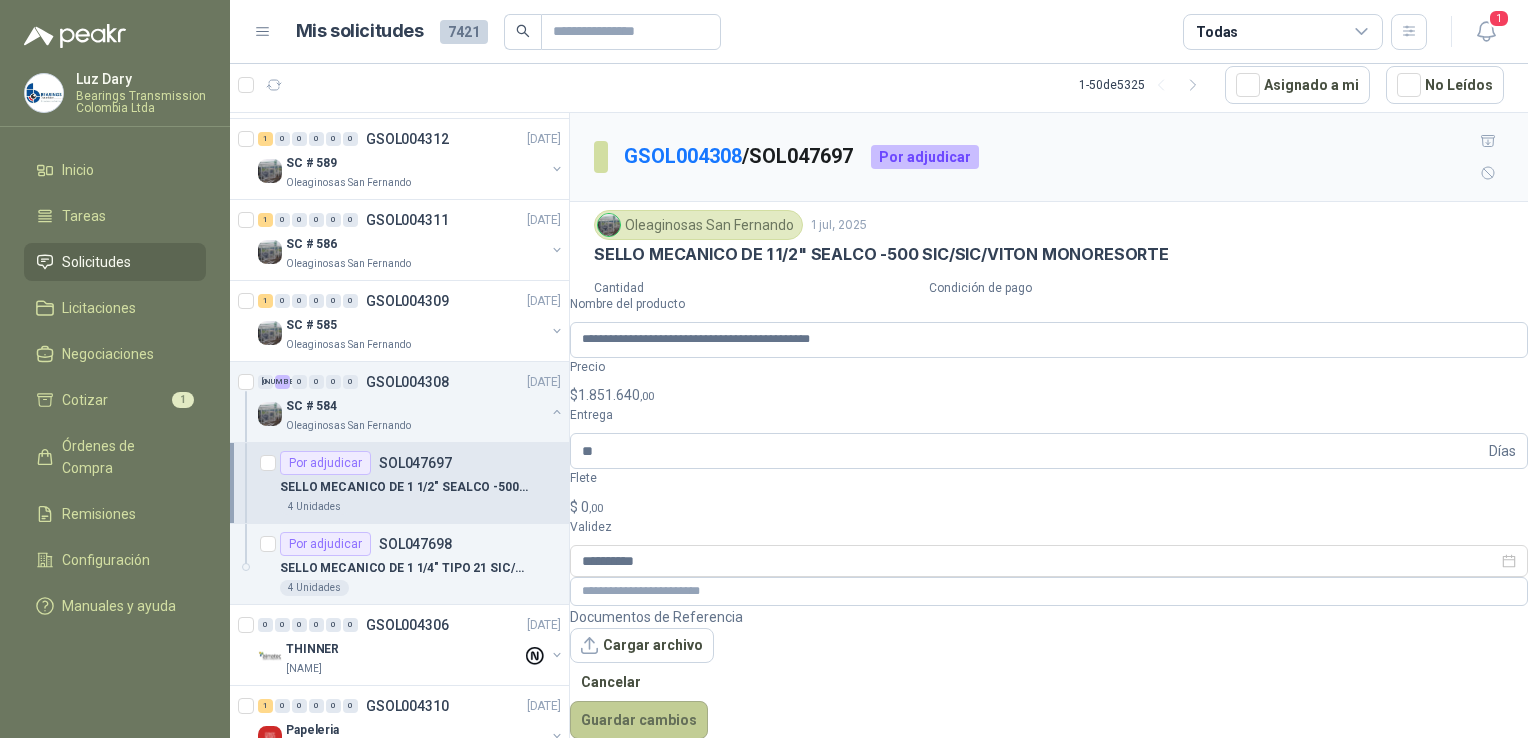 click on "Guardar cambios" at bounding box center (639, 720) 